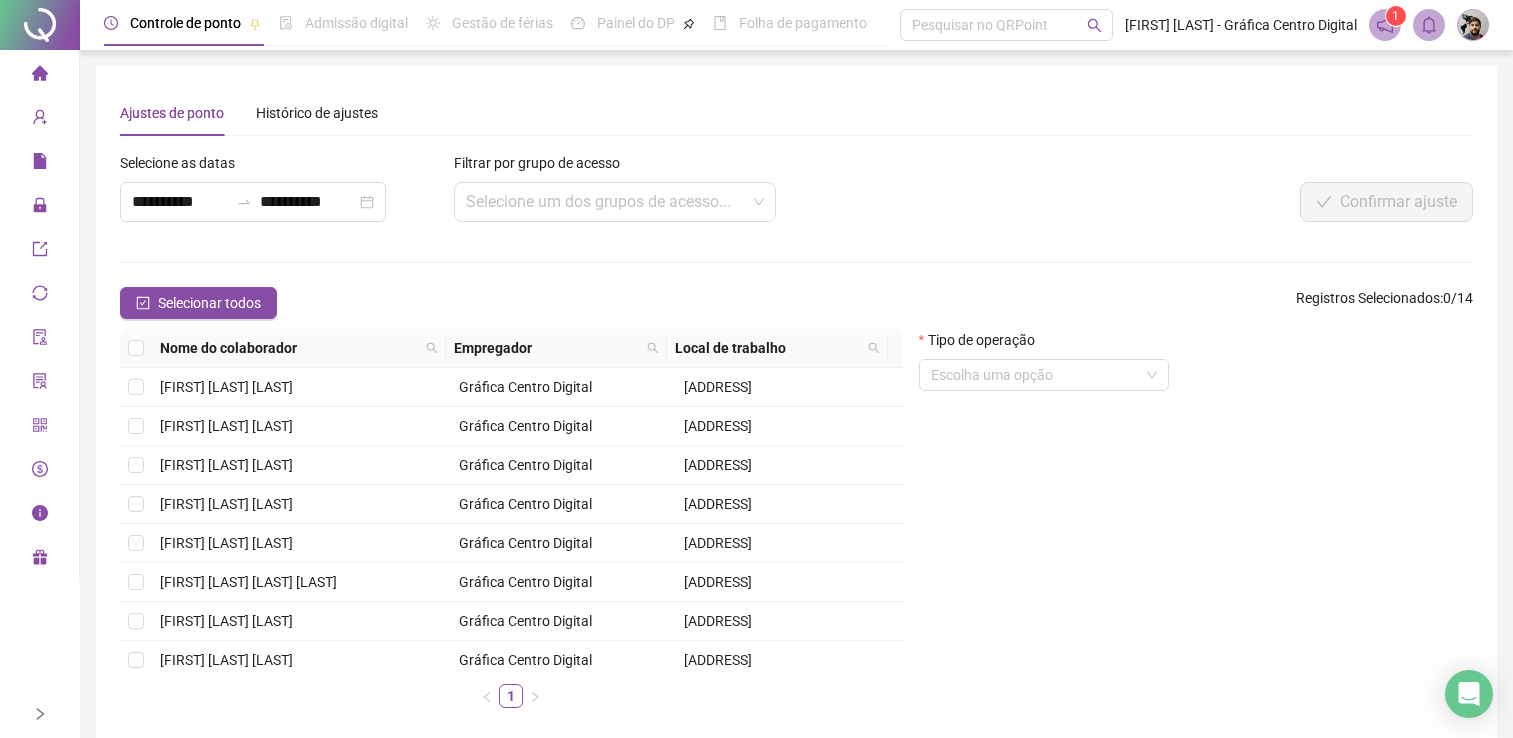 scroll, scrollTop: 95, scrollLeft: 0, axis: vertical 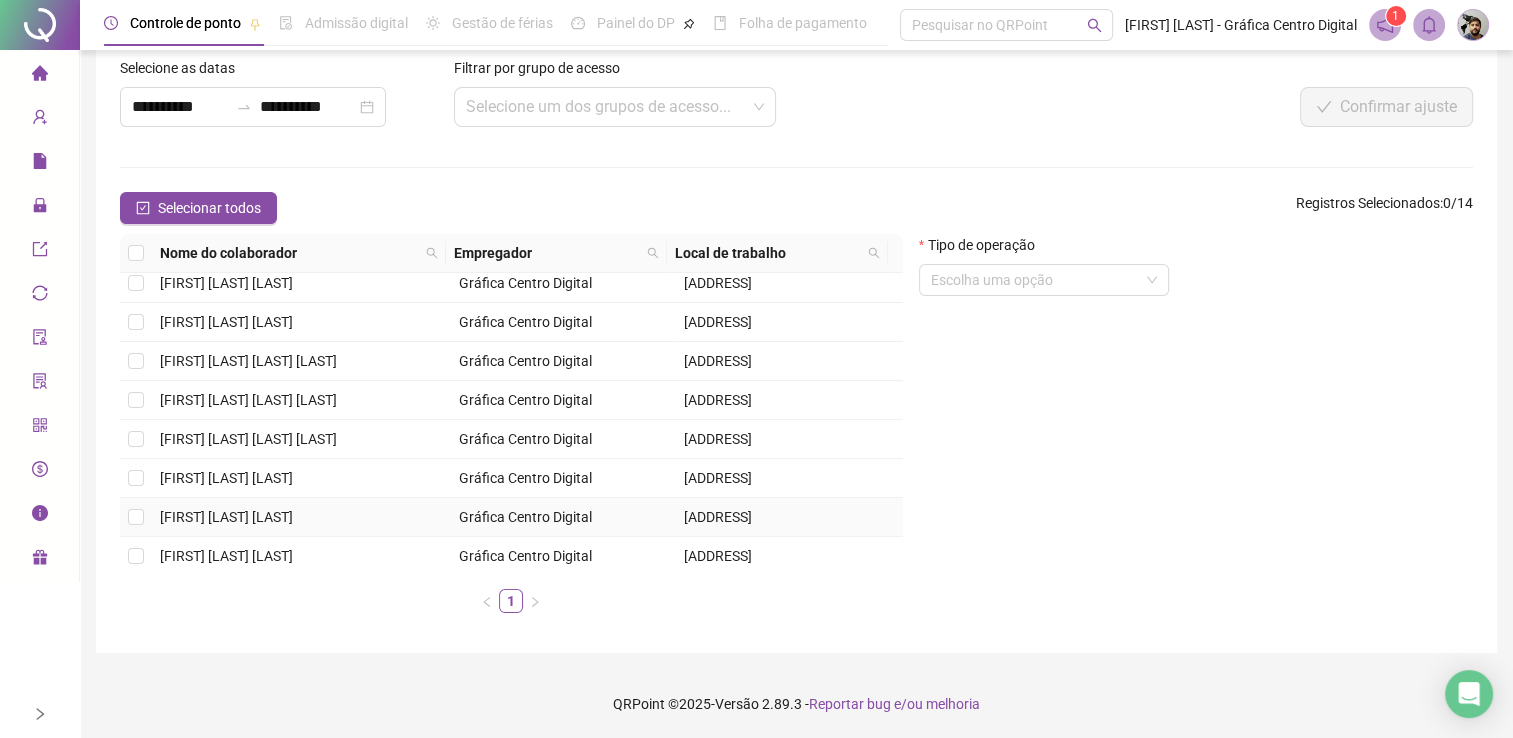click on "[FIRST] [LAST] [LAST] [LAST]" at bounding box center (226, 517) 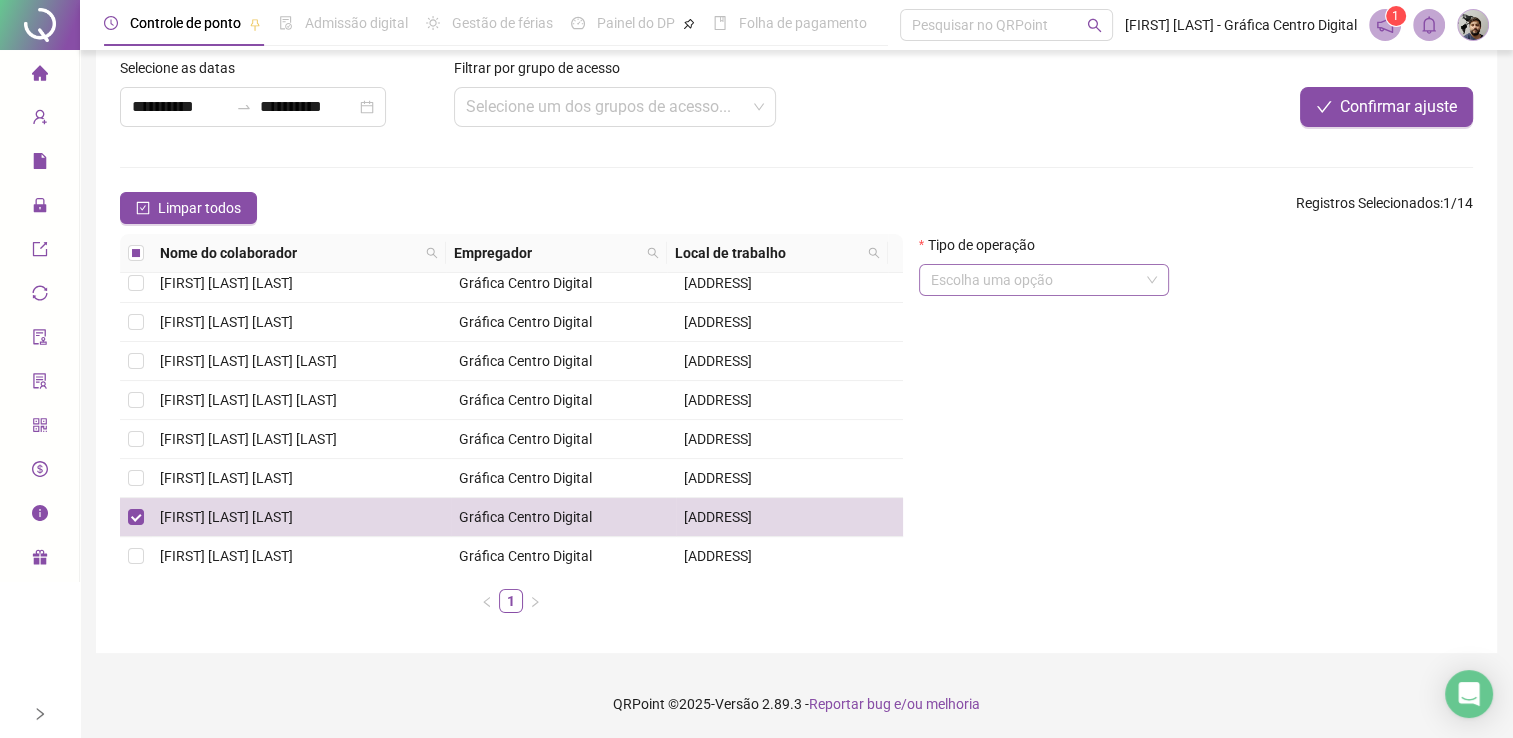 click at bounding box center [1035, 280] 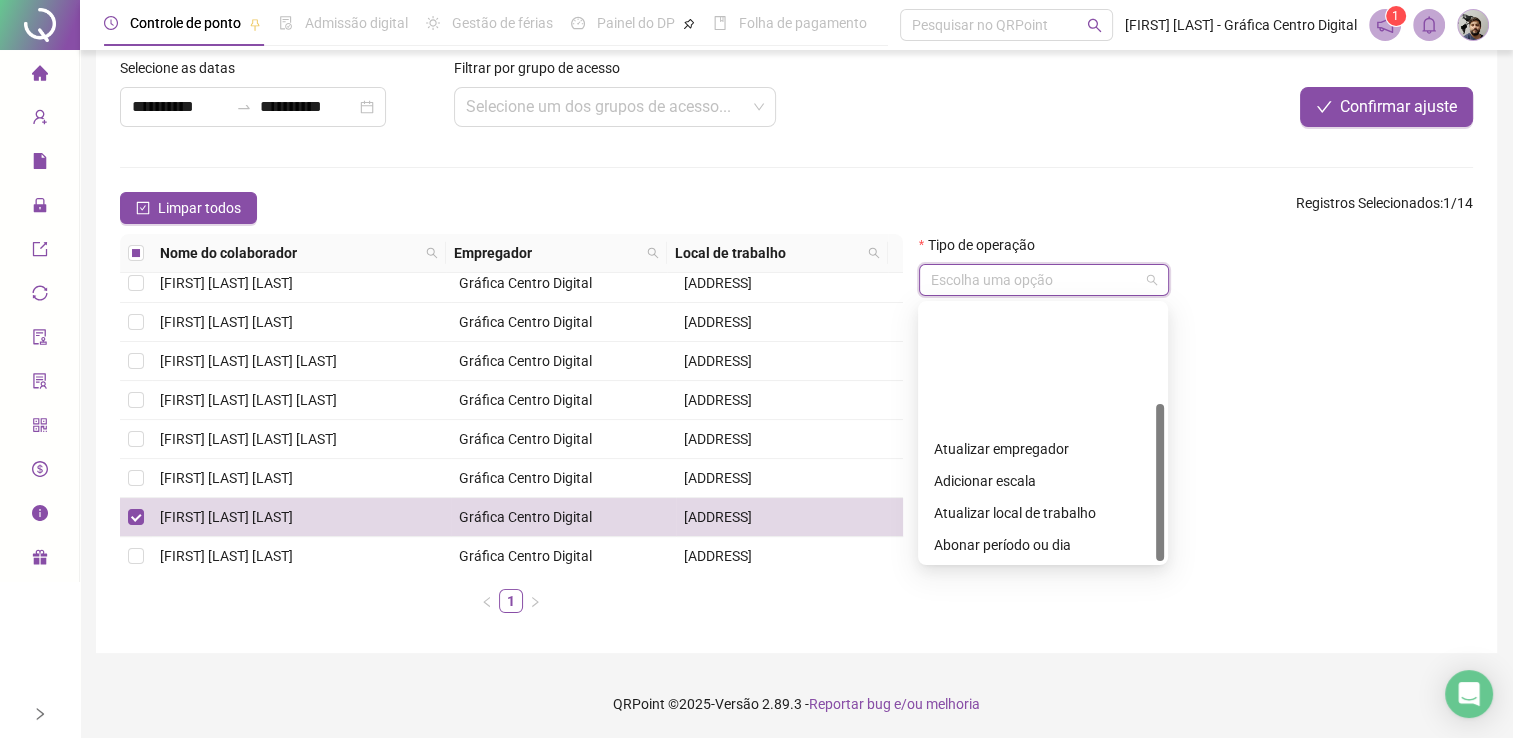 drag, startPoint x: 1045, startPoint y: 509, endPoint x: 1409, endPoint y: 213, distance: 469.16095 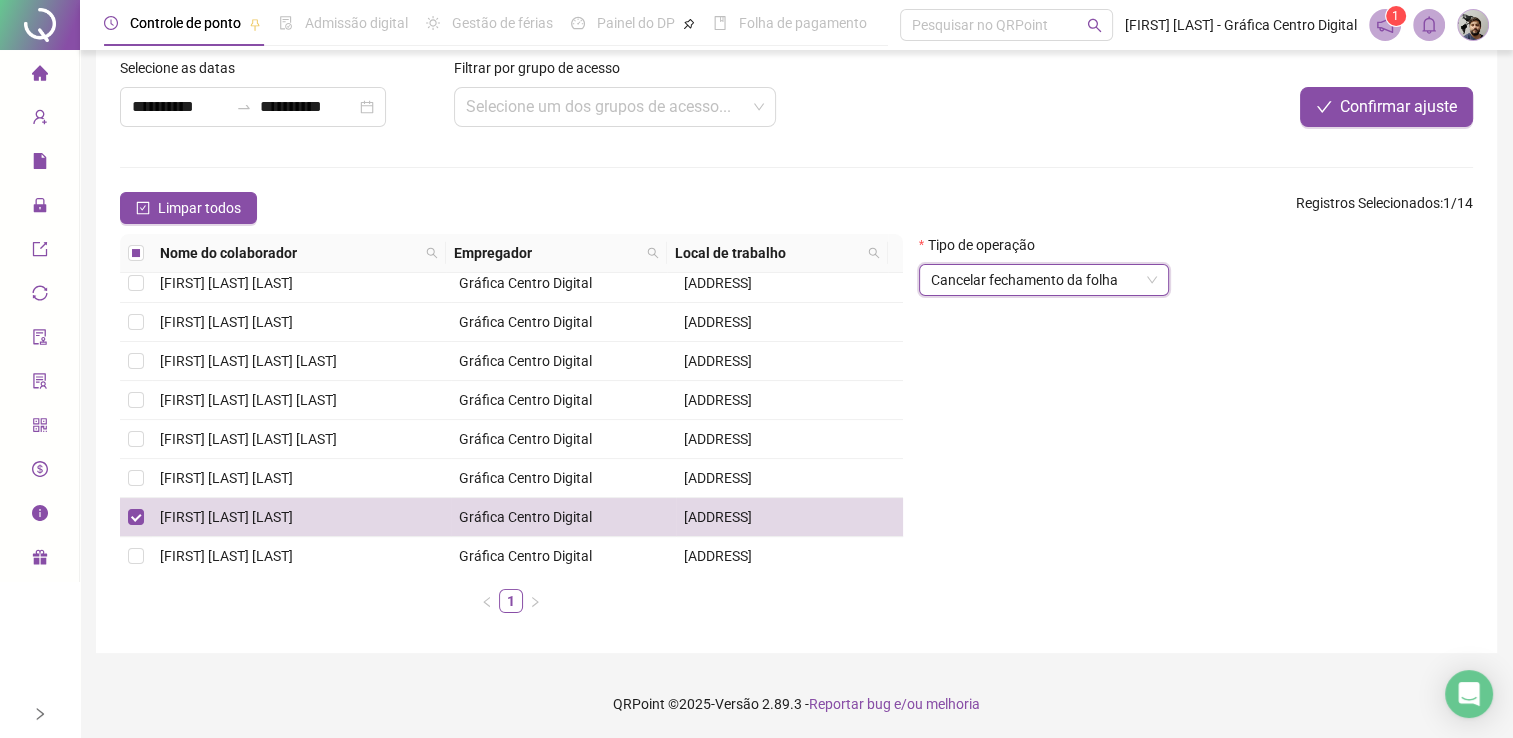 click on "Confirmar ajuste" at bounding box center (1191, 100) 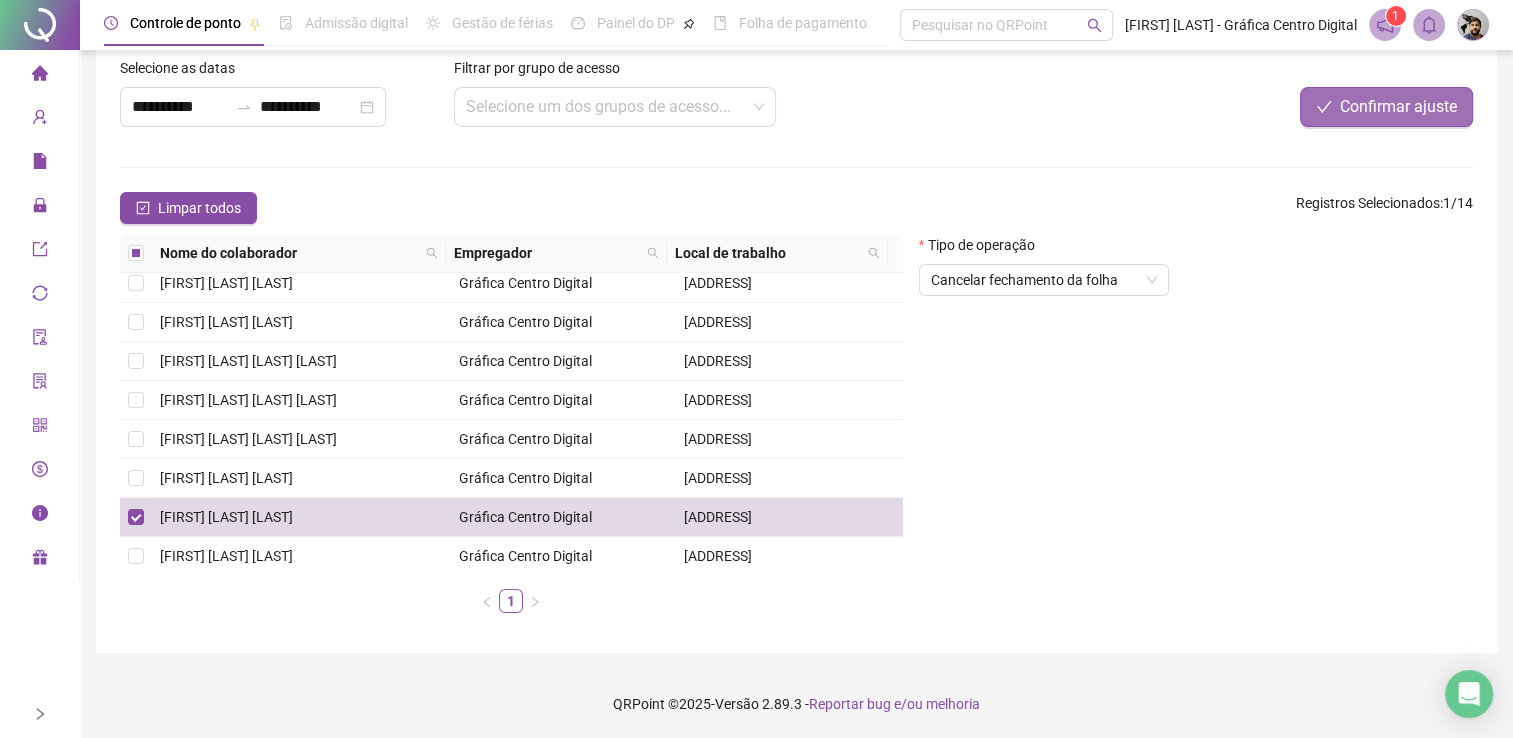 click on "Confirmar ajuste" at bounding box center [1398, 107] 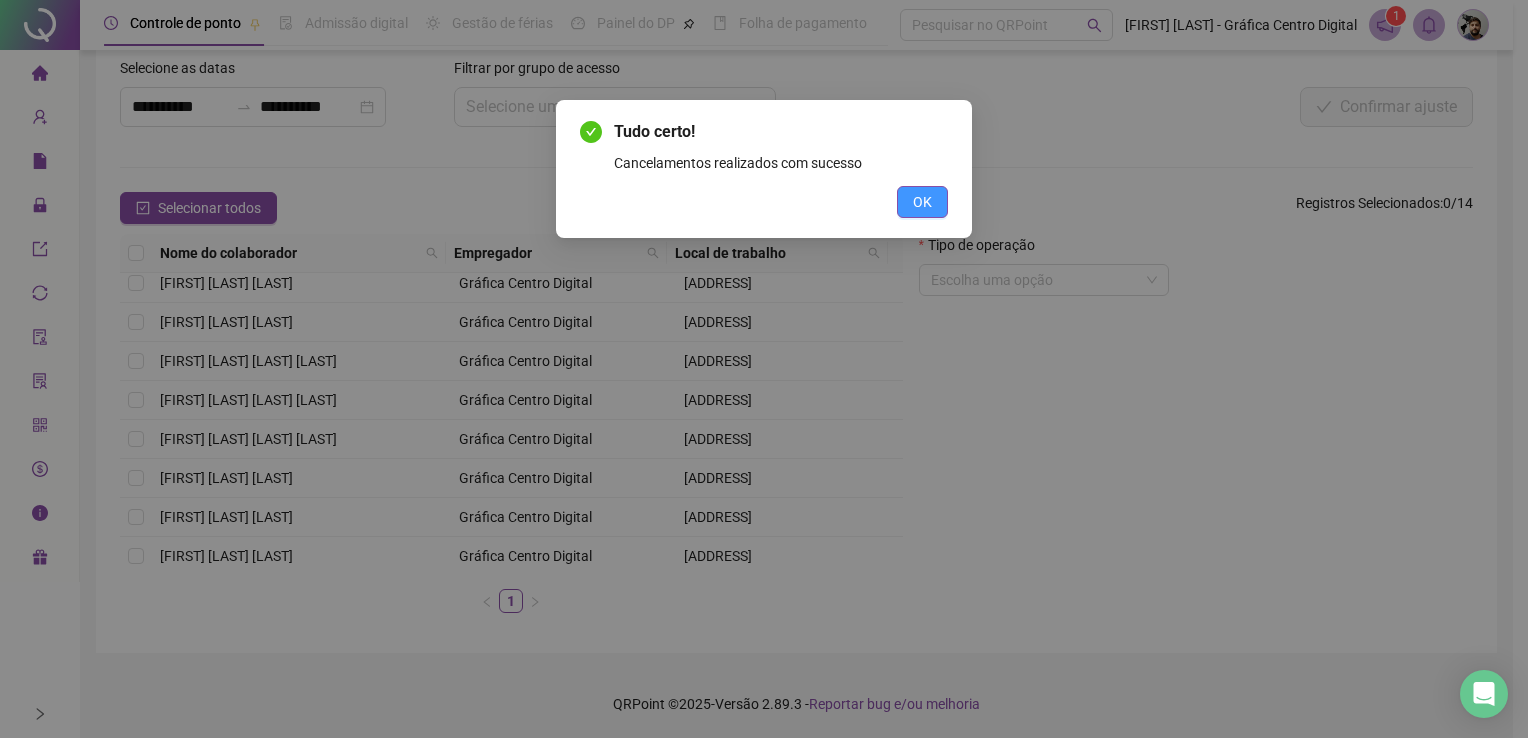click on "OK" at bounding box center [922, 202] 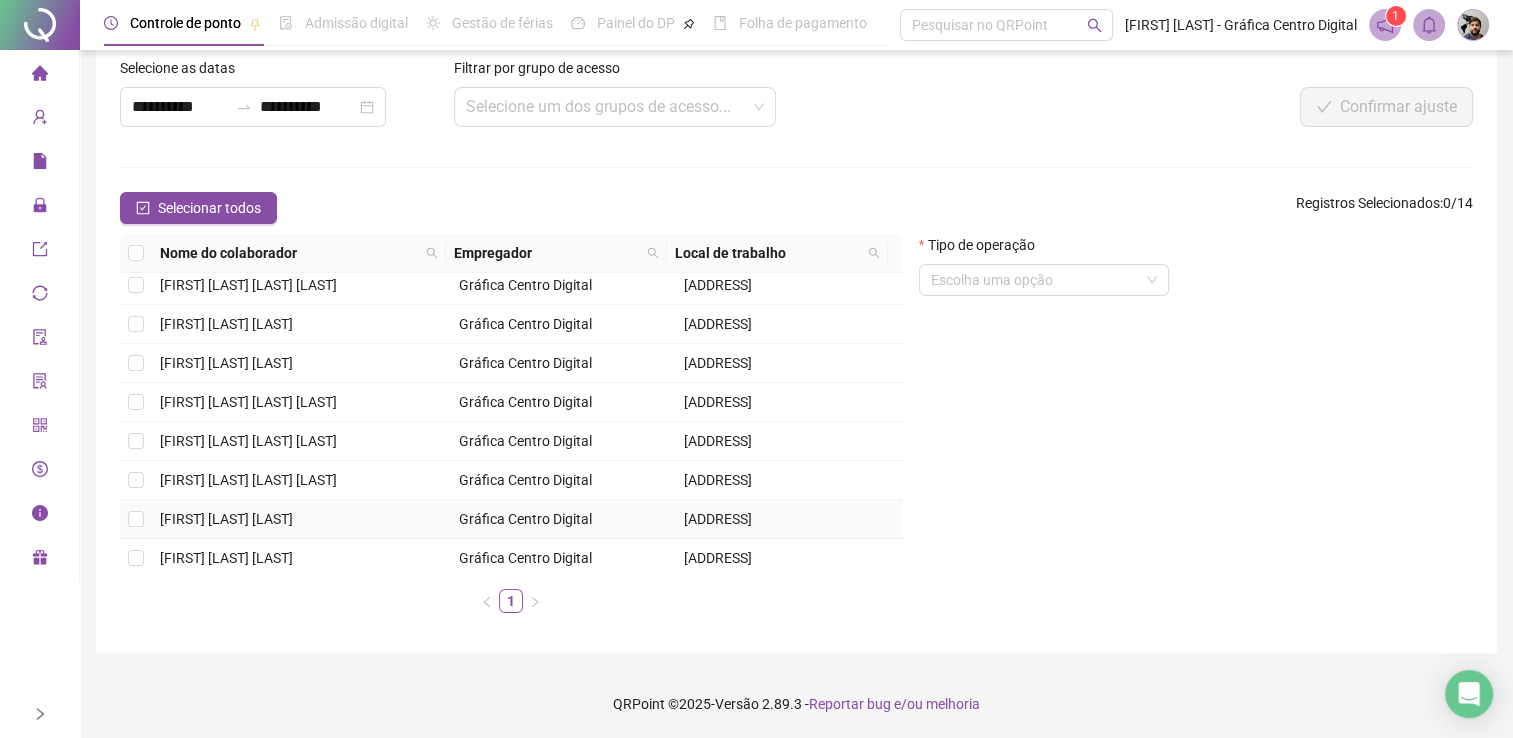 scroll, scrollTop: 243, scrollLeft: 0, axis: vertical 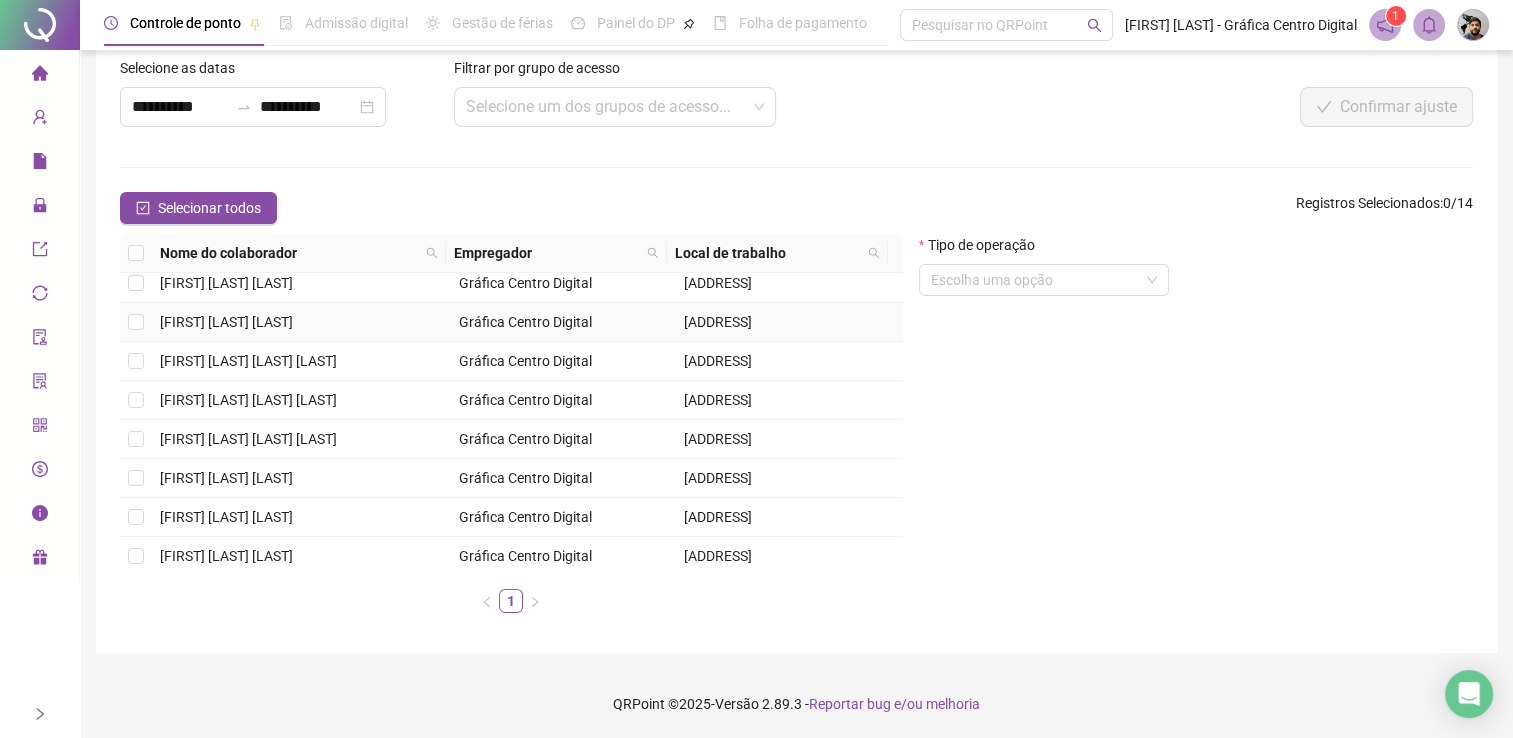 click on "[FIRST] [LAST]" at bounding box center (226, 322) 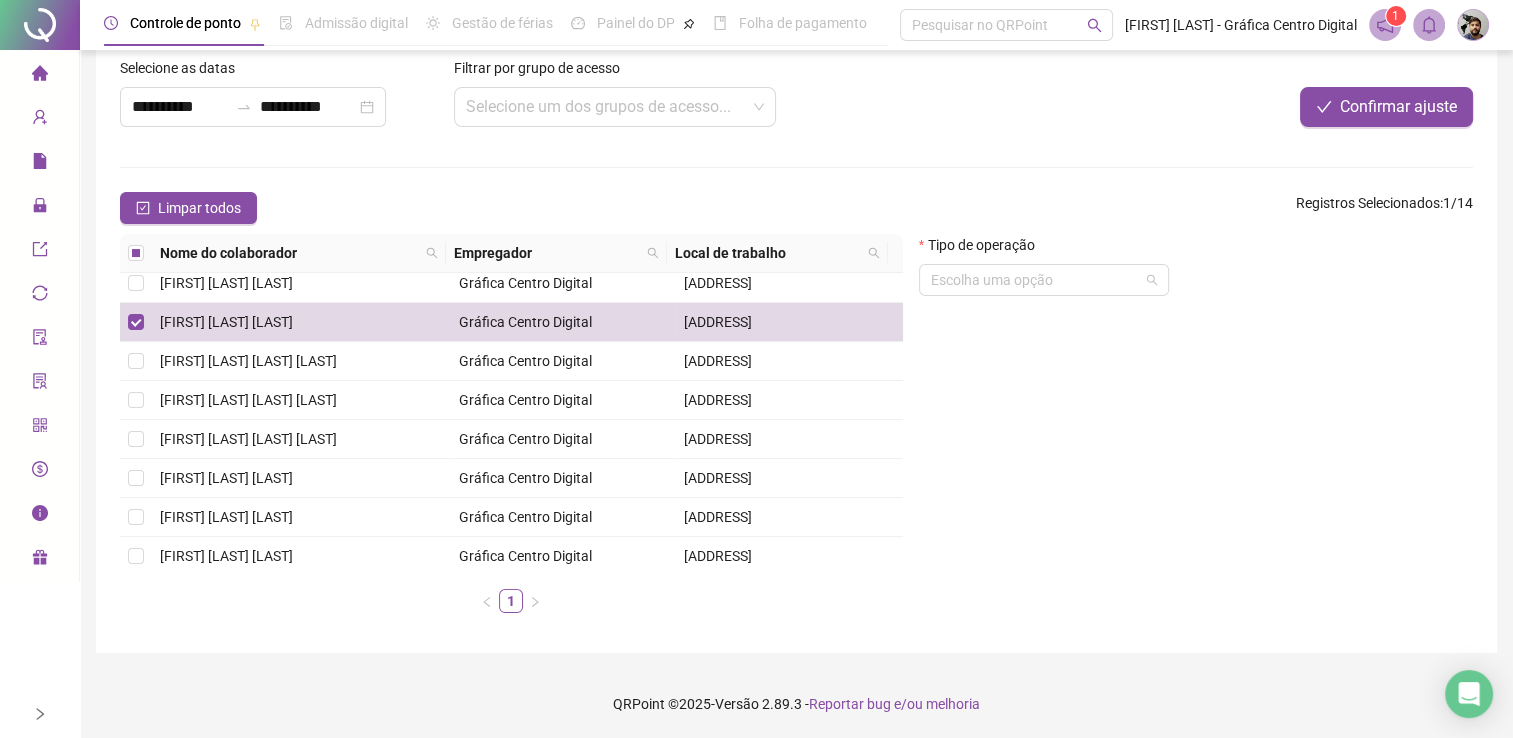 drag, startPoint x: 927, startPoint y: 280, endPoint x: 932, endPoint y: 298, distance: 18.681541 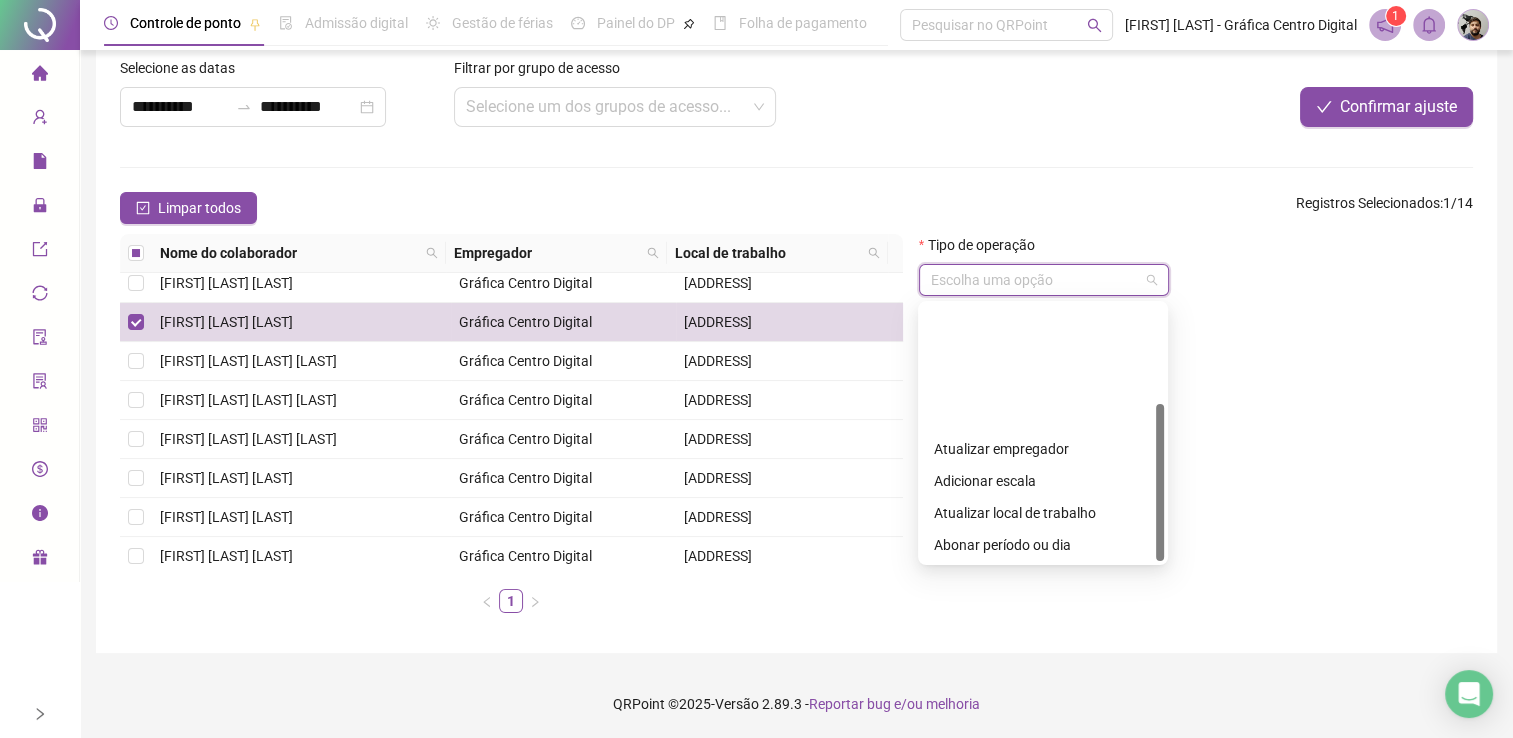 drag, startPoint x: 1044, startPoint y: 514, endPoint x: 1173, endPoint y: 340, distance: 216.60332 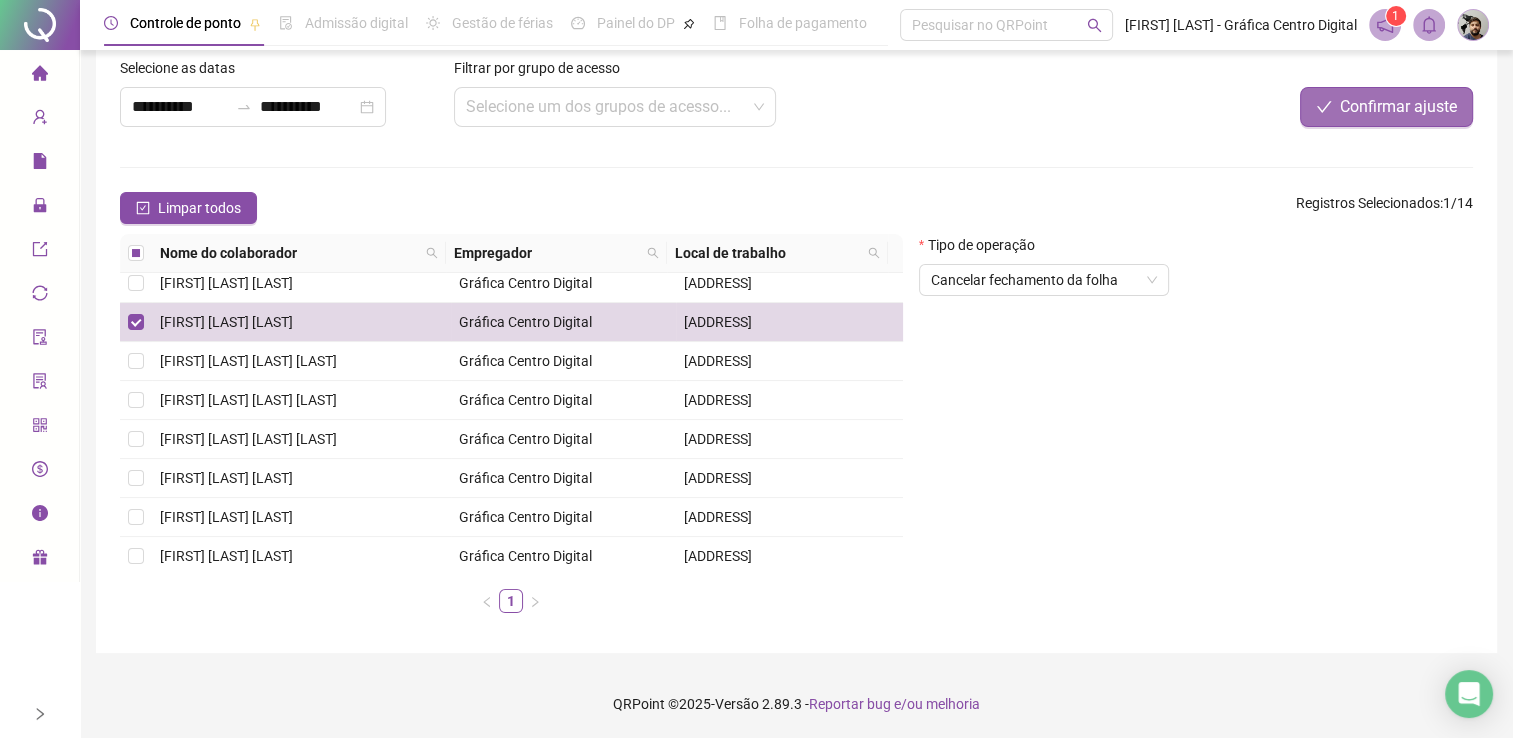 click on "Confirmar ajuste" at bounding box center [1398, 107] 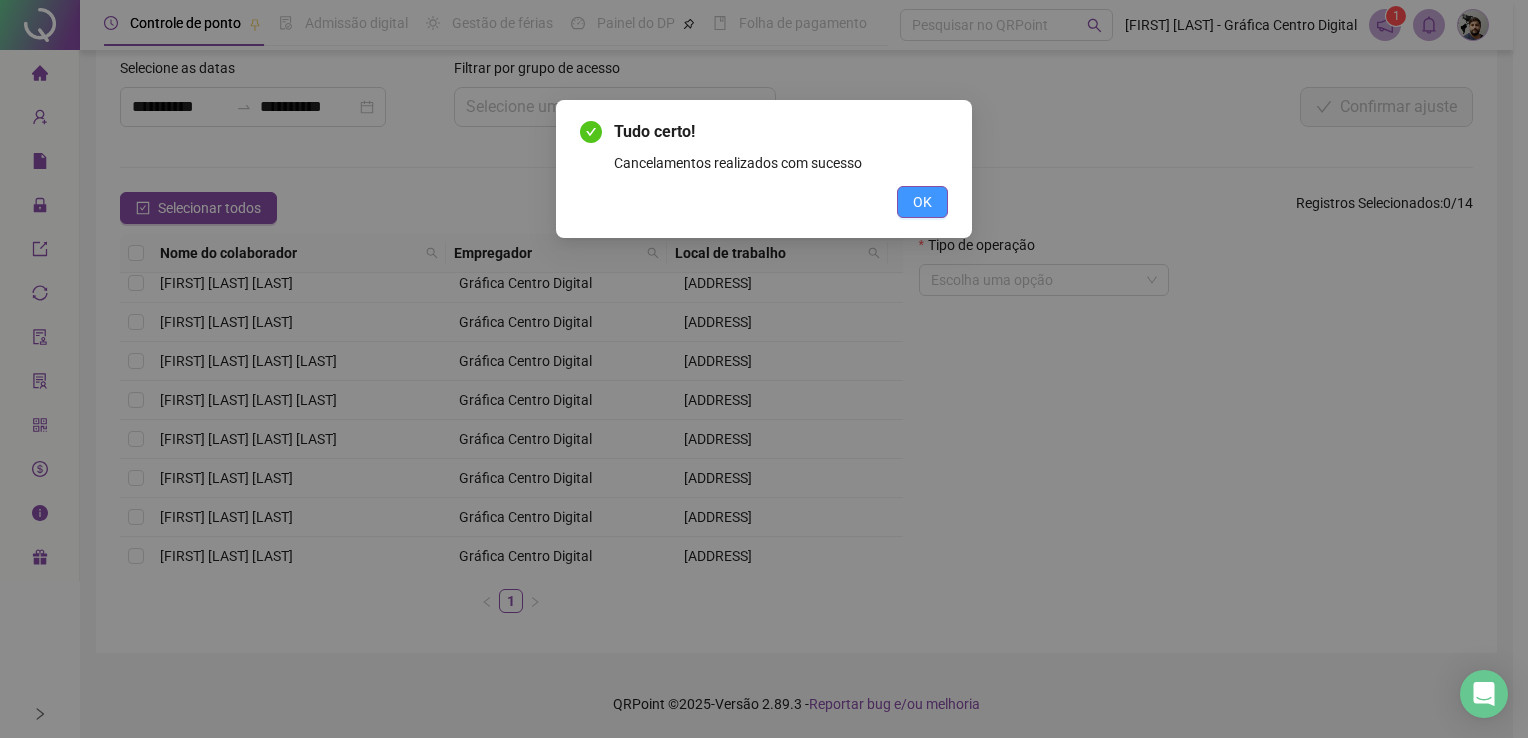 click on "OK" at bounding box center [922, 202] 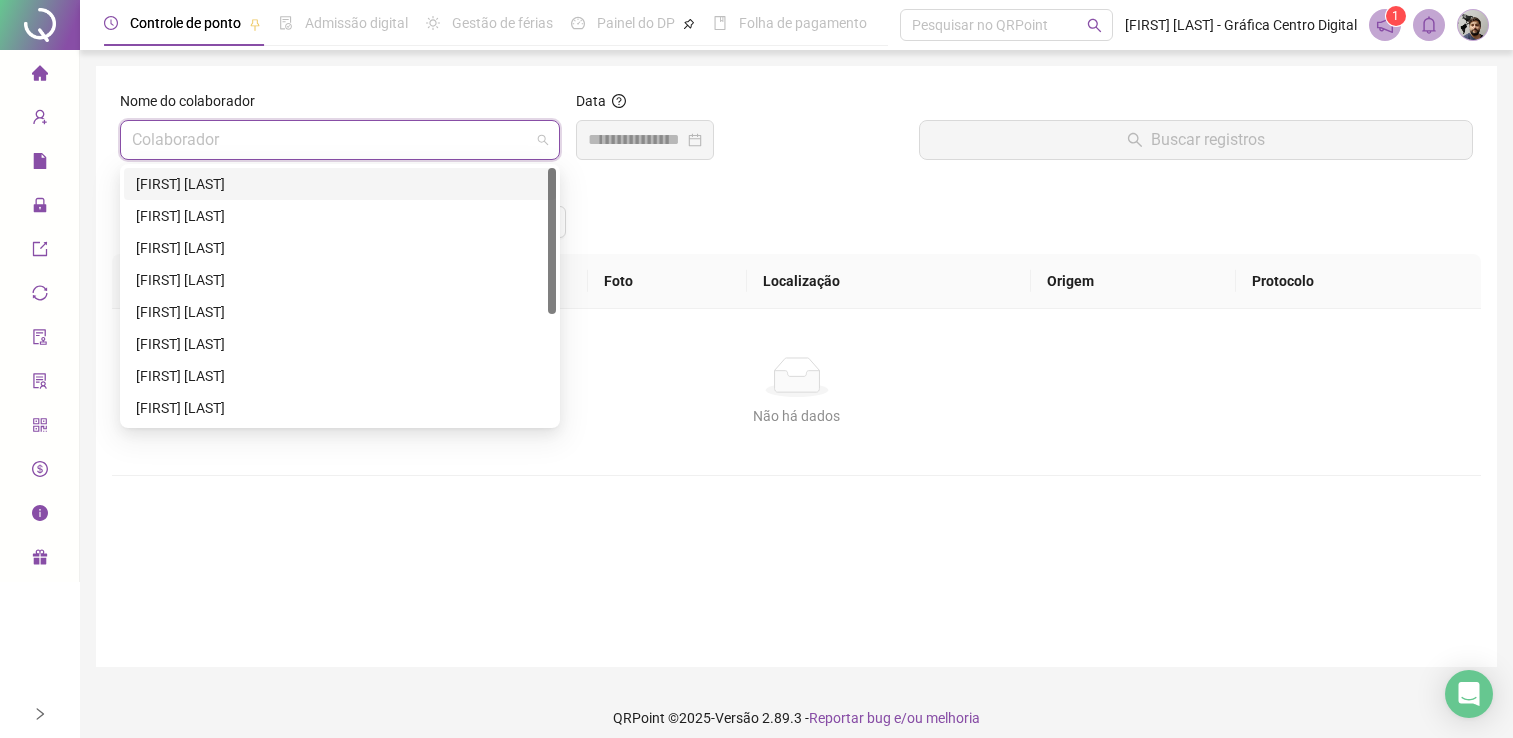 scroll, scrollTop: 14, scrollLeft: 0, axis: vertical 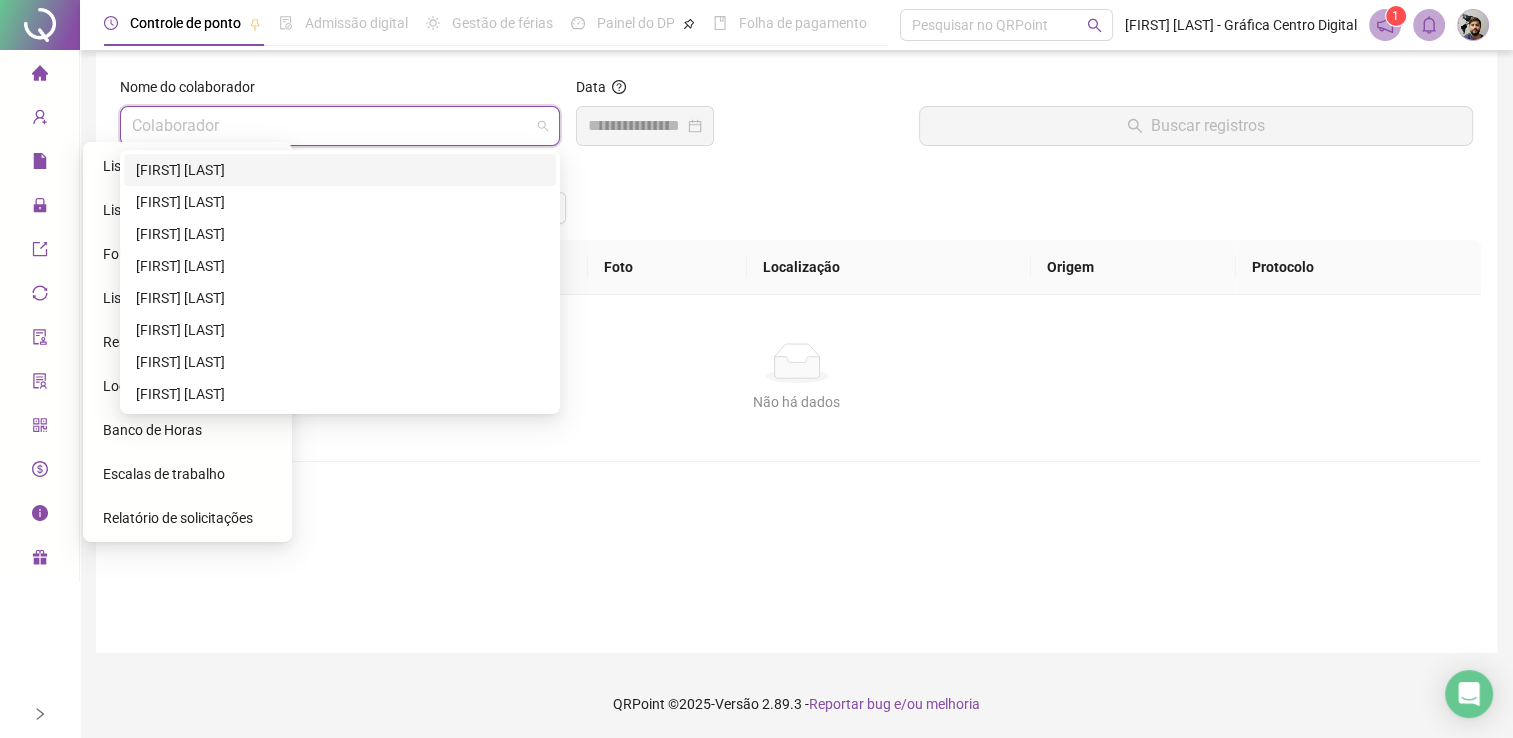 click on "Listagem de colaboradores" at bounding box center (187, 166) 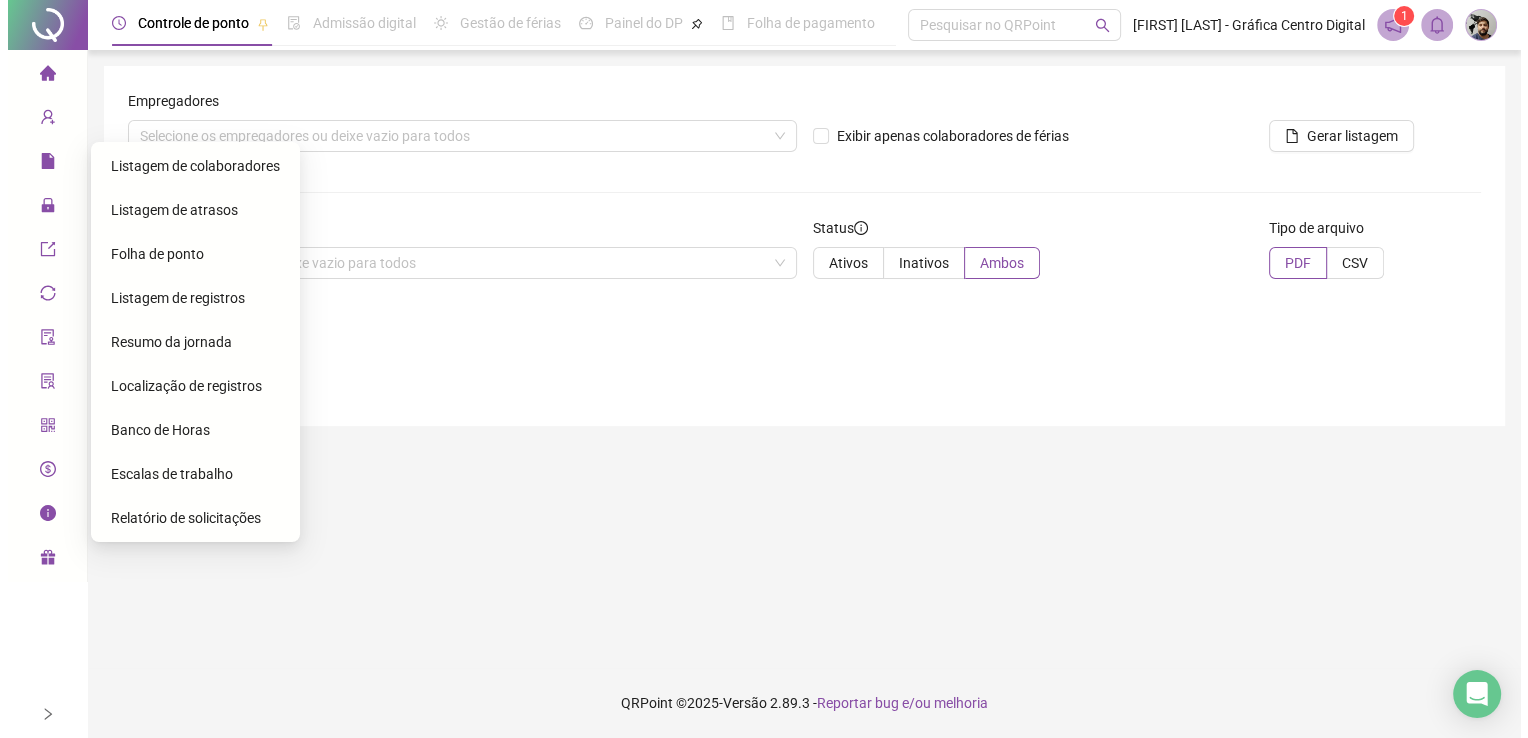 scroll, scrollTop: 0, scrollLeft: 0, axis: both 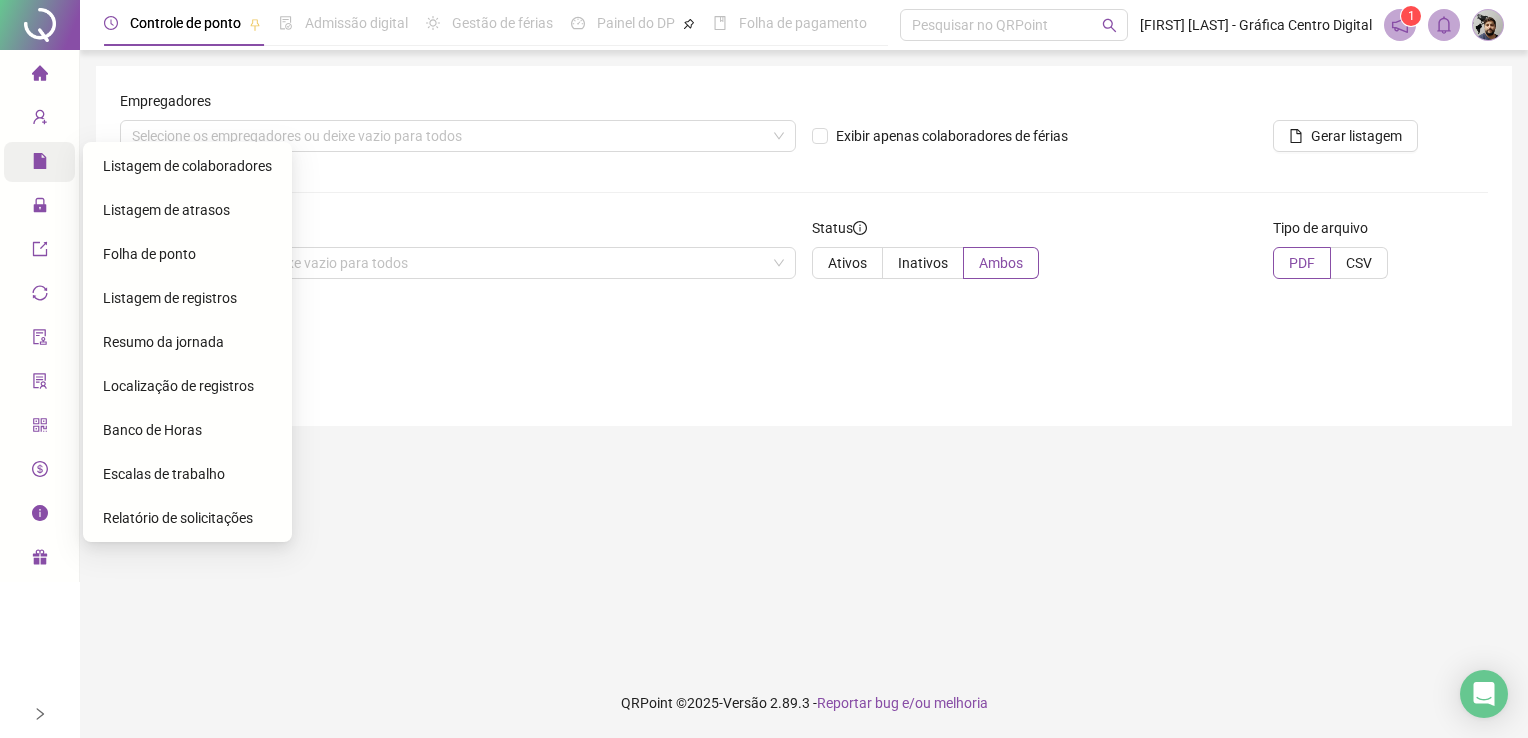 click 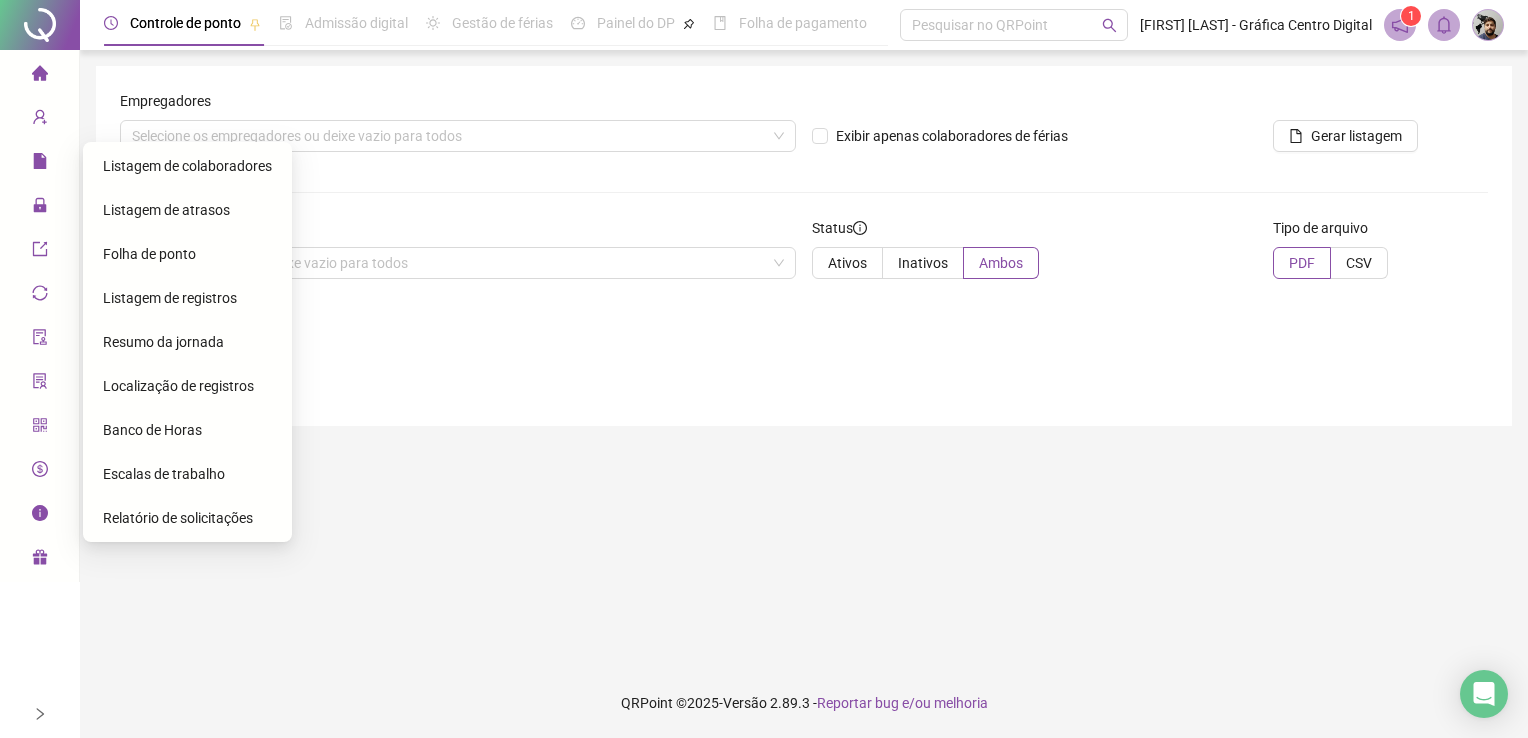 click on "Folha de ponto" at bounding box center [149, 254] 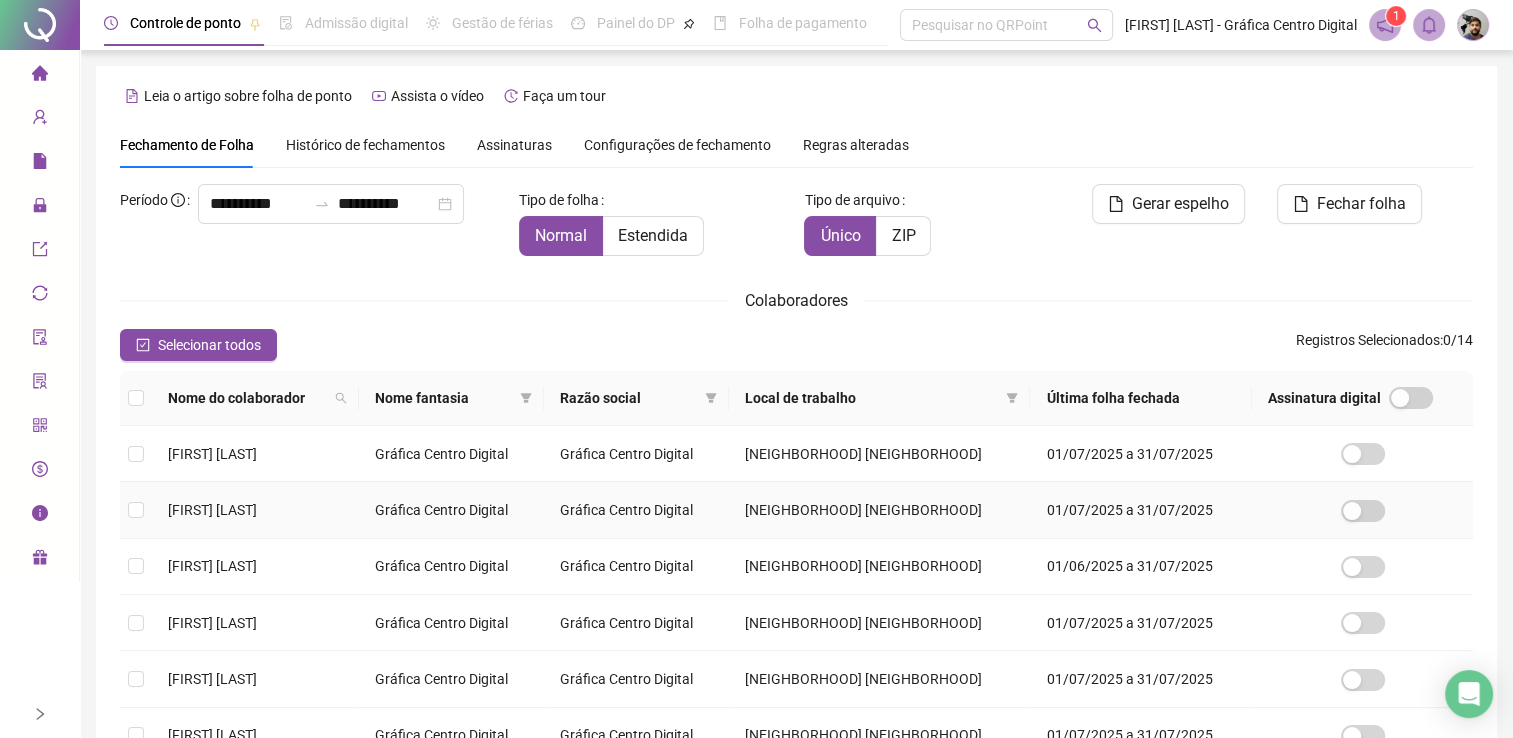 scroll, scrollTop: 432, scrollLeft: 0, axis: vertical 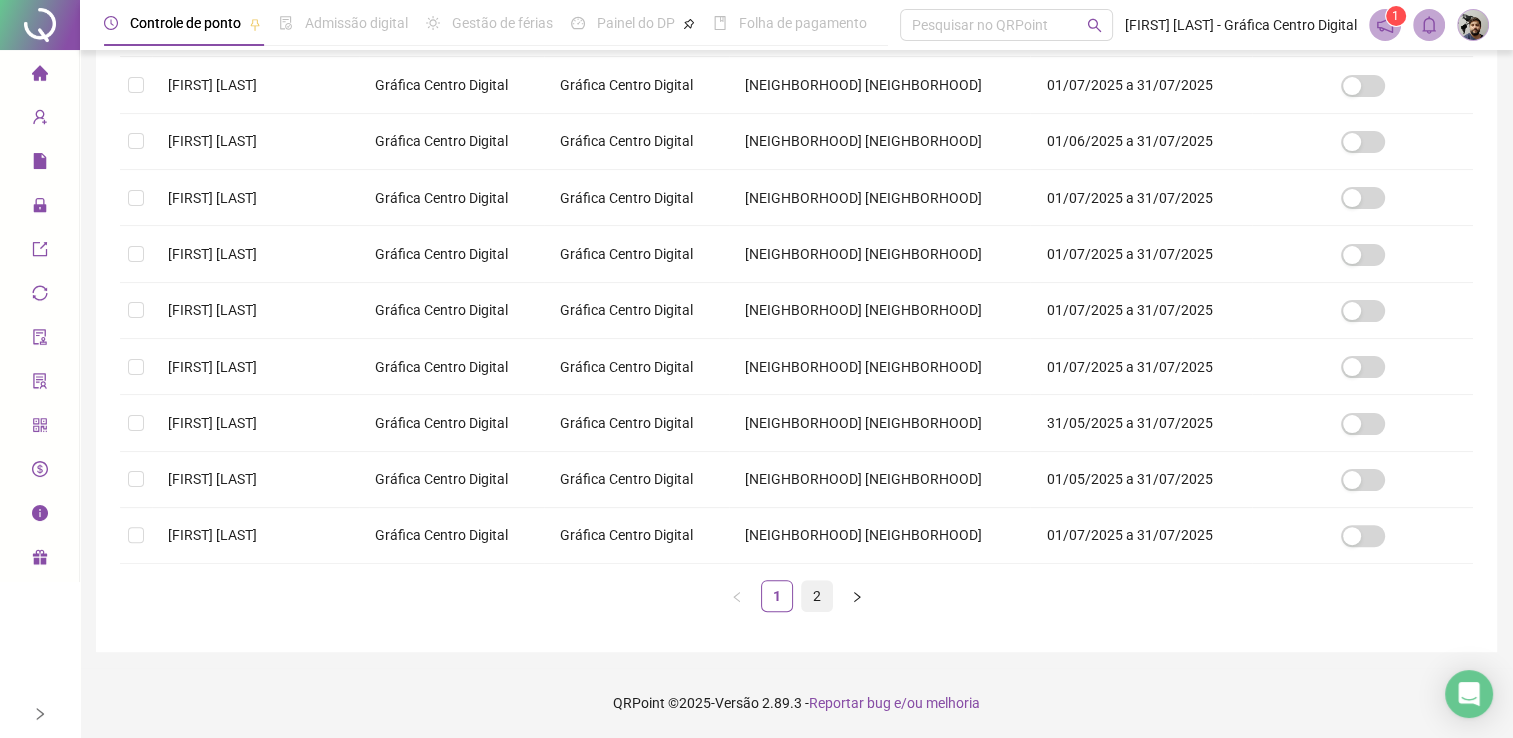 click on "2" at bounding box center (817, 596) 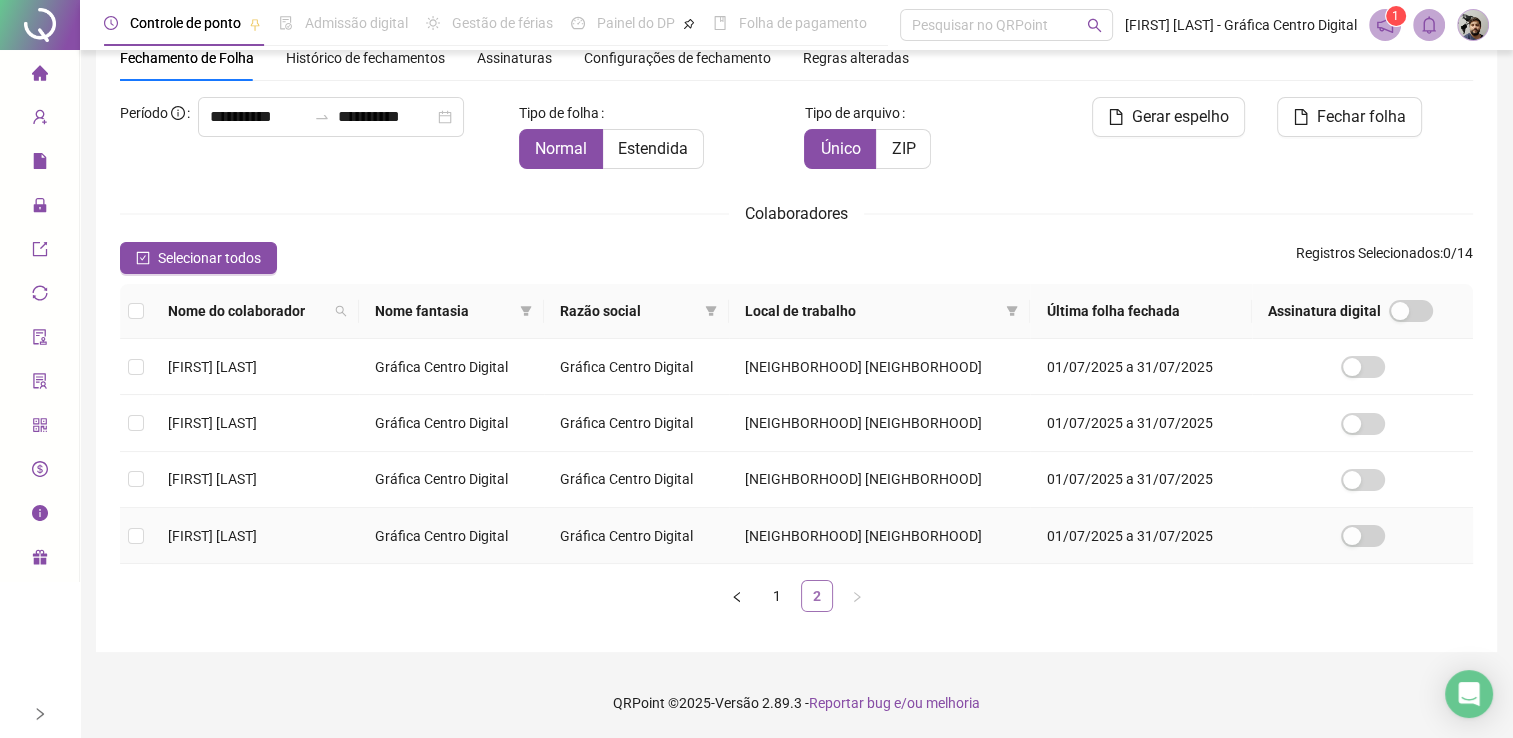 scroll, scrollTop: 29, scrollLeft: 0, axis: vertical 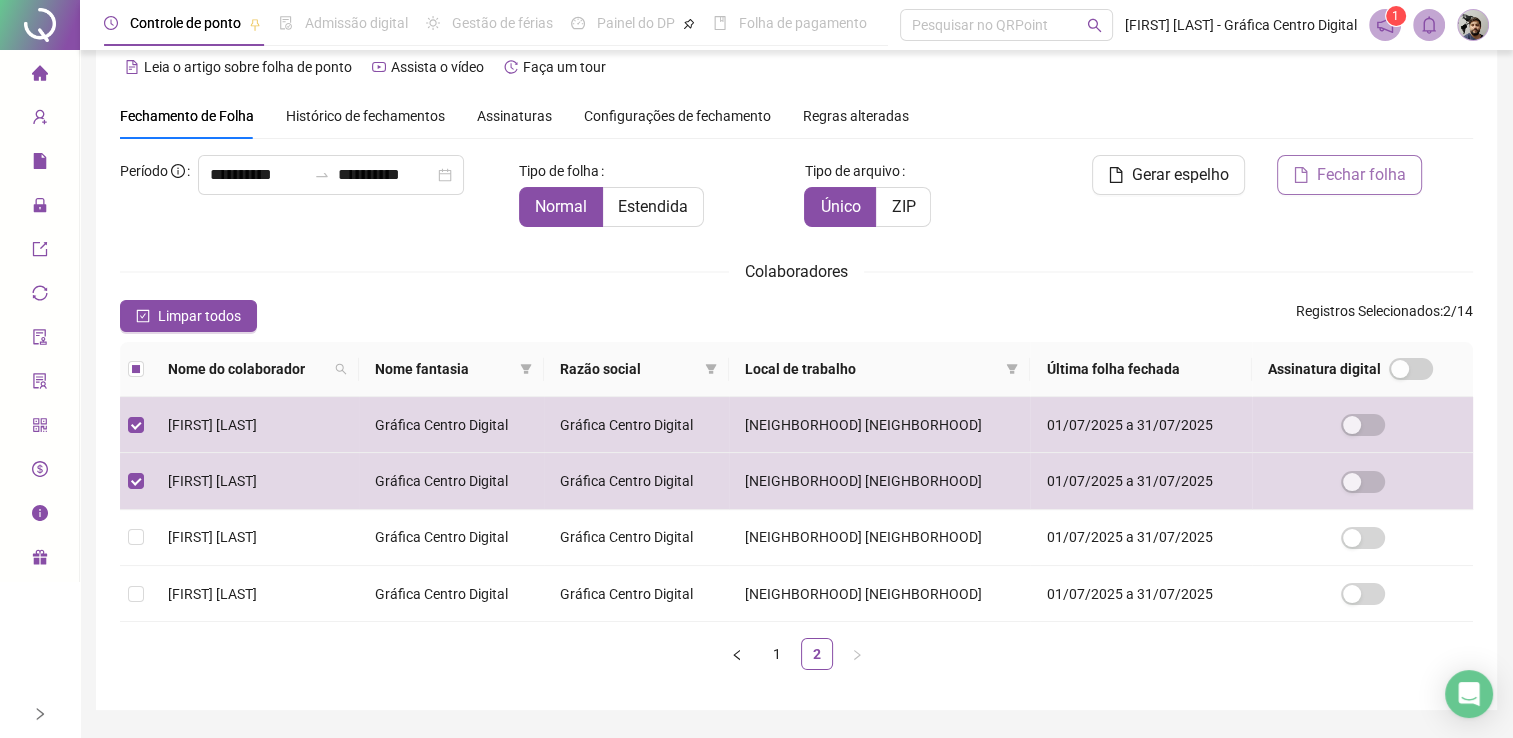 click on "Fechar folha" at bounding box center (1349, 175) 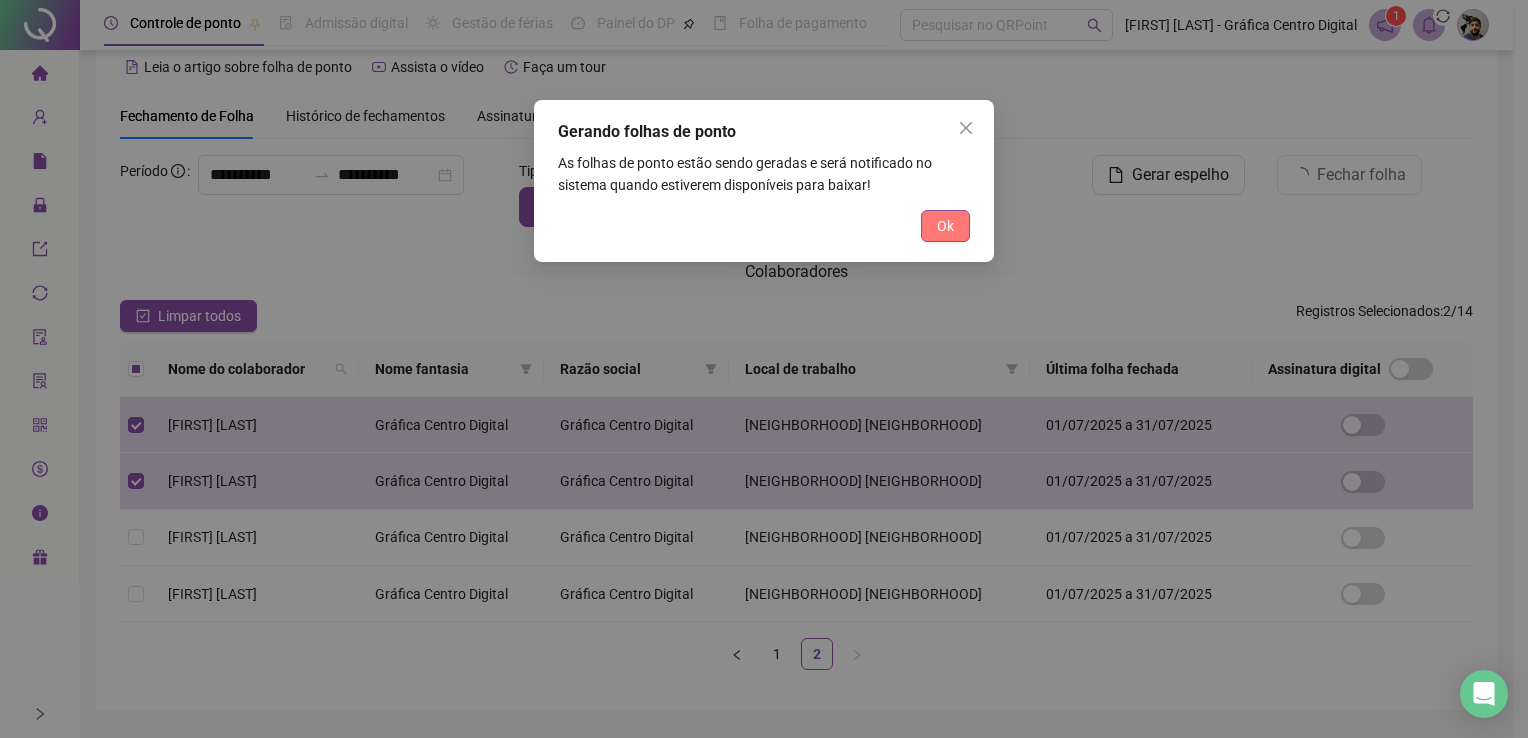 click on "Ok" at bounding box center [945, 226] 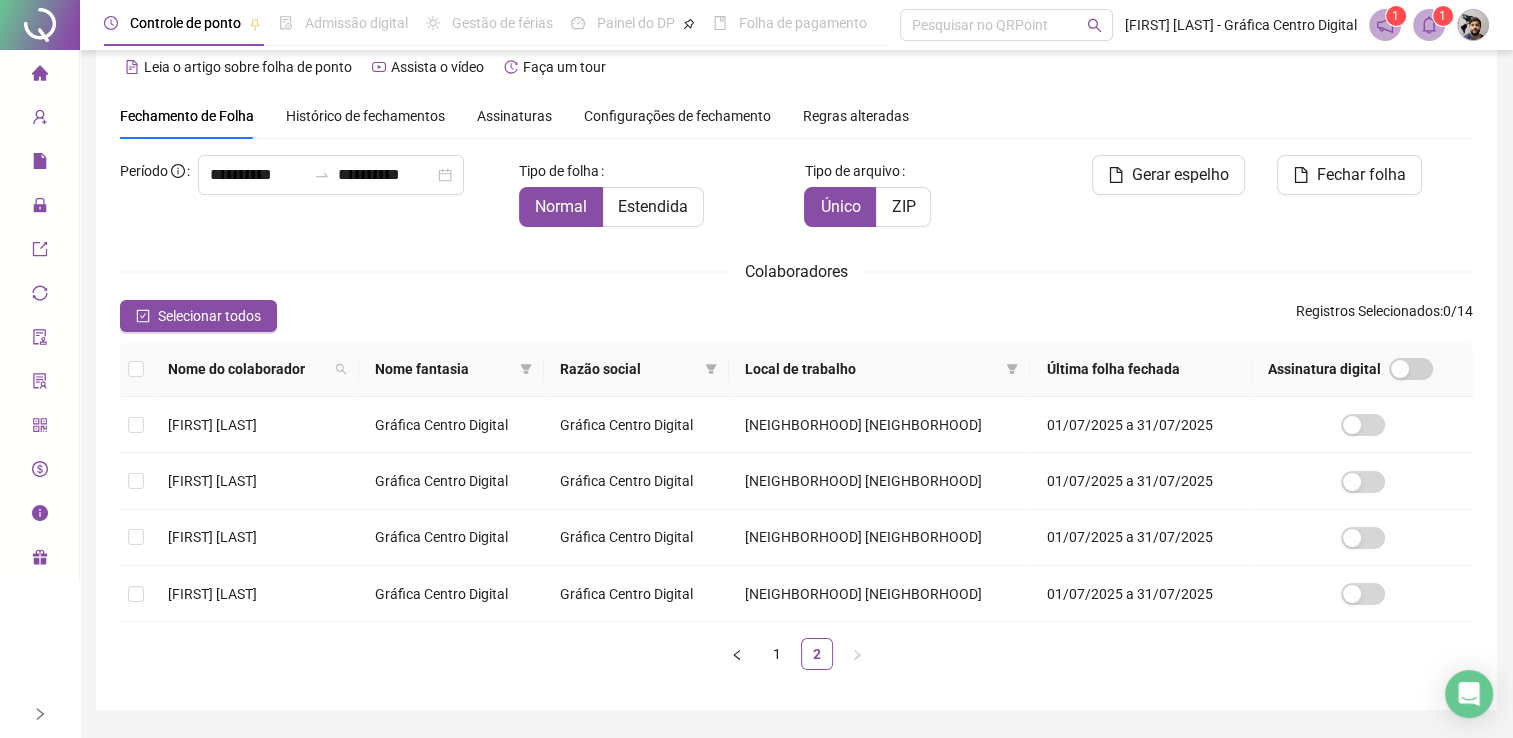 click 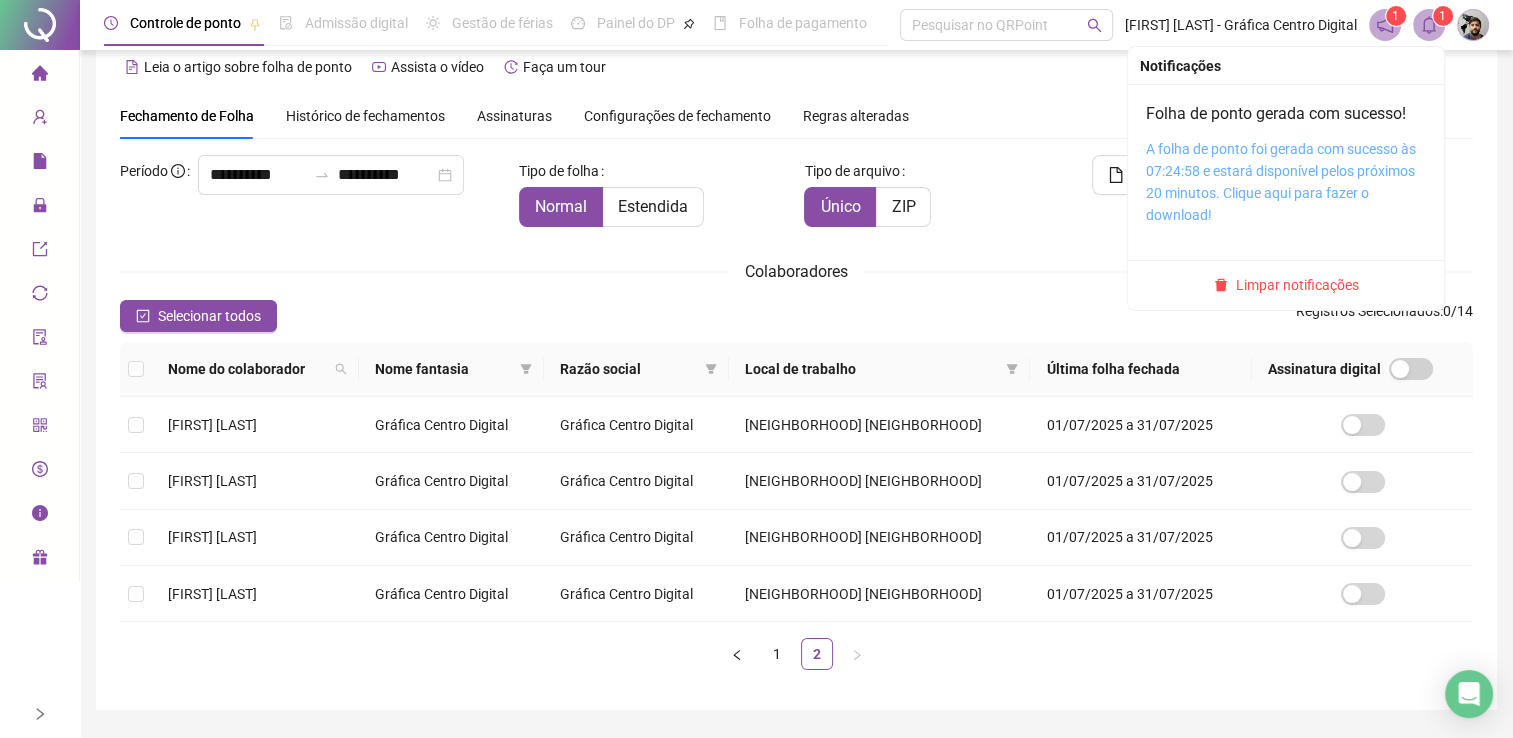 click on "A folha de ponto foi gerada com sucesso às 07:24:58 e estará disponível pelos próximos 20 minutos.
Clique aqui para fazer o download!" at bounding box center [1281, 182] 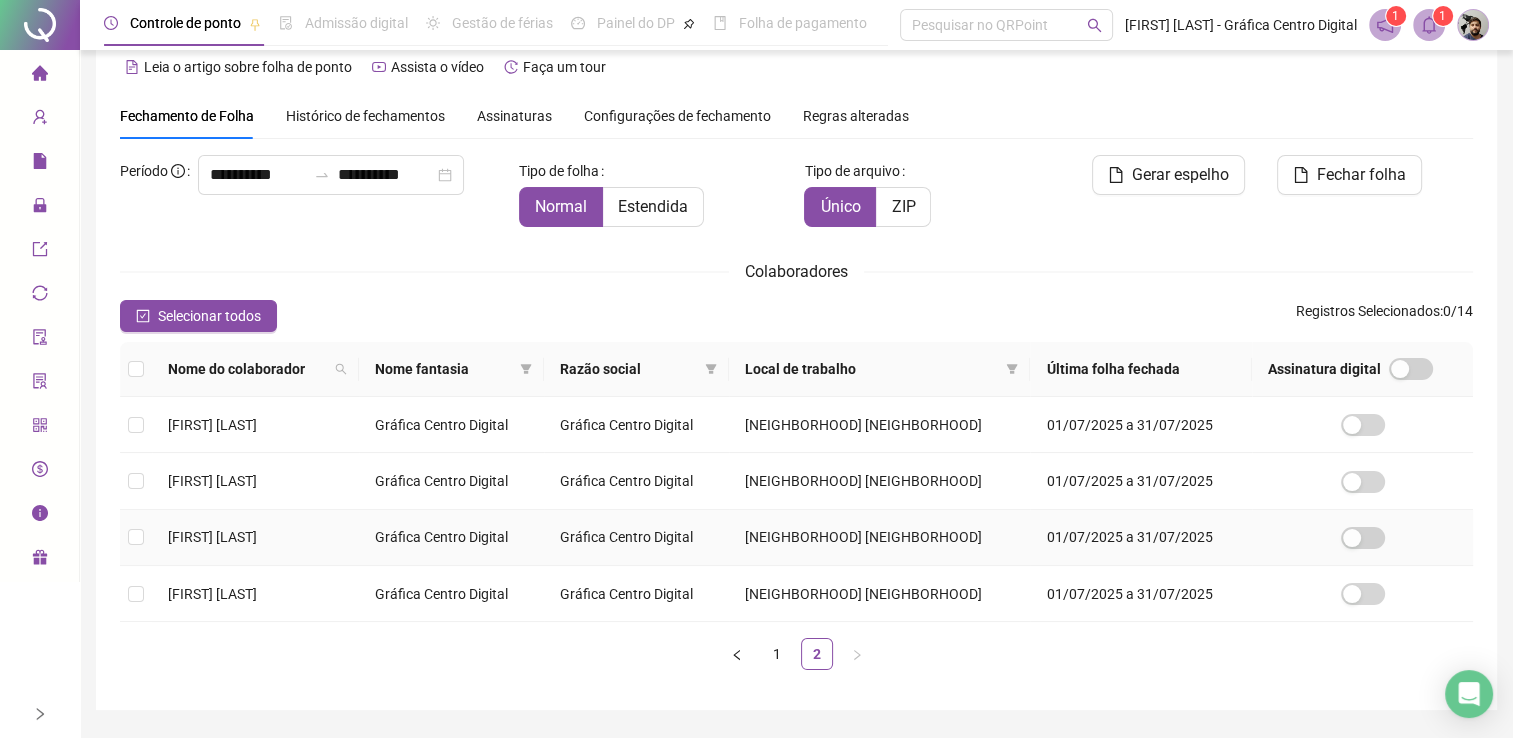 click on "[FIRST] [LAST]" at bounding box center (212, 537) 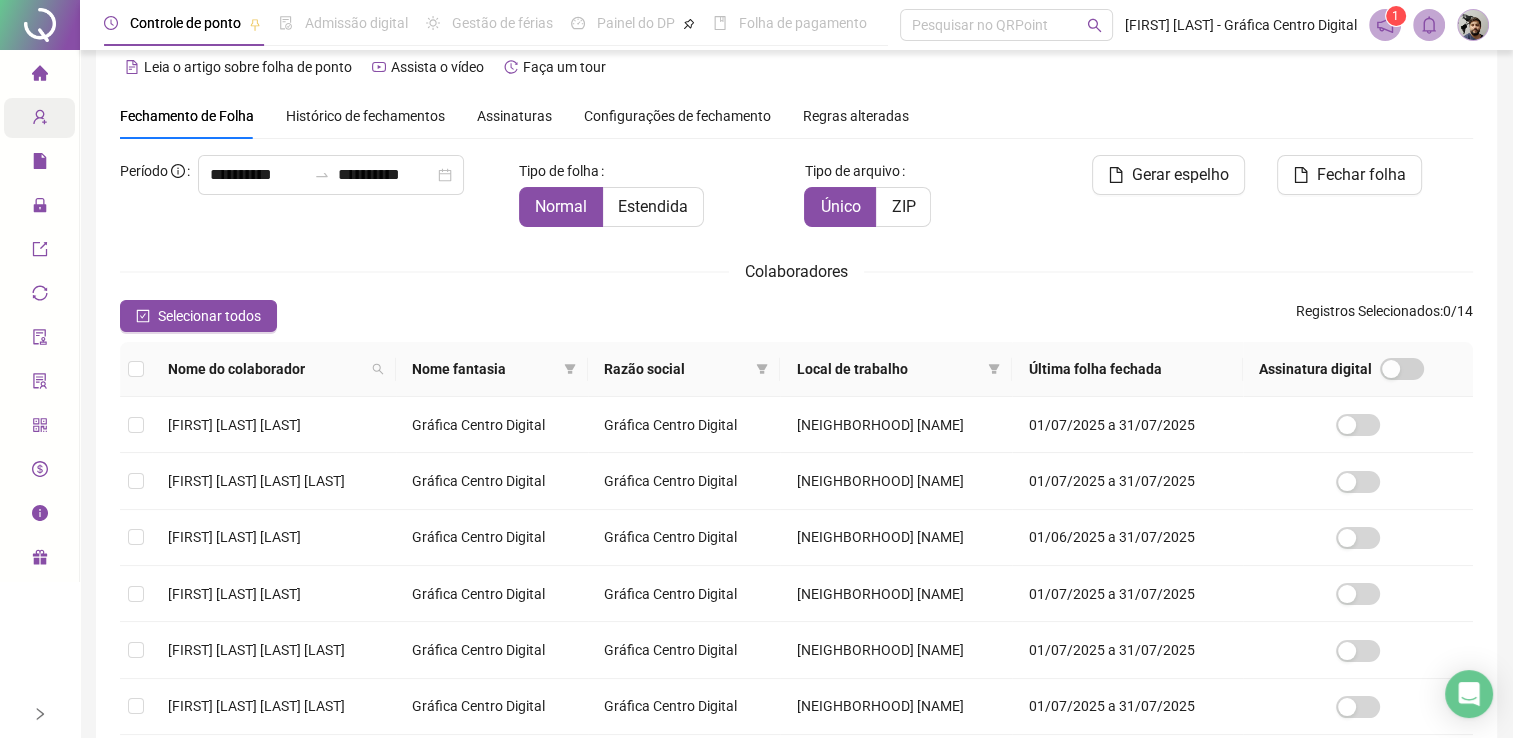 scroll, scrollTop: 29, scrollLeft: 0, axis: vertical 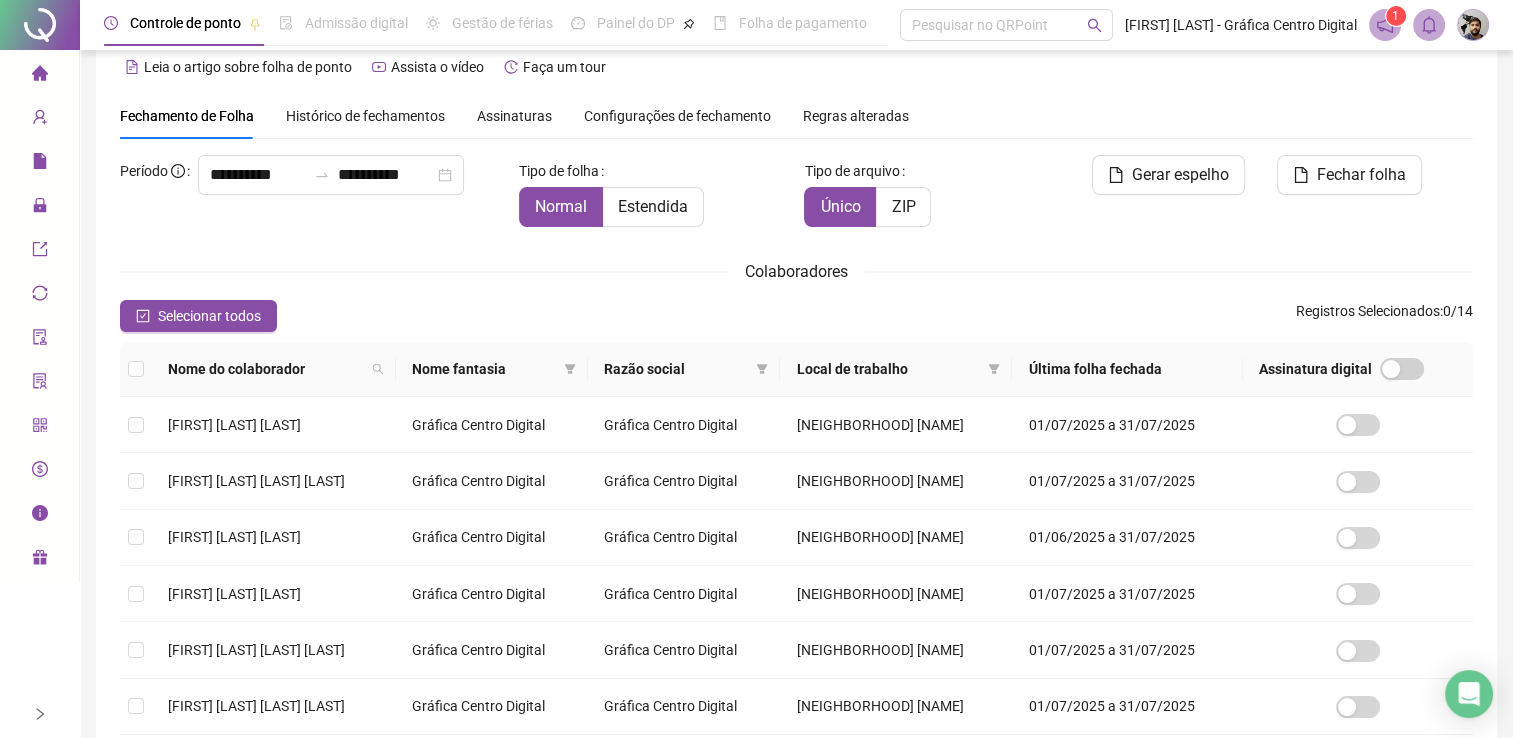 click at bounding box center [40, 25] 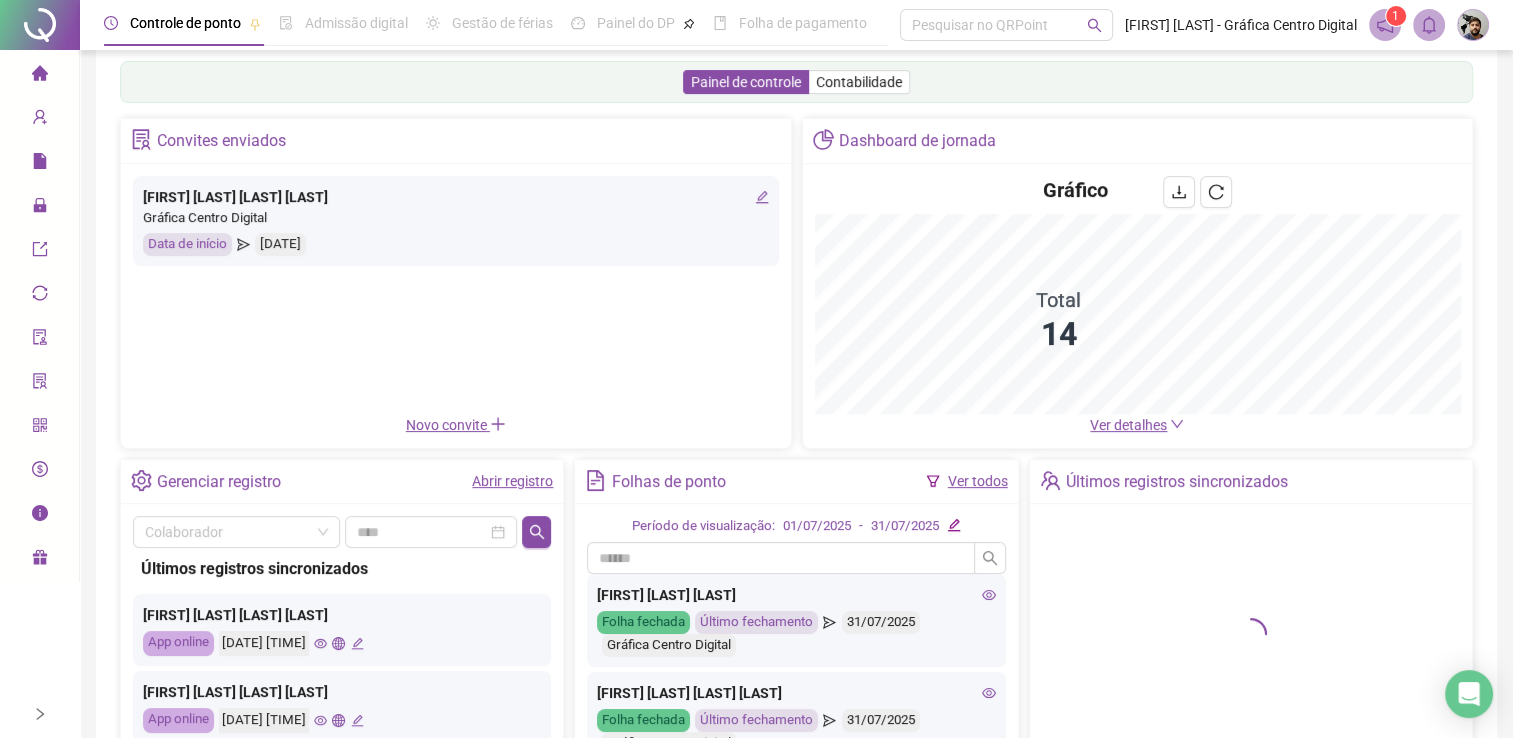 click on "Abrir registro" at bounding box center (512, 481) 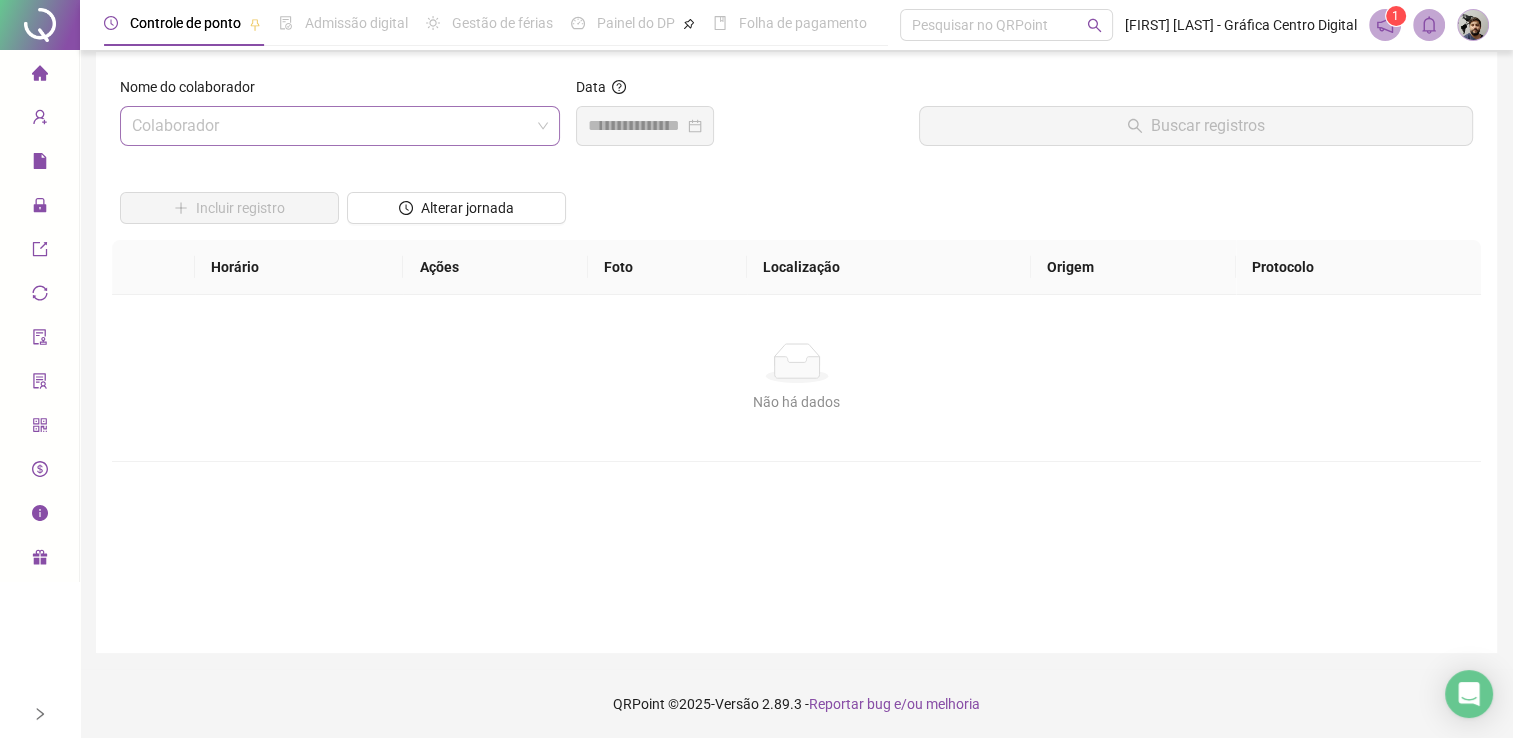 click at bounding box center (331, 126) 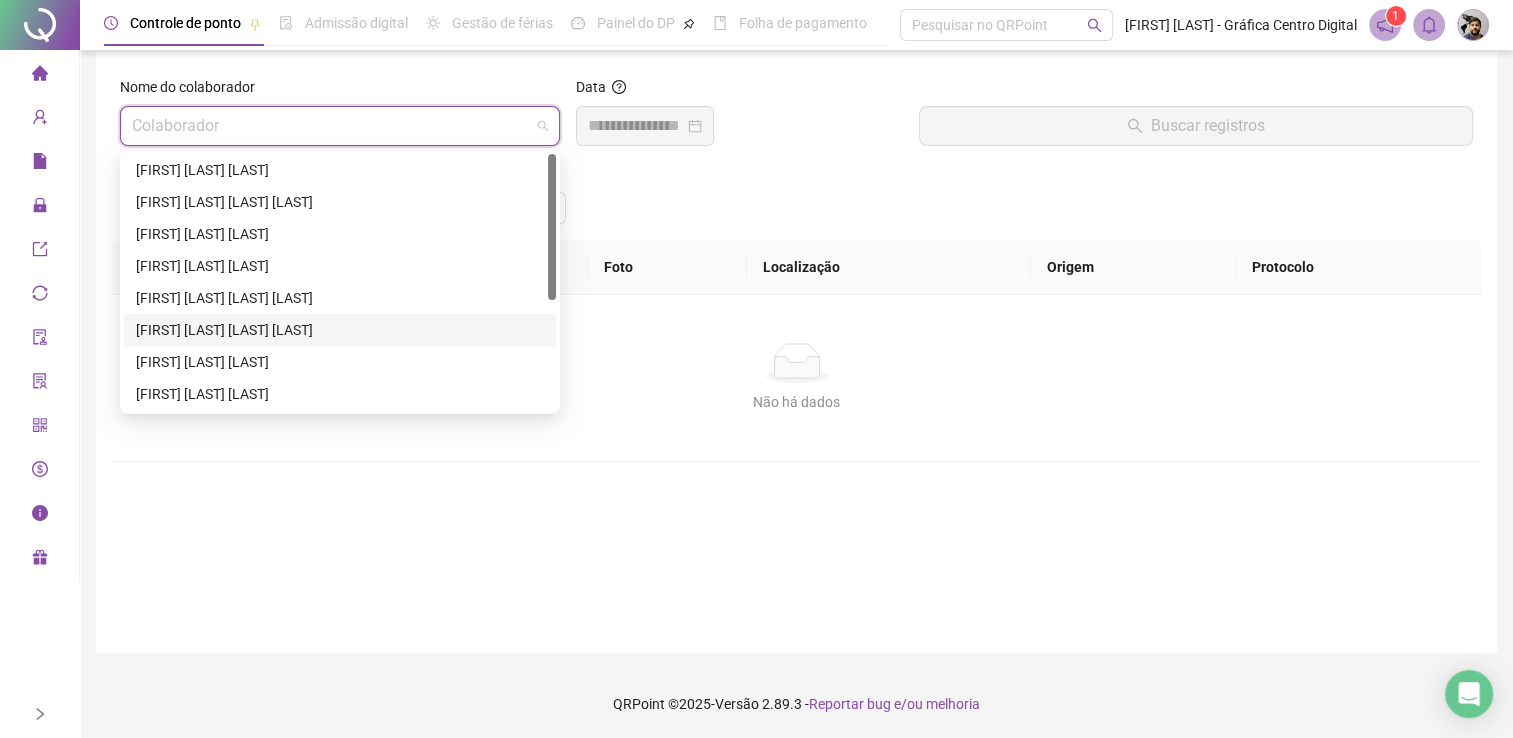 scroll, scrollTop: 192, scrollLeft: 0, axis: vertical 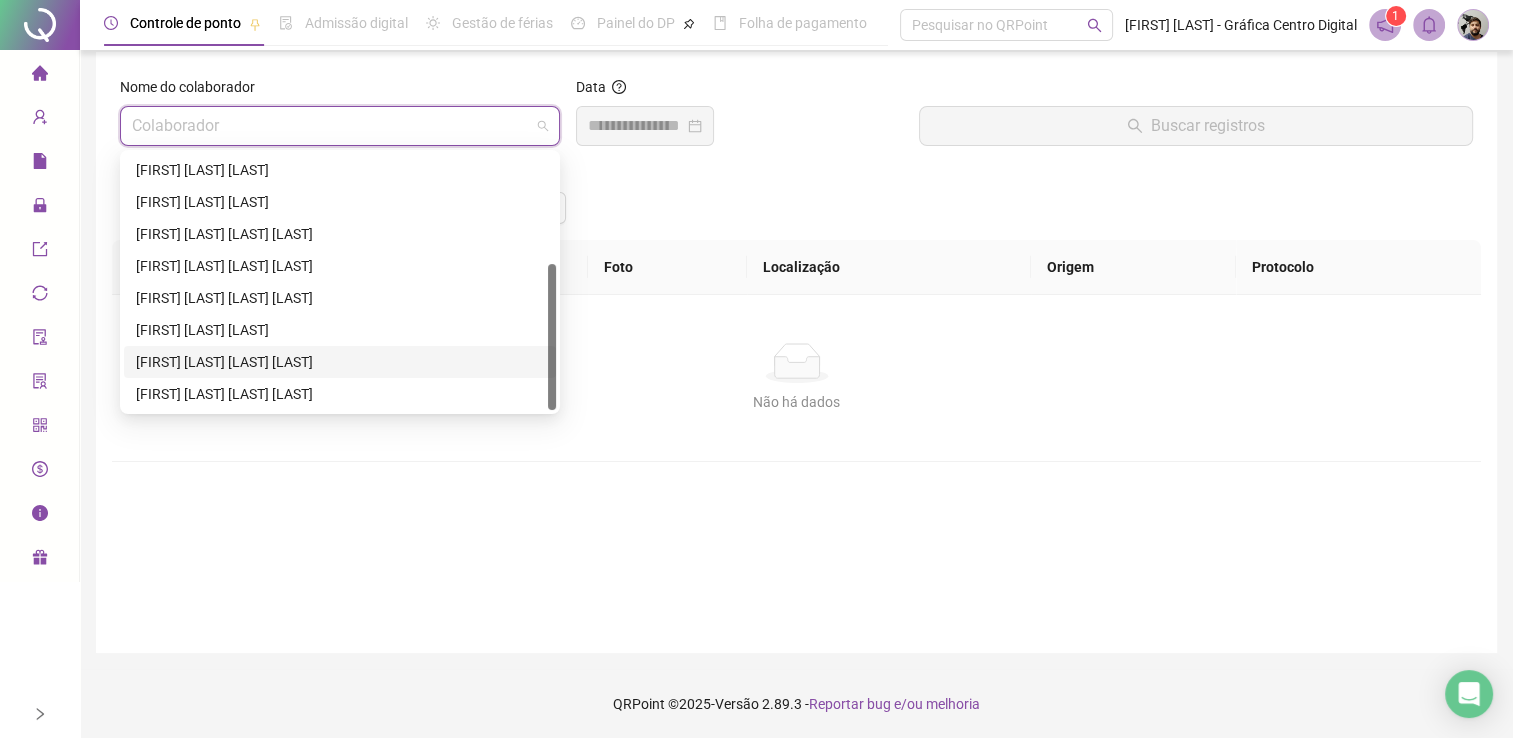 click on "[FIRST] [LAST]" at bounding box center (340, 362) 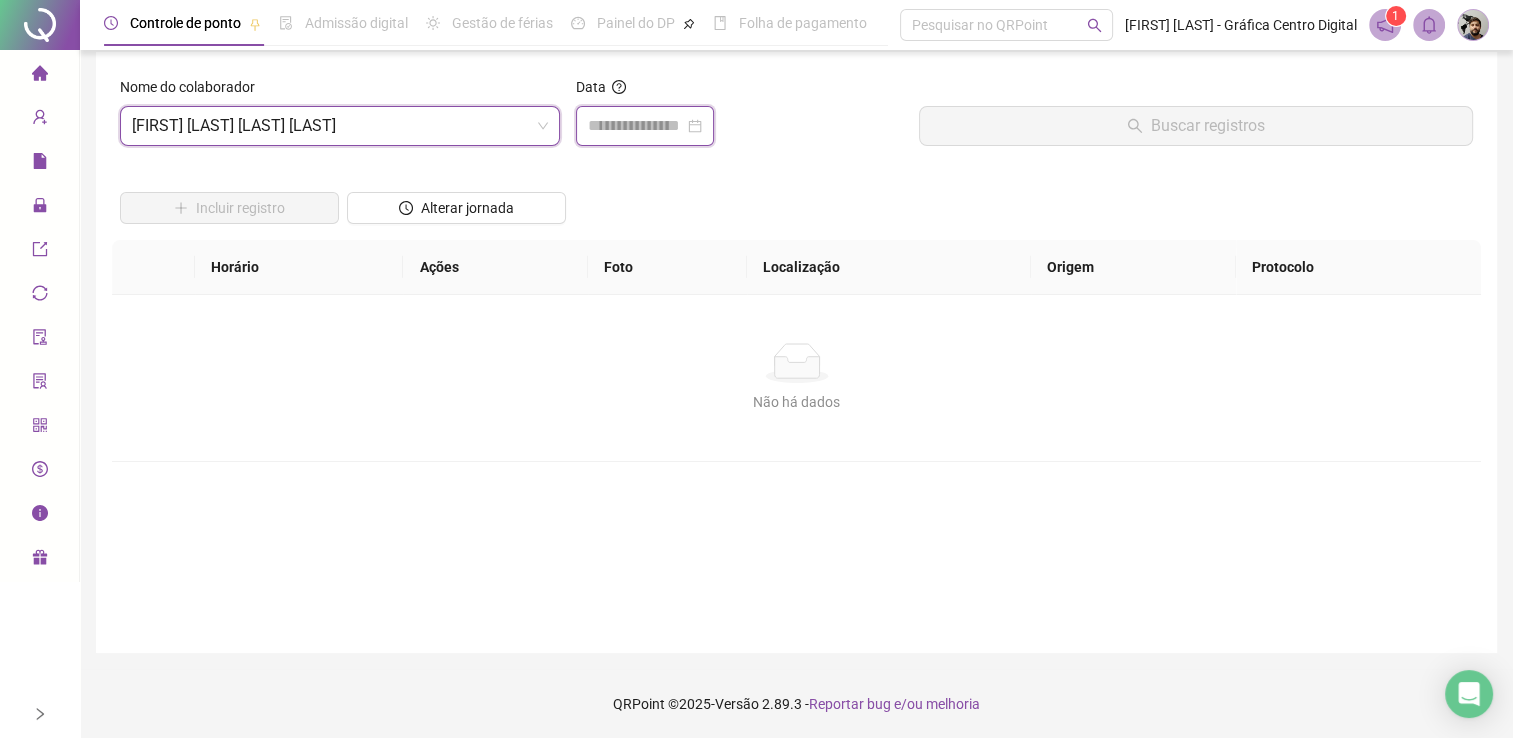 click at bounding box center (636, 126) 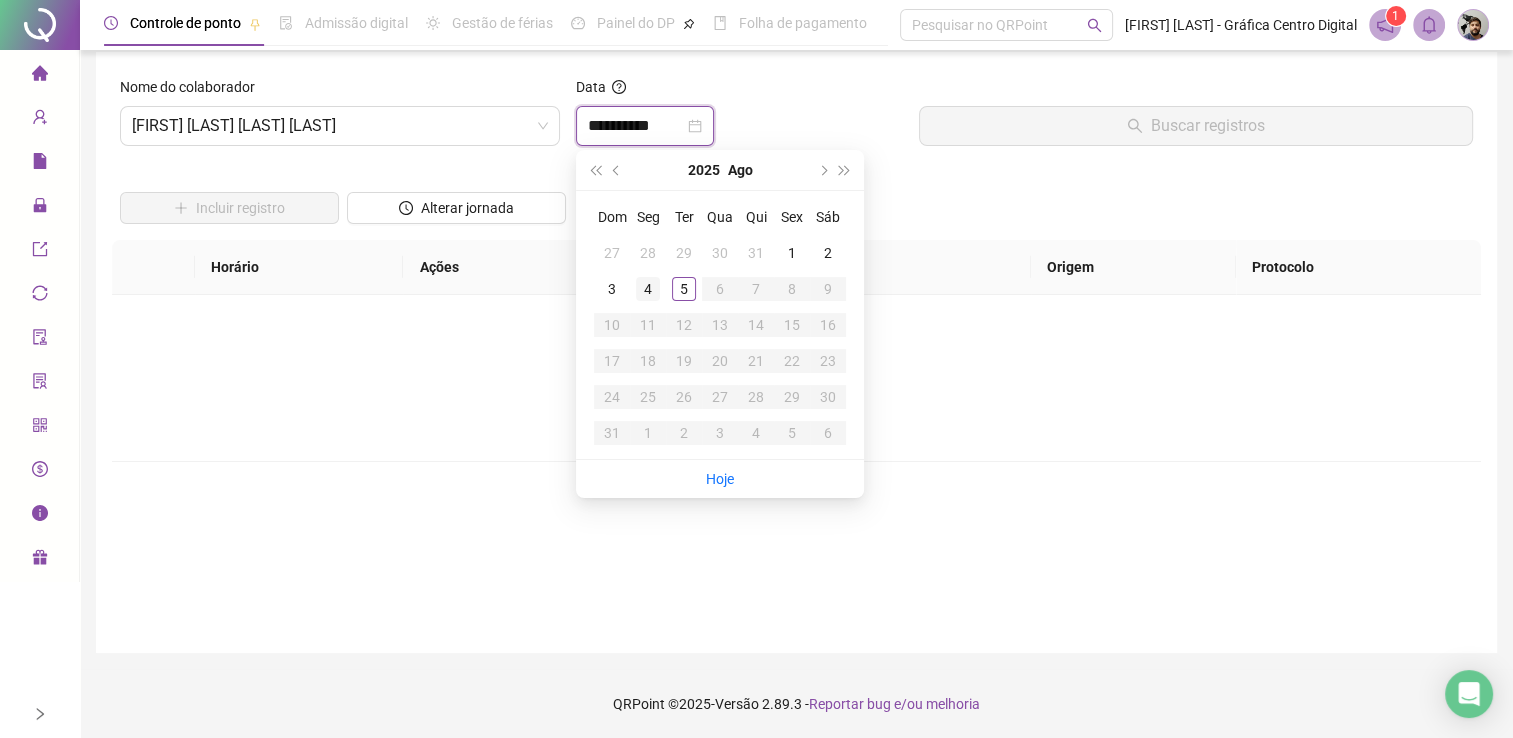 type on "**********" 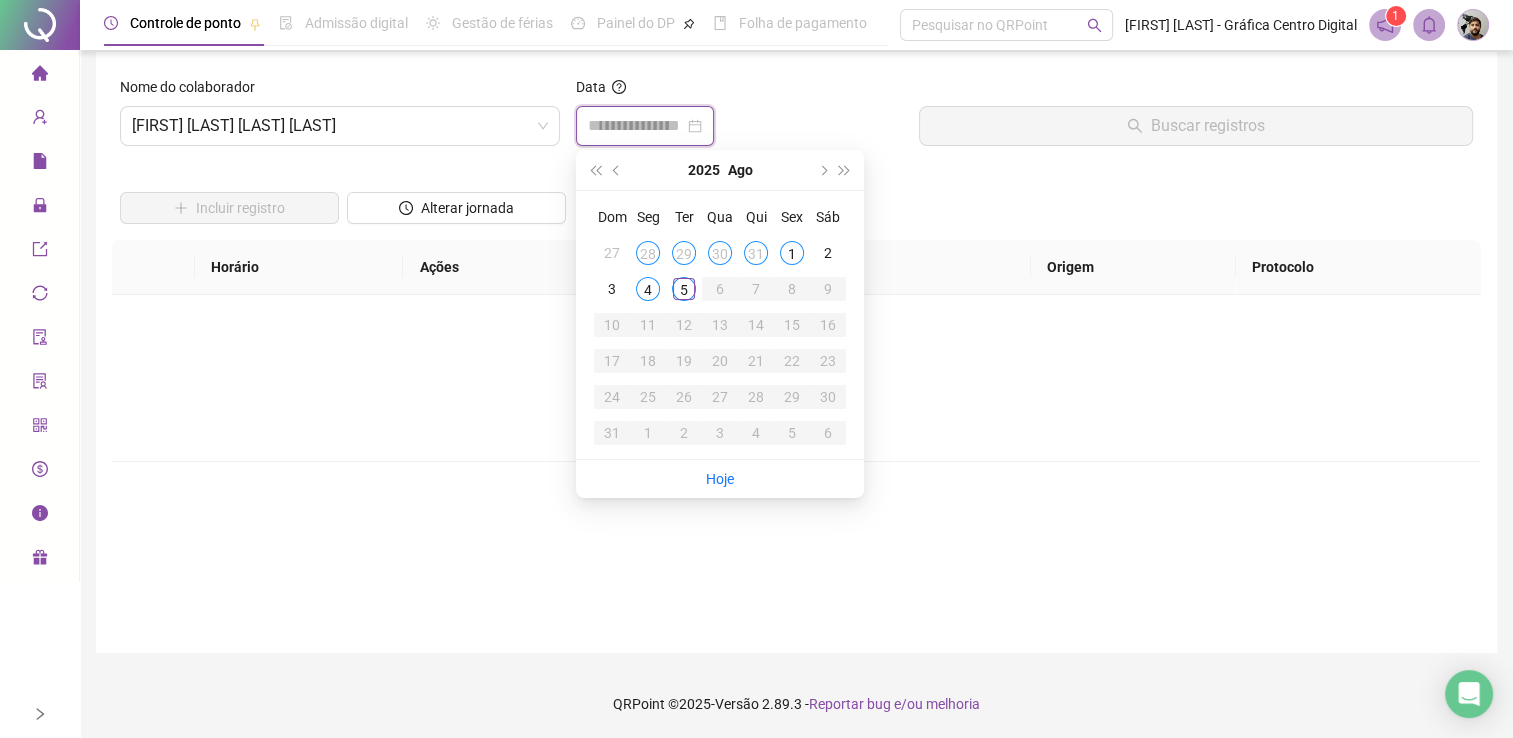 type on "**********" 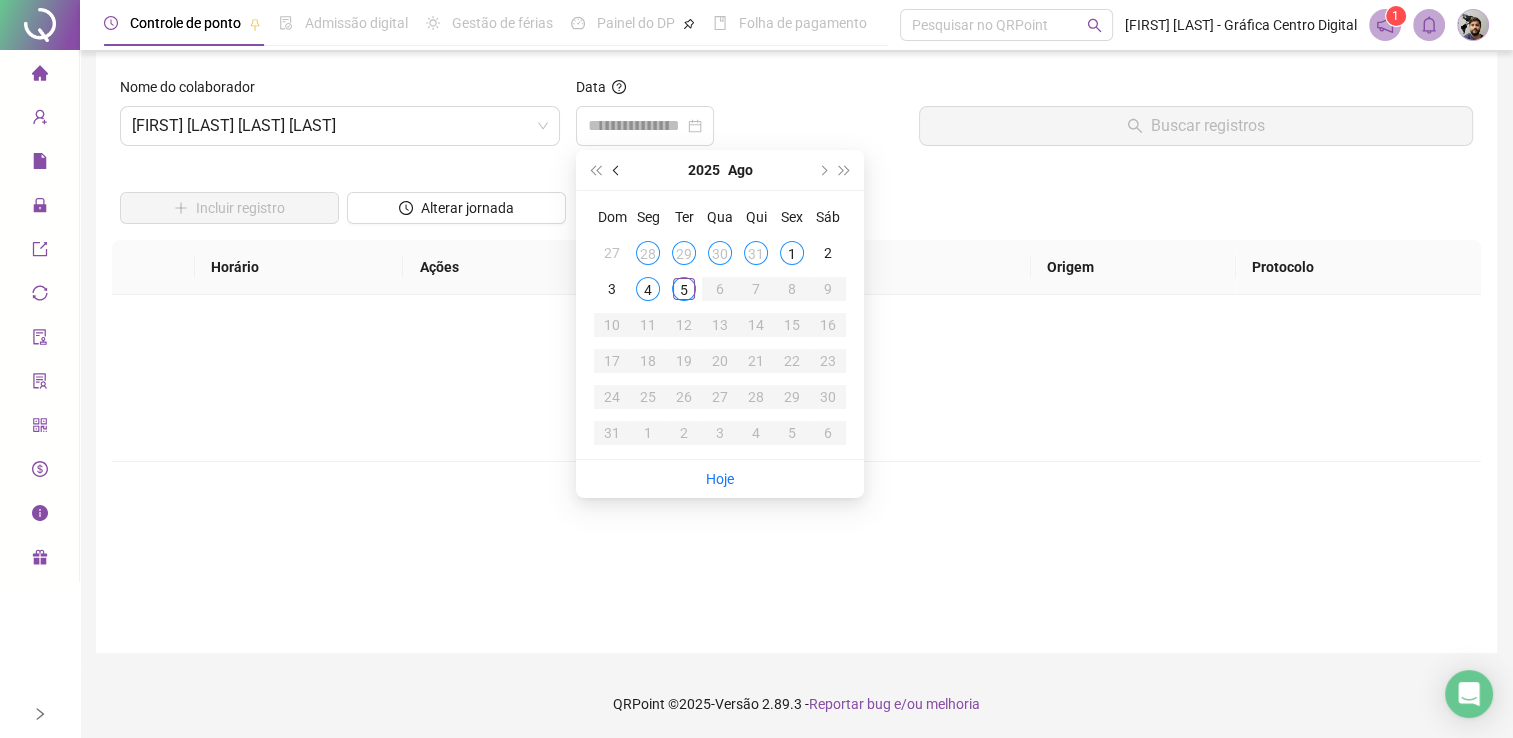 click at bounding box center [617, 170] 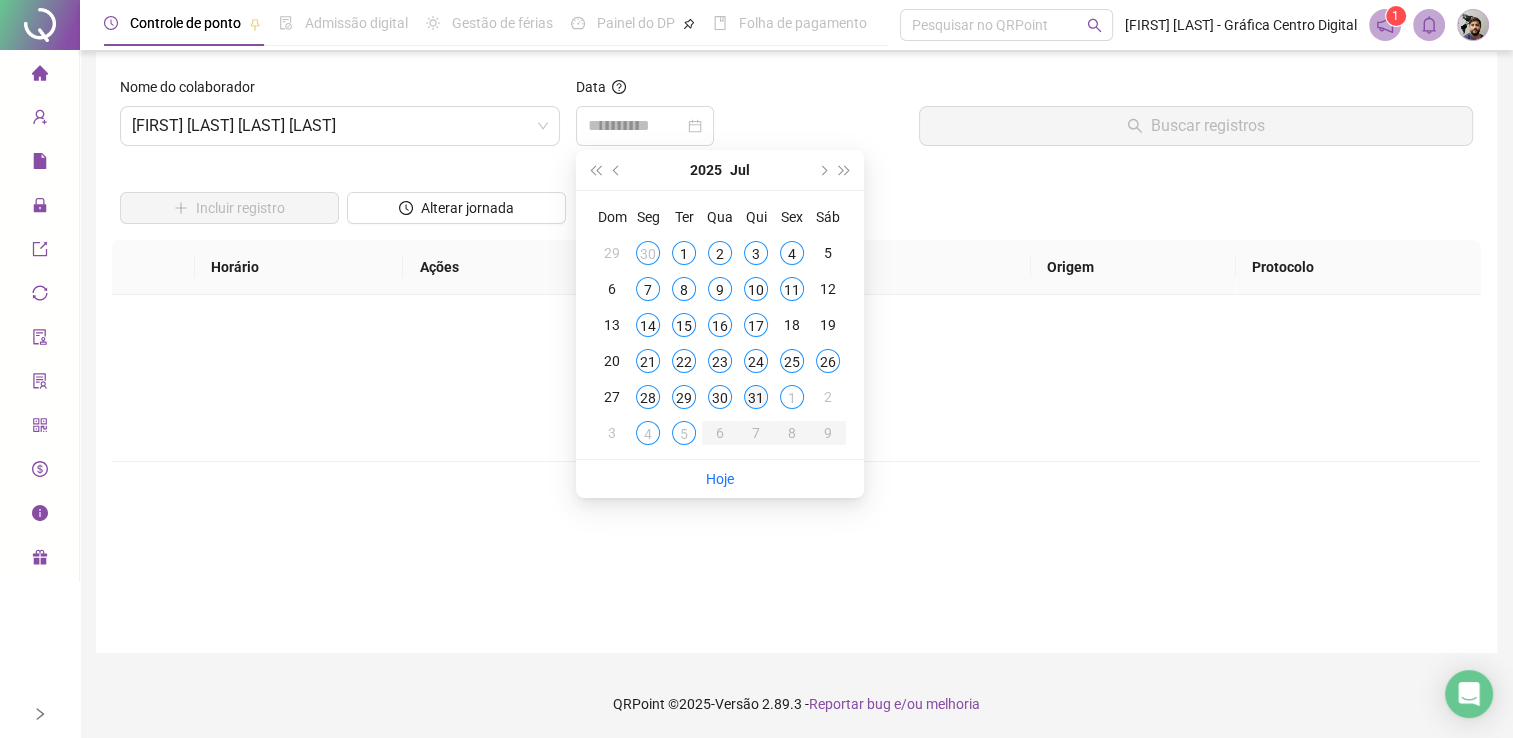 type on "**********" 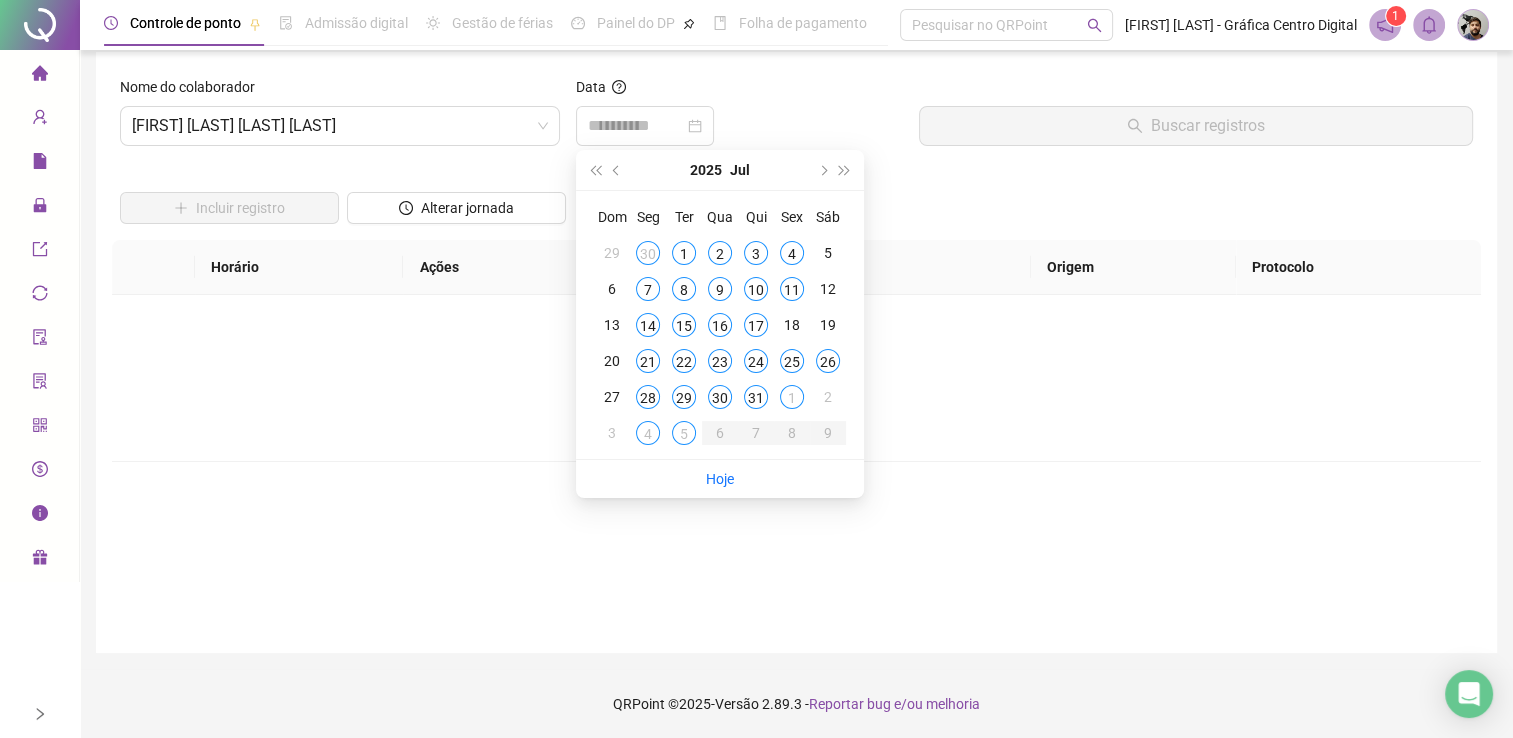 click on "31" at bounding box center [756, 397] 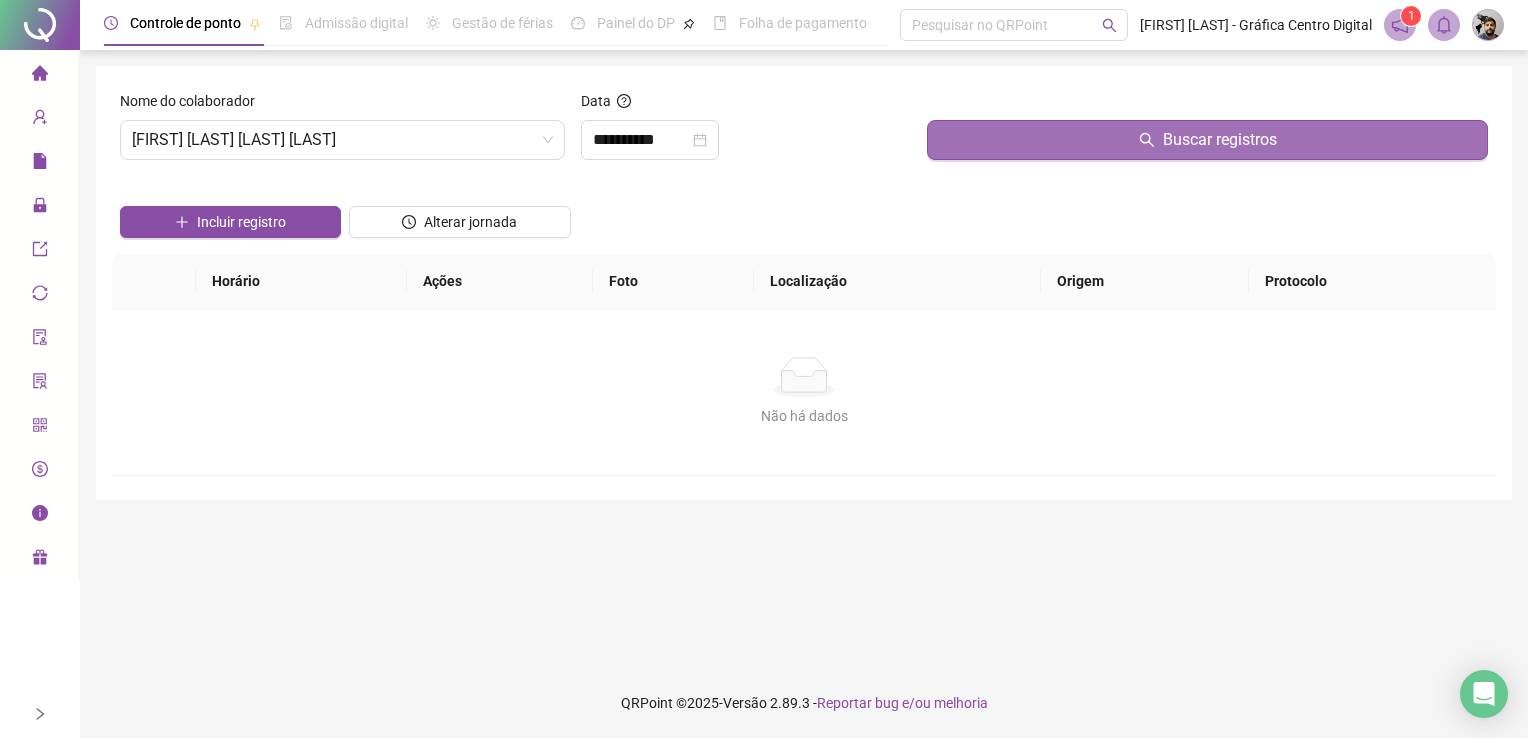 click on "Buscar registros" at bounding box center [1207, 140] 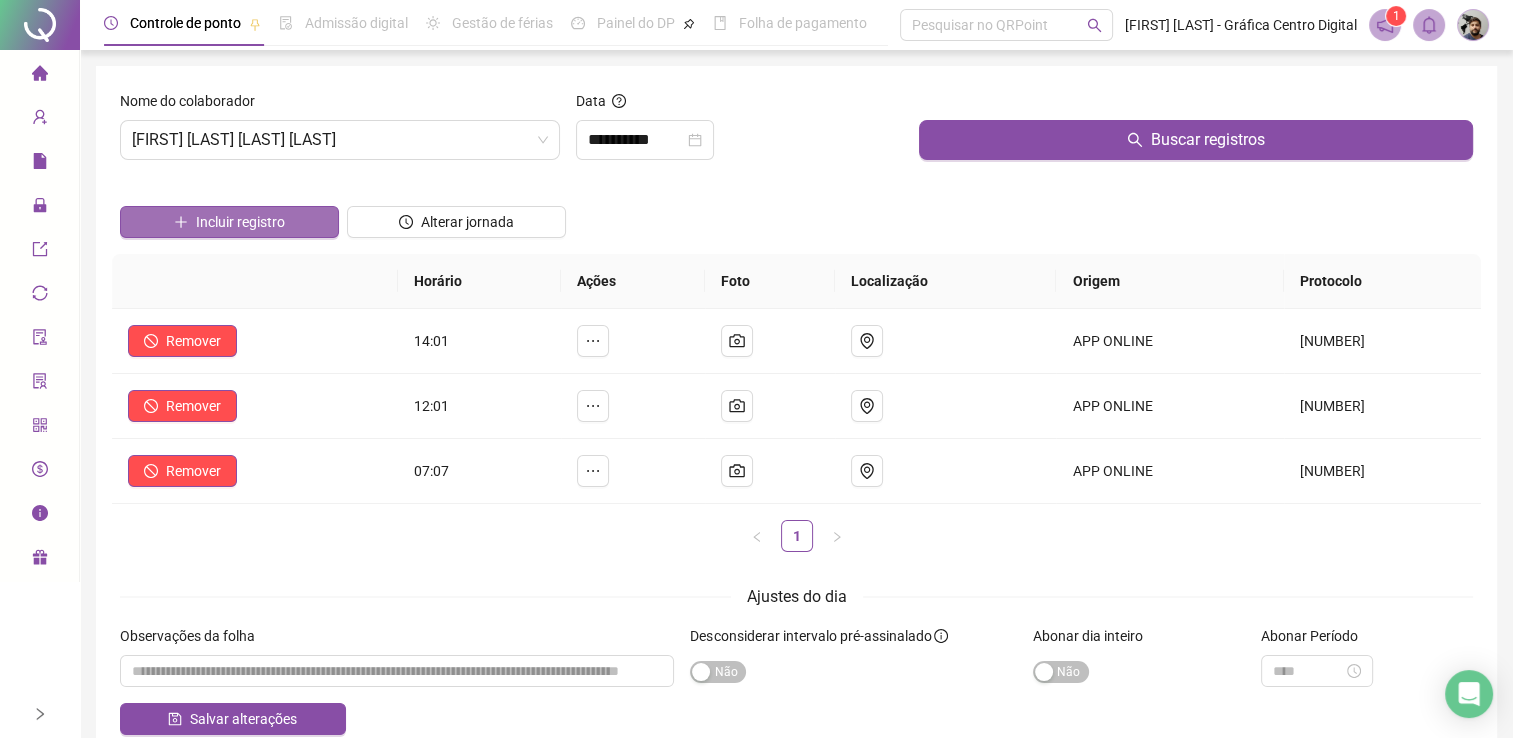 click on "Incluir registro" at bounding box center (229, 222) 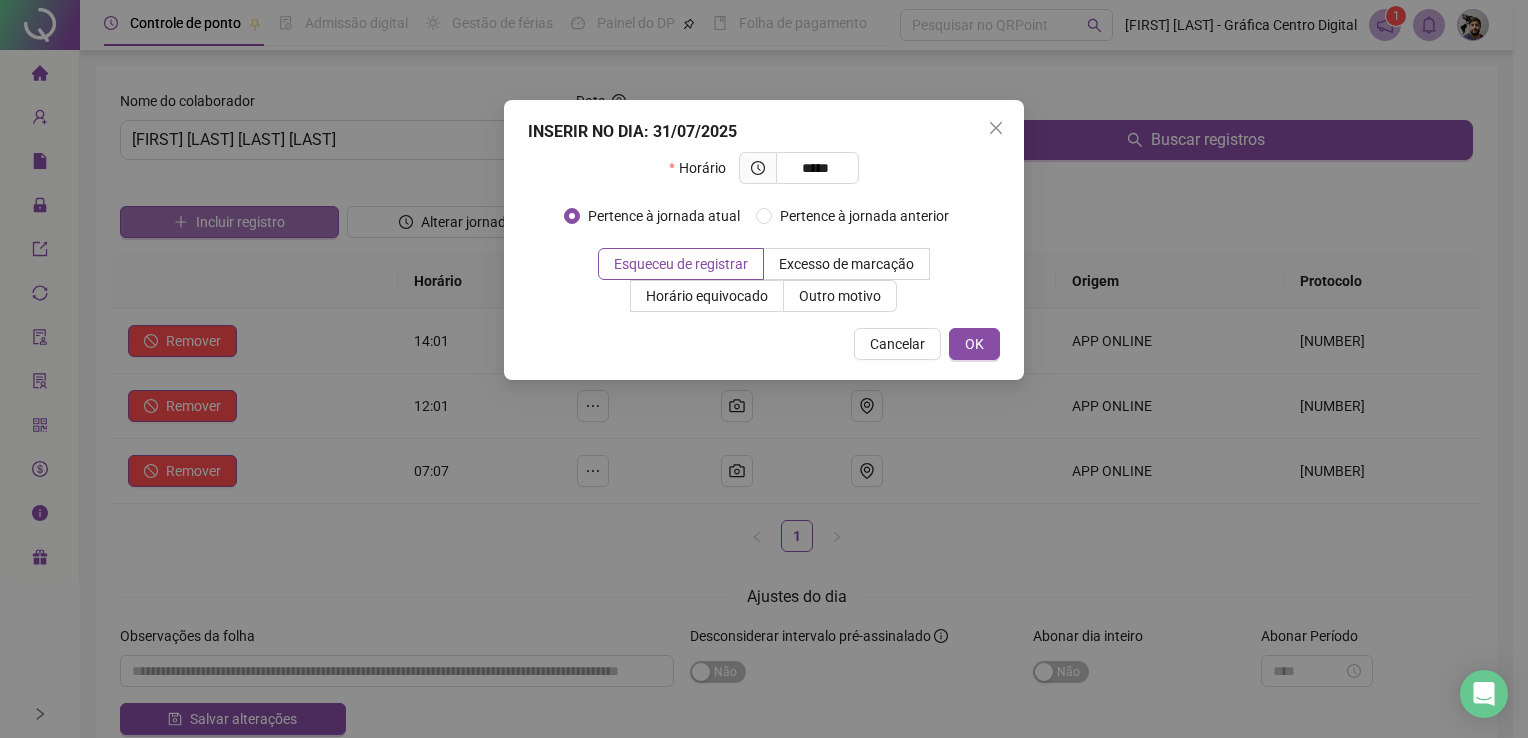 type on "*****" 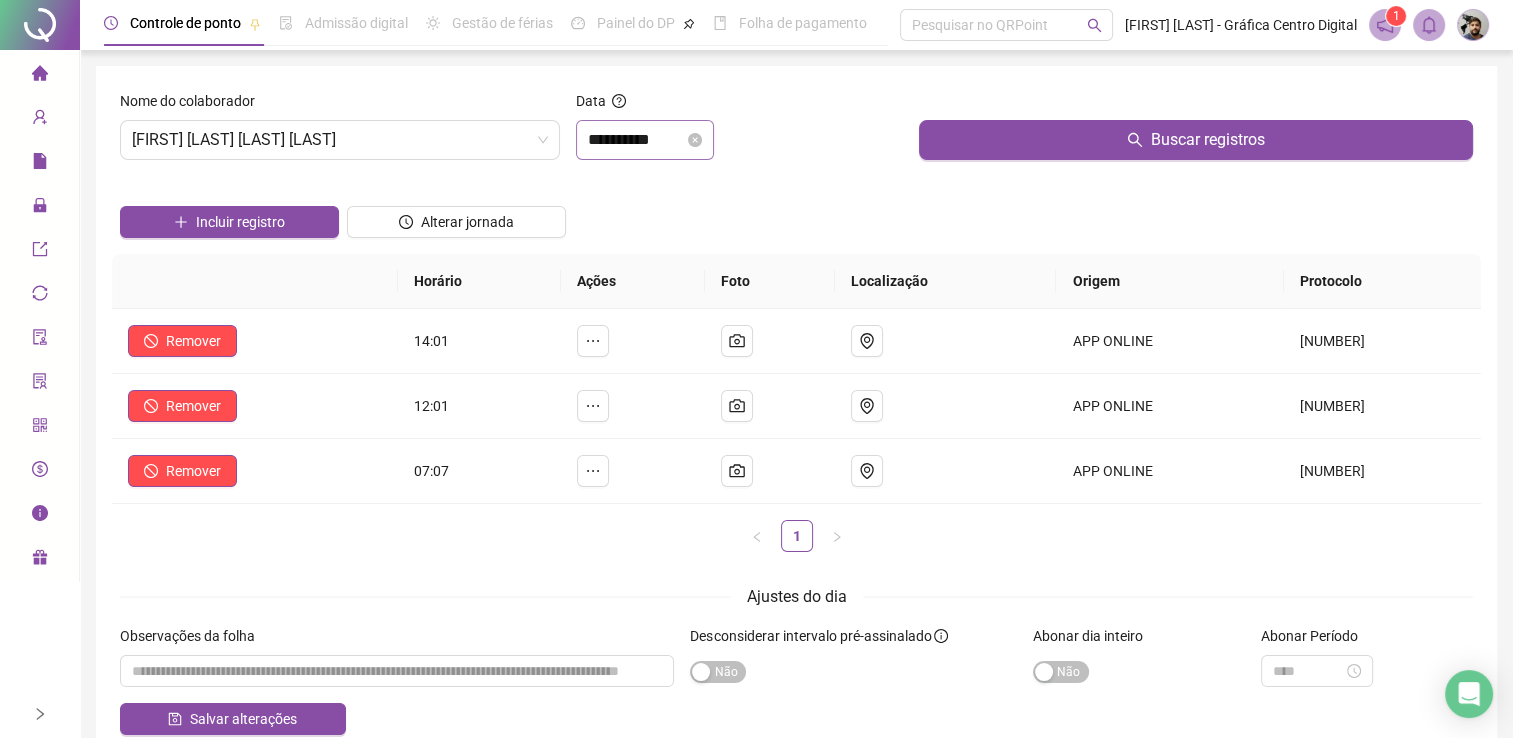 click on "**********" at bounding box center [645, 140] 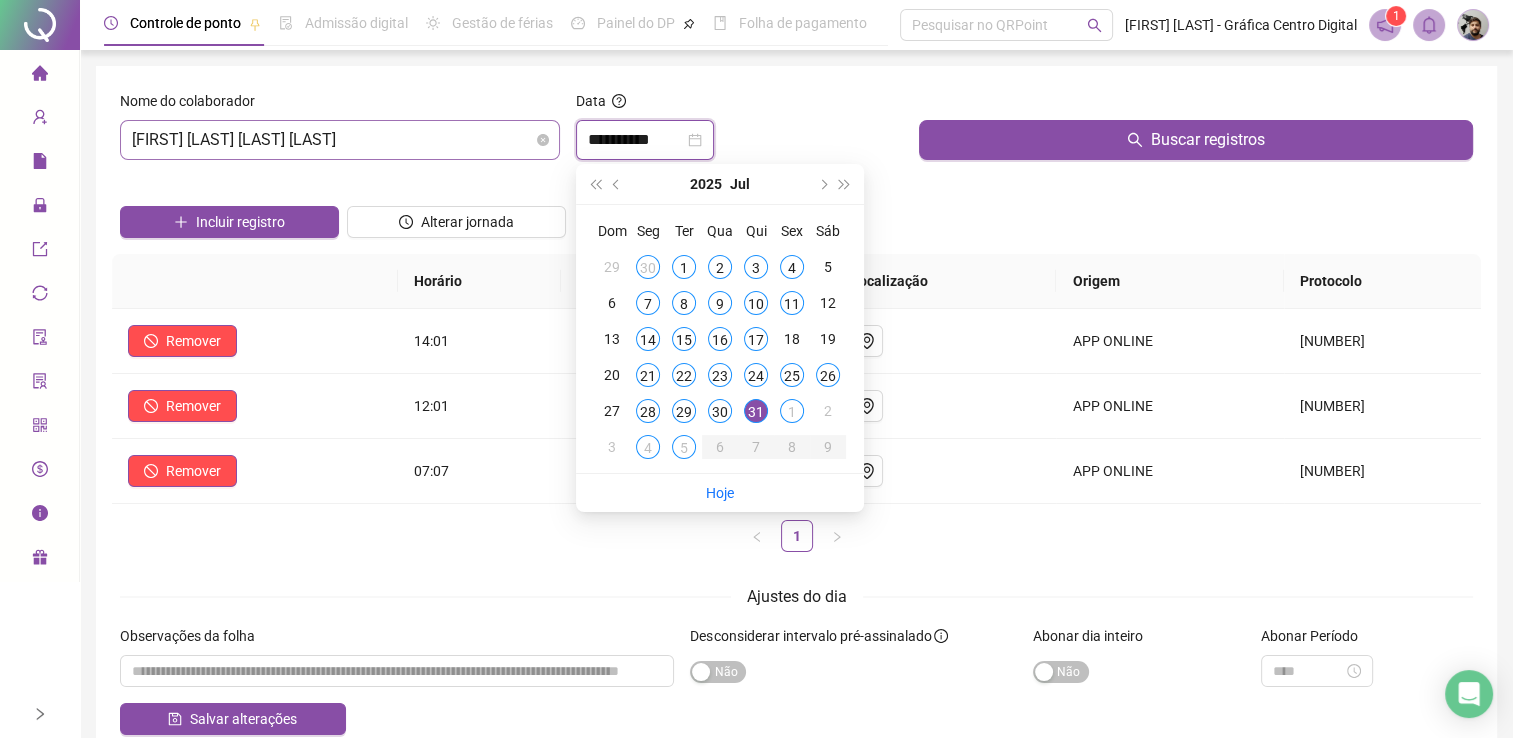 click on "[FIRST] [LAST]" at bounding box center (340, 140) 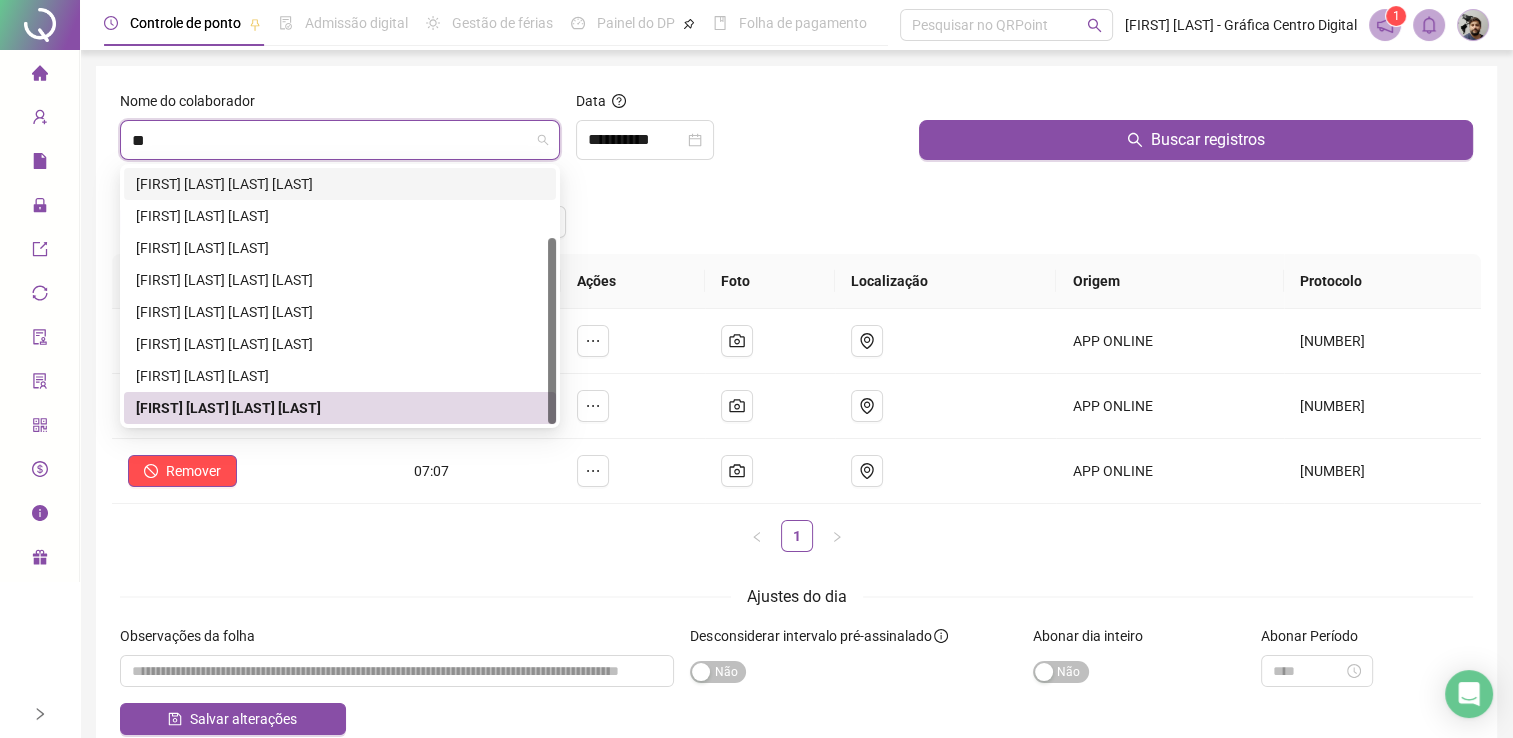 scroll, scrollTop: 0, scrollLeft: 0, axis: both 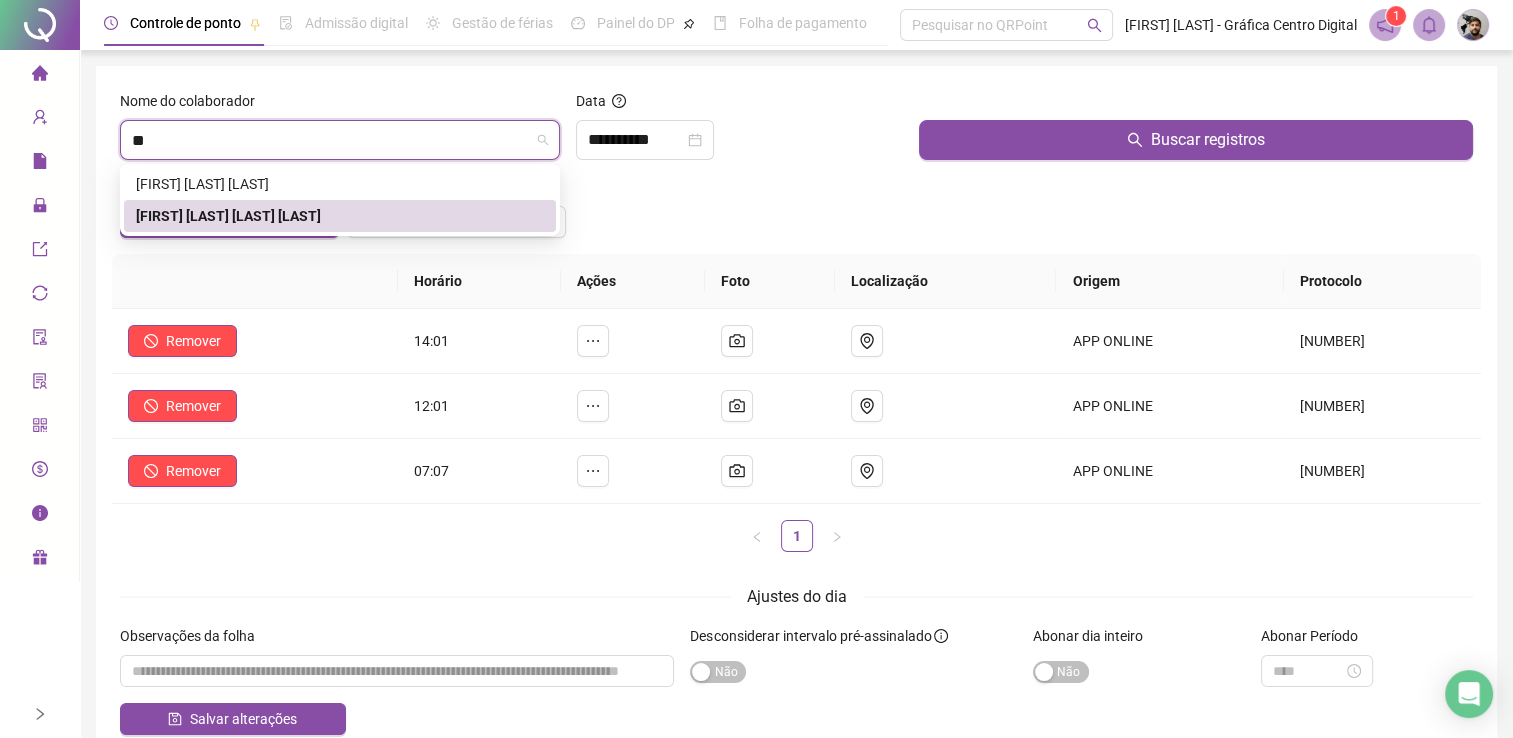 type on "***" 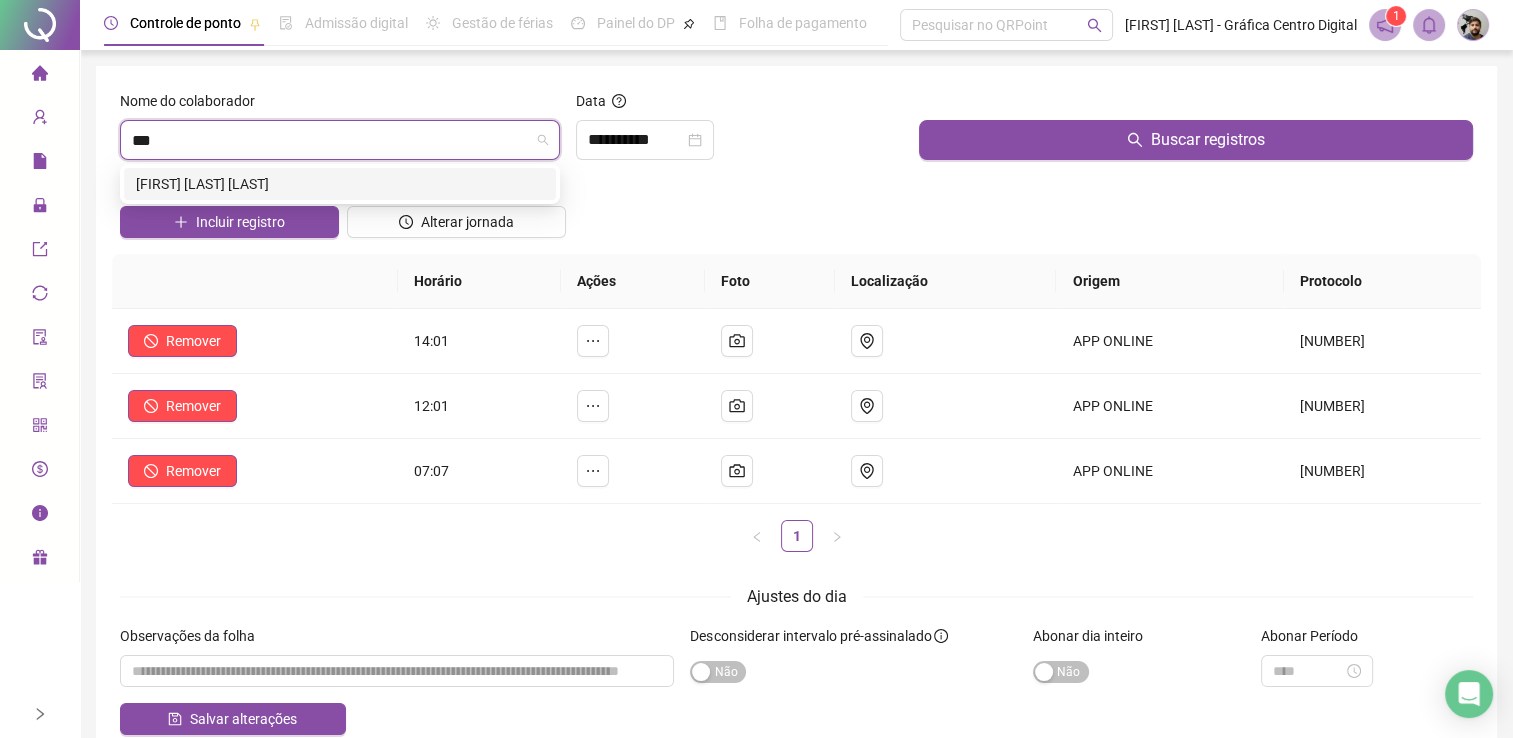 click on "[FIRST] [LAST]" at bounding box center [340, 184] 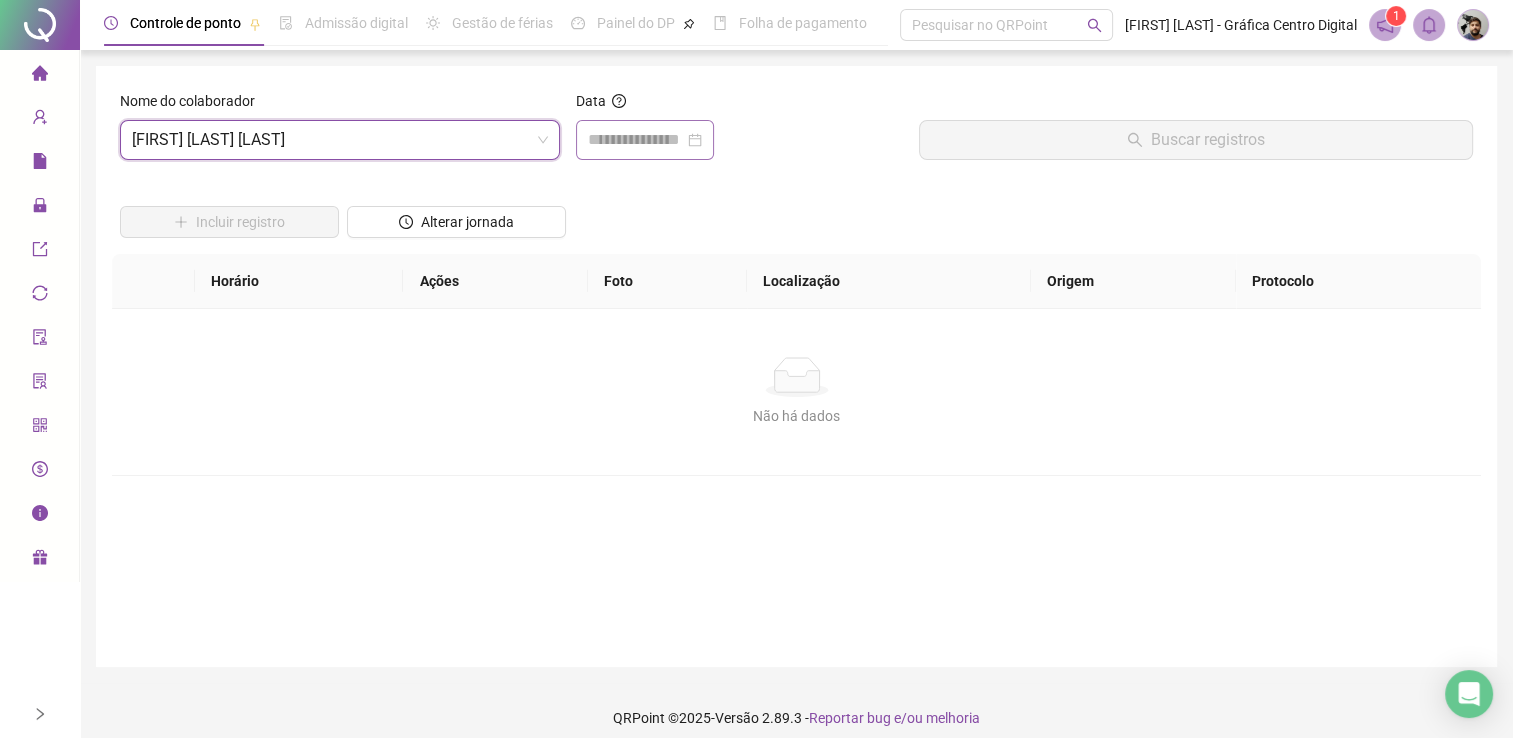 click at bounding box center [645, 140] 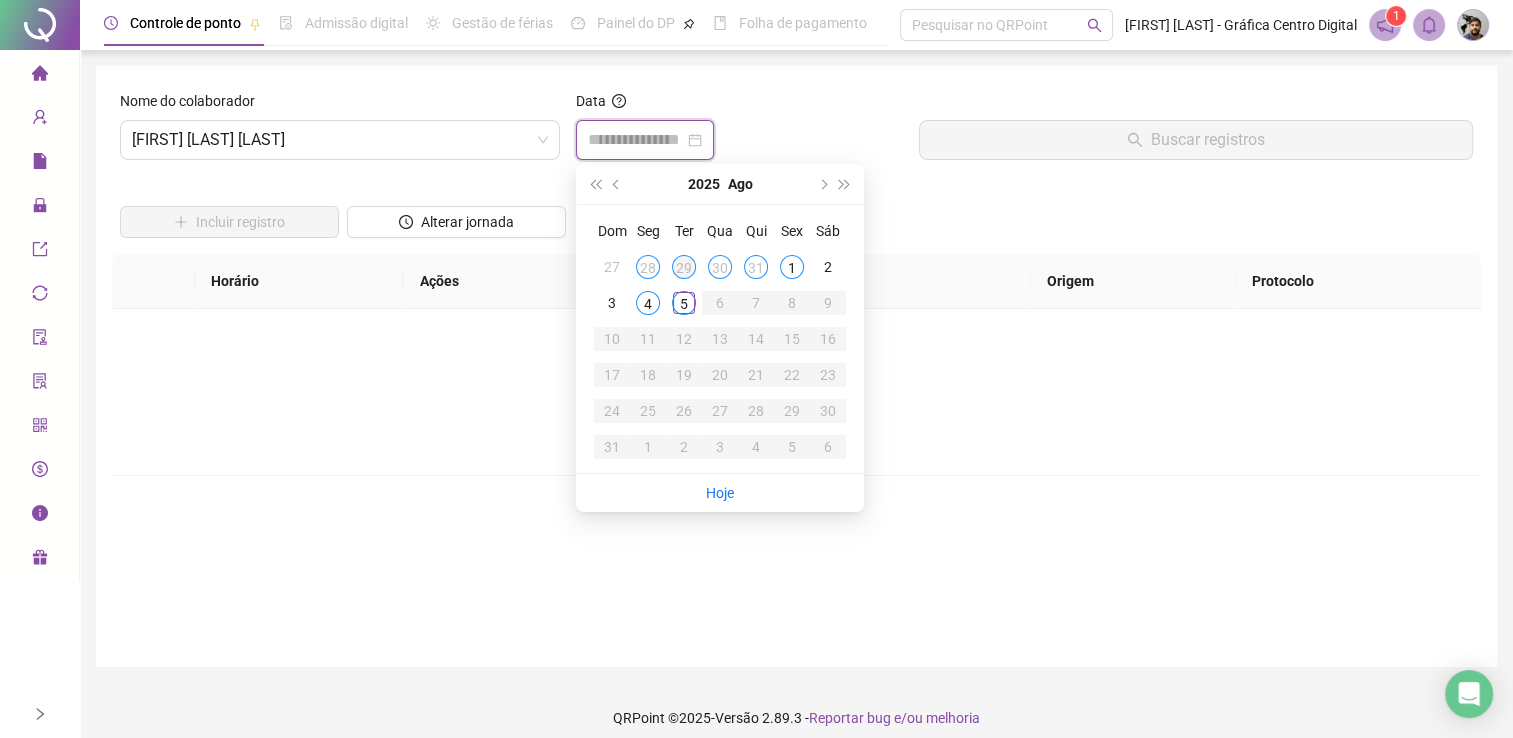 type on "**********" 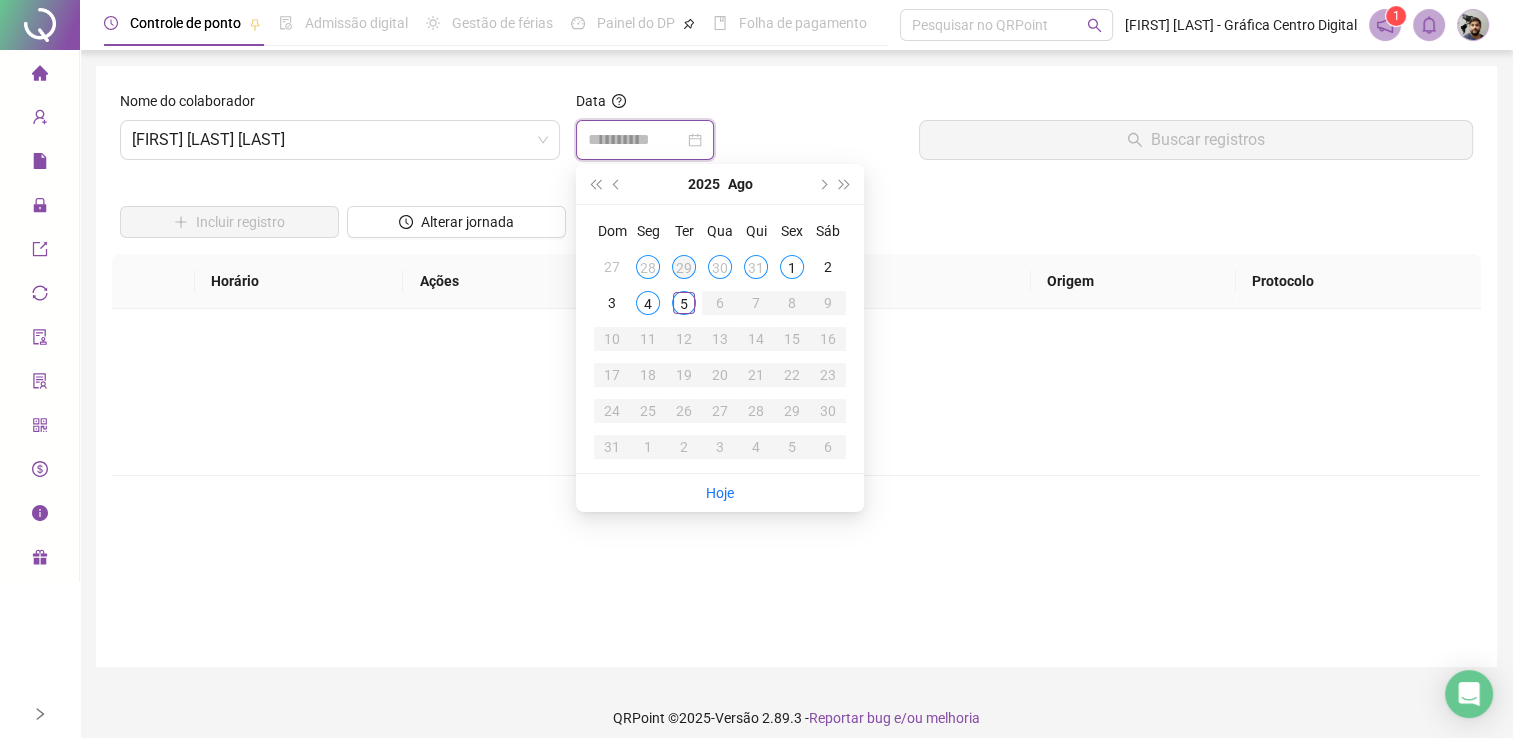 type on "**********" 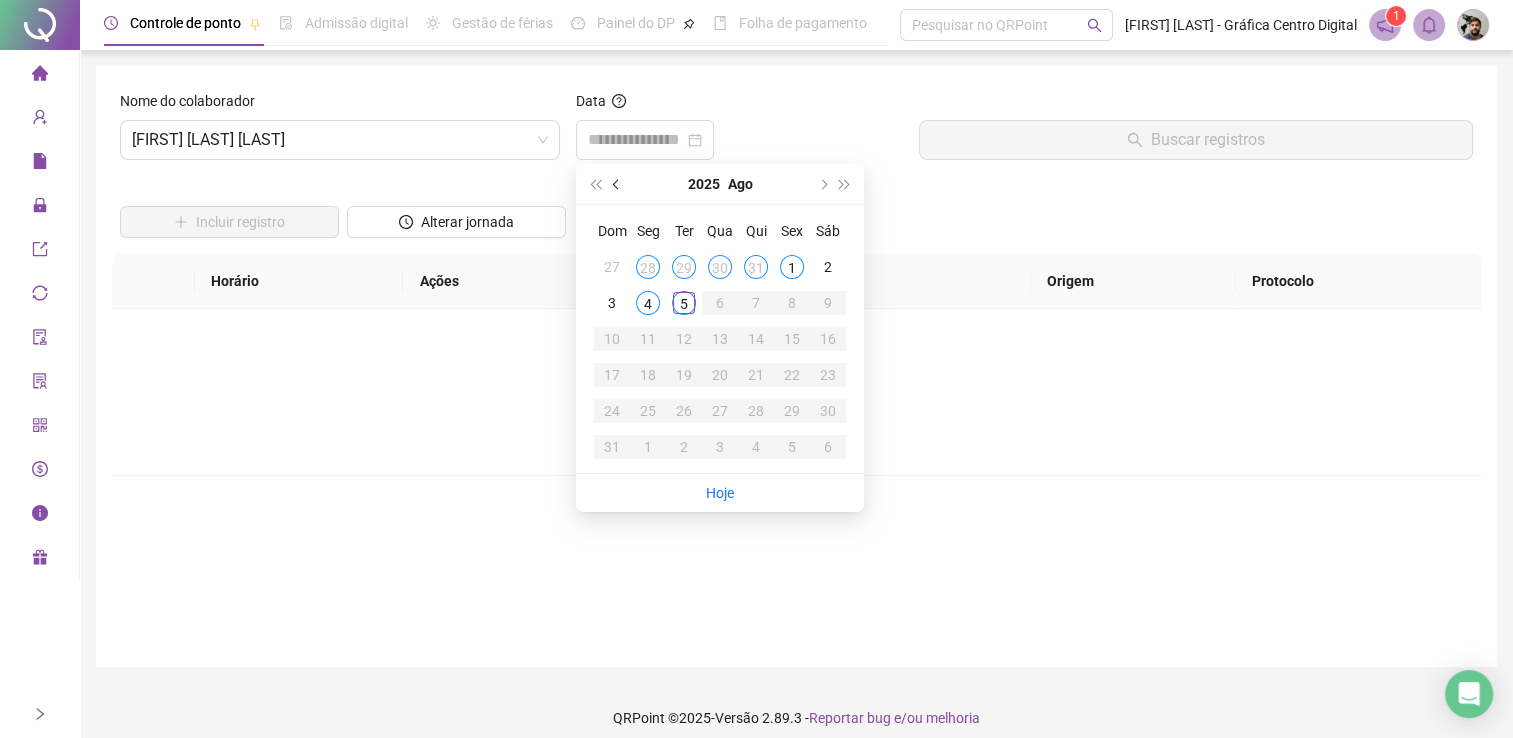 click at bounding box center [617, 184] 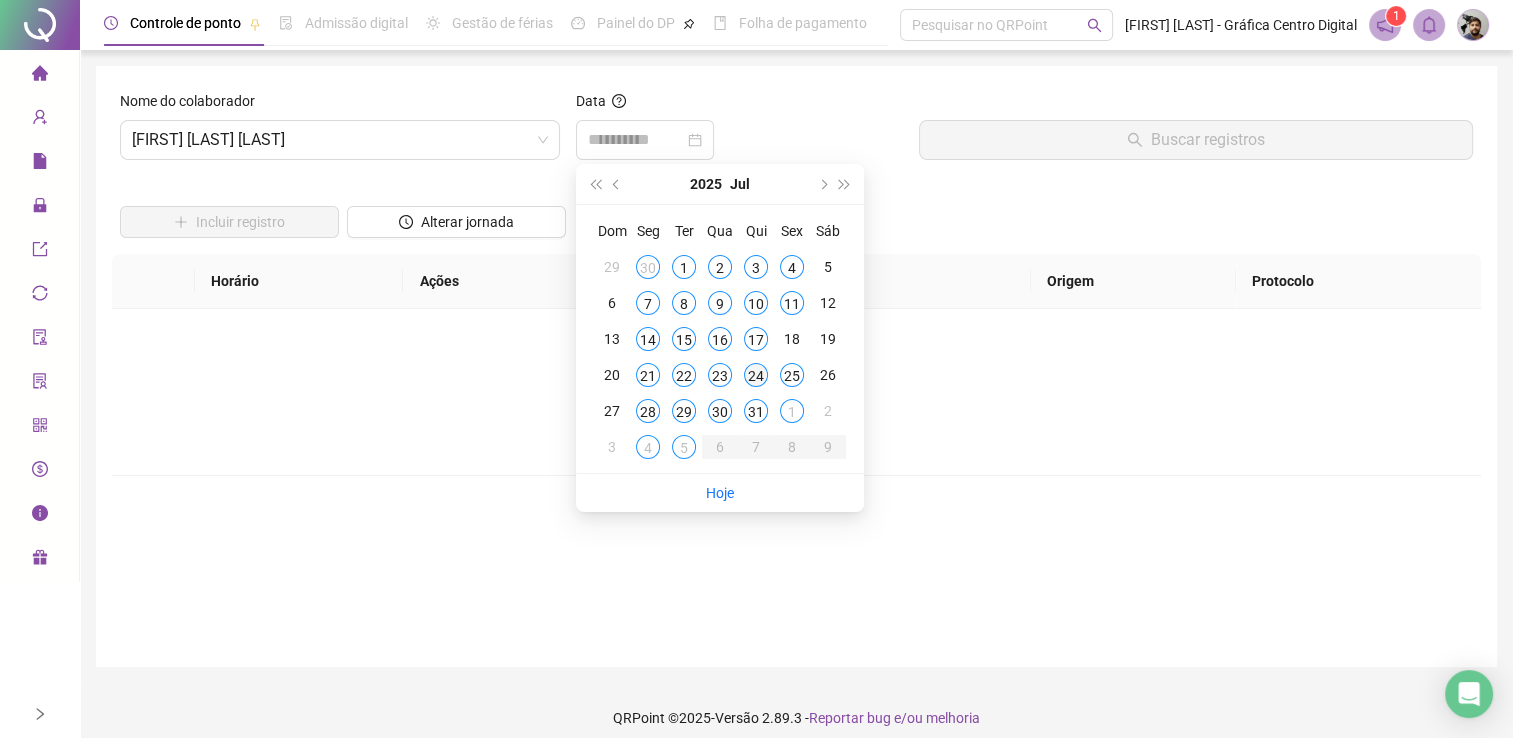 type on "**********" 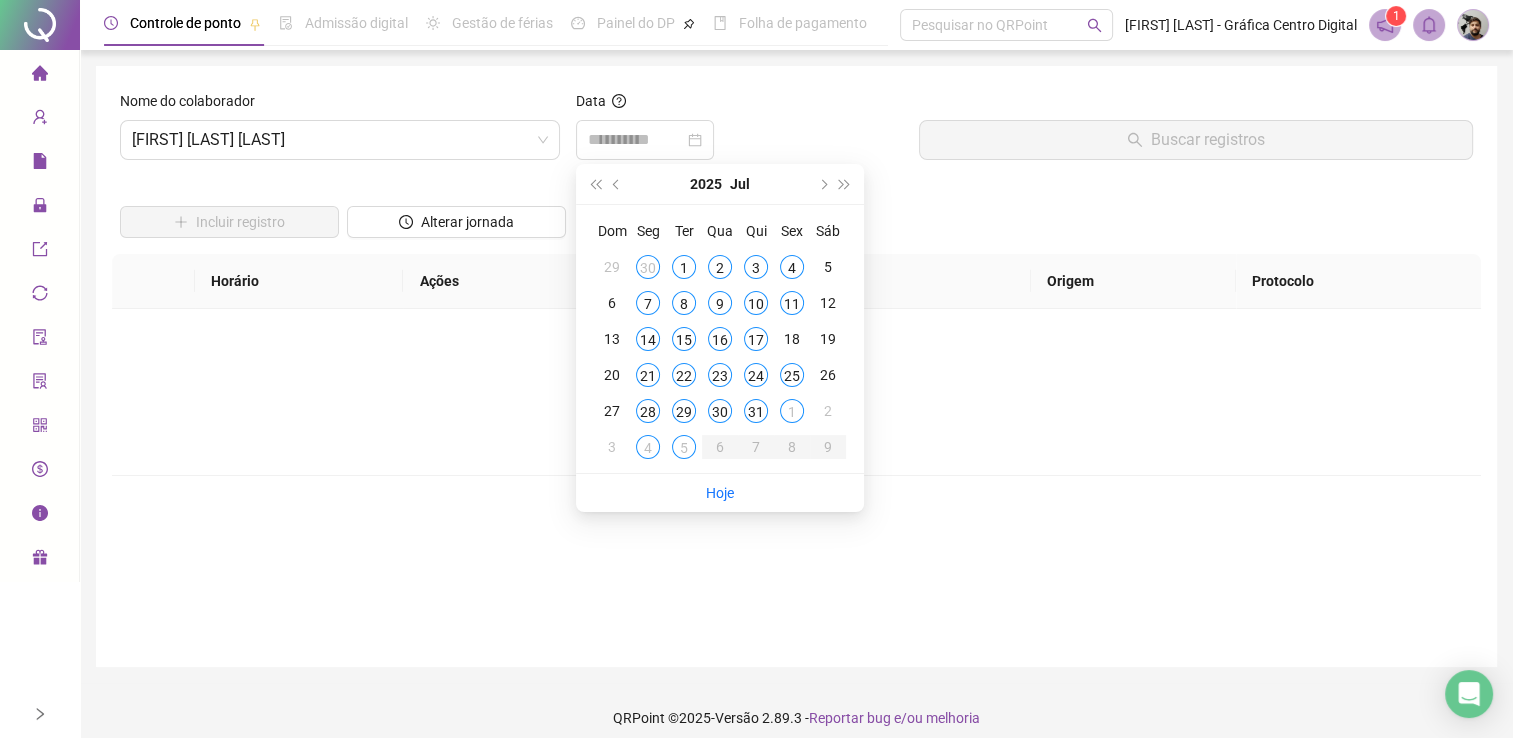 click on "24" at bounding box center (756, 375) 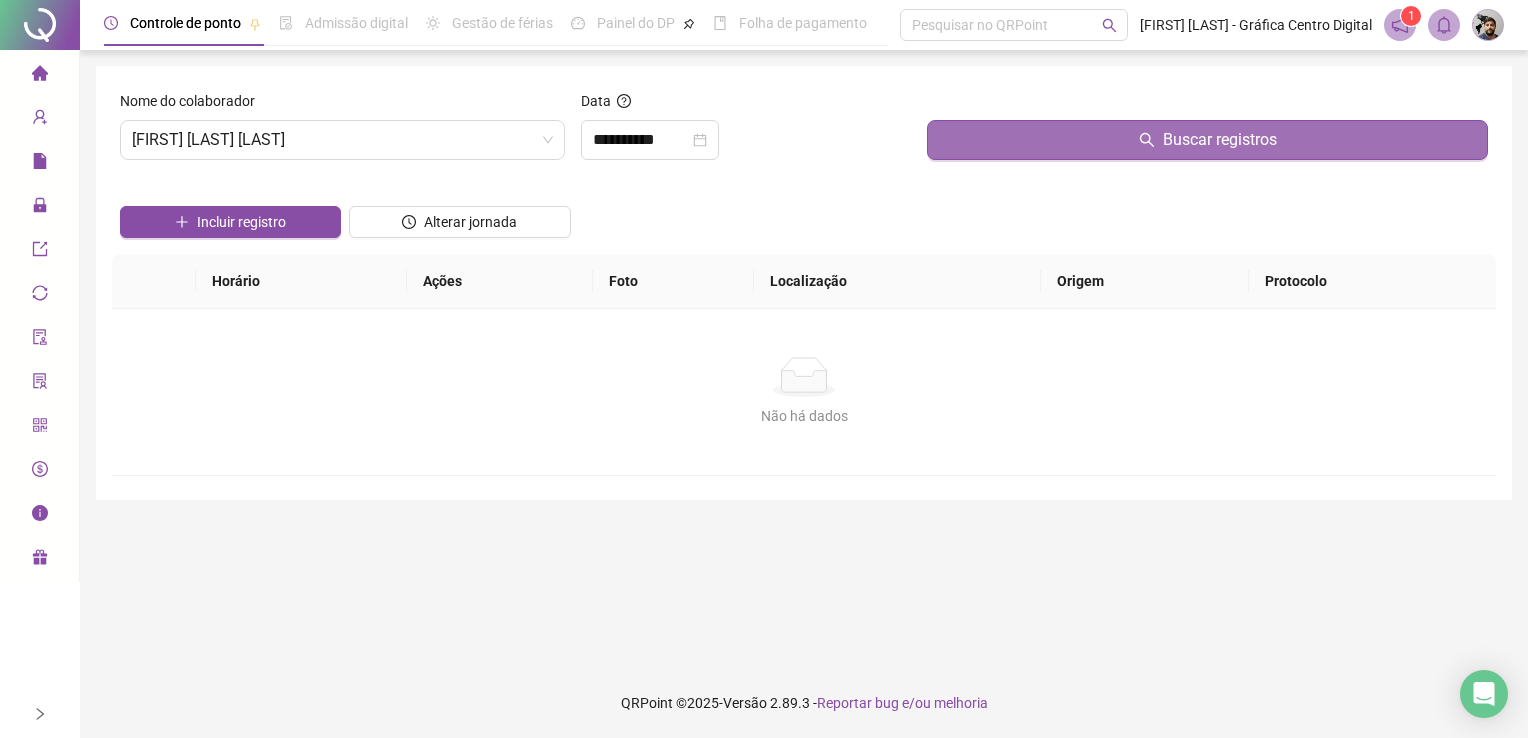click on "Buscar registros" at bounding box center (1207, 140) 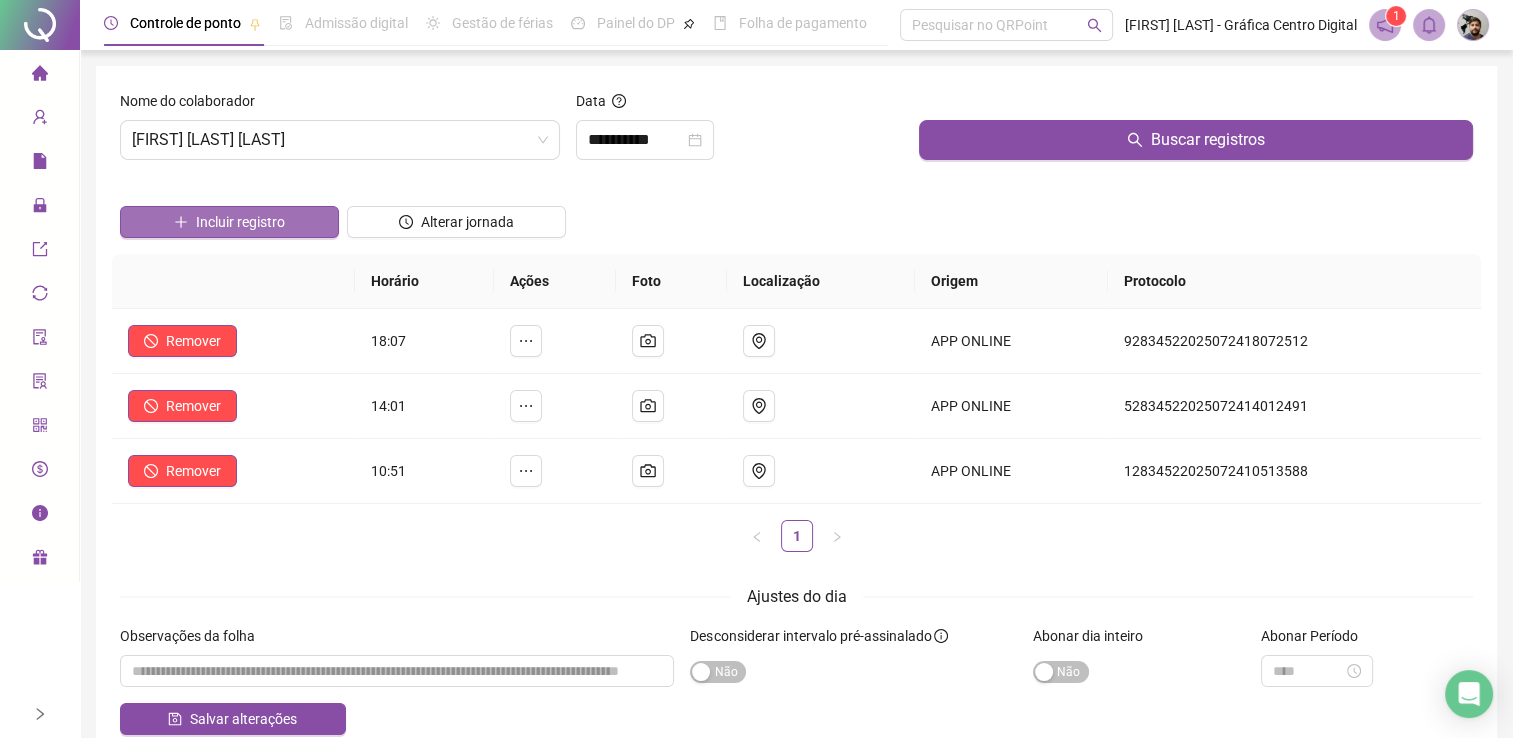 click on "Incluir registro" at bounding box center (229, 222) 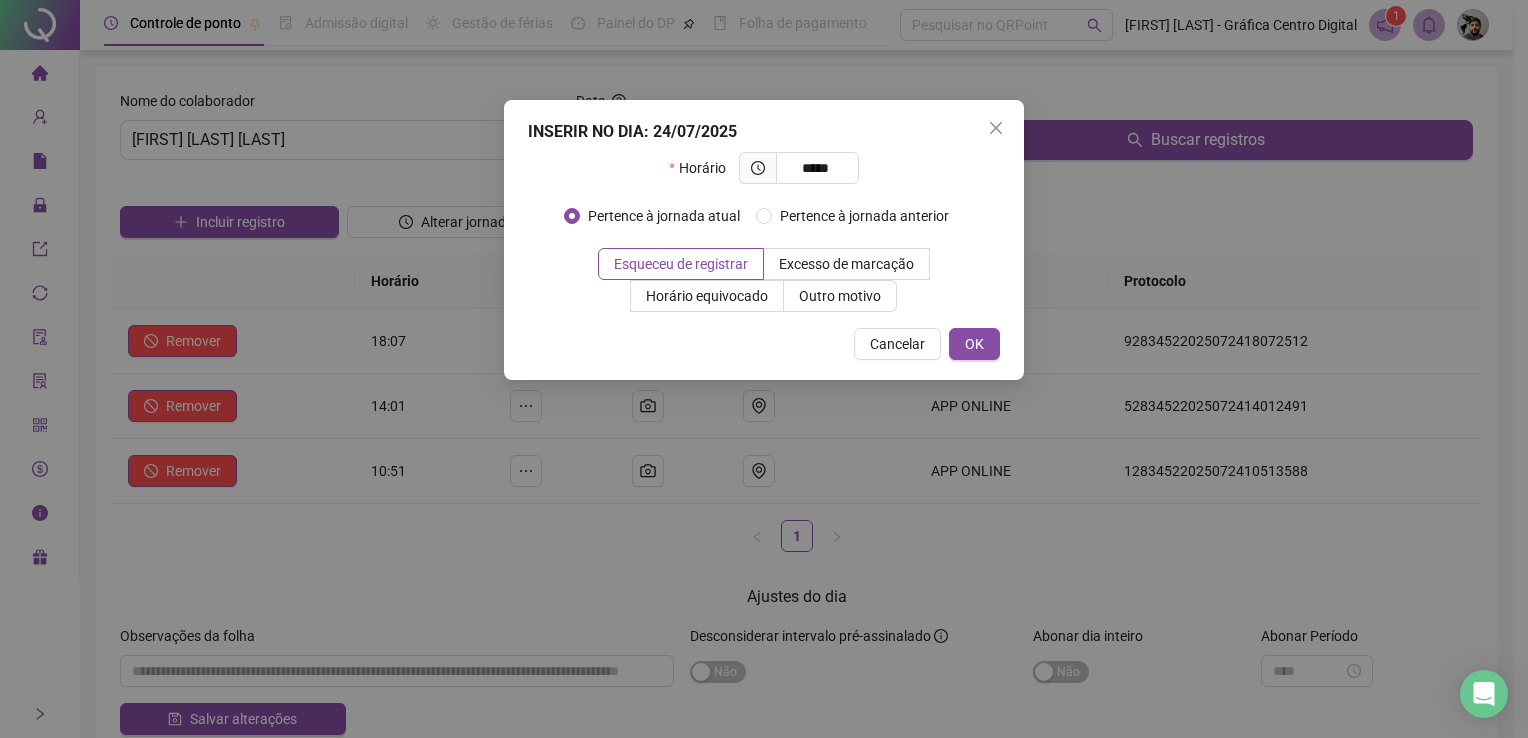 type on "*****" 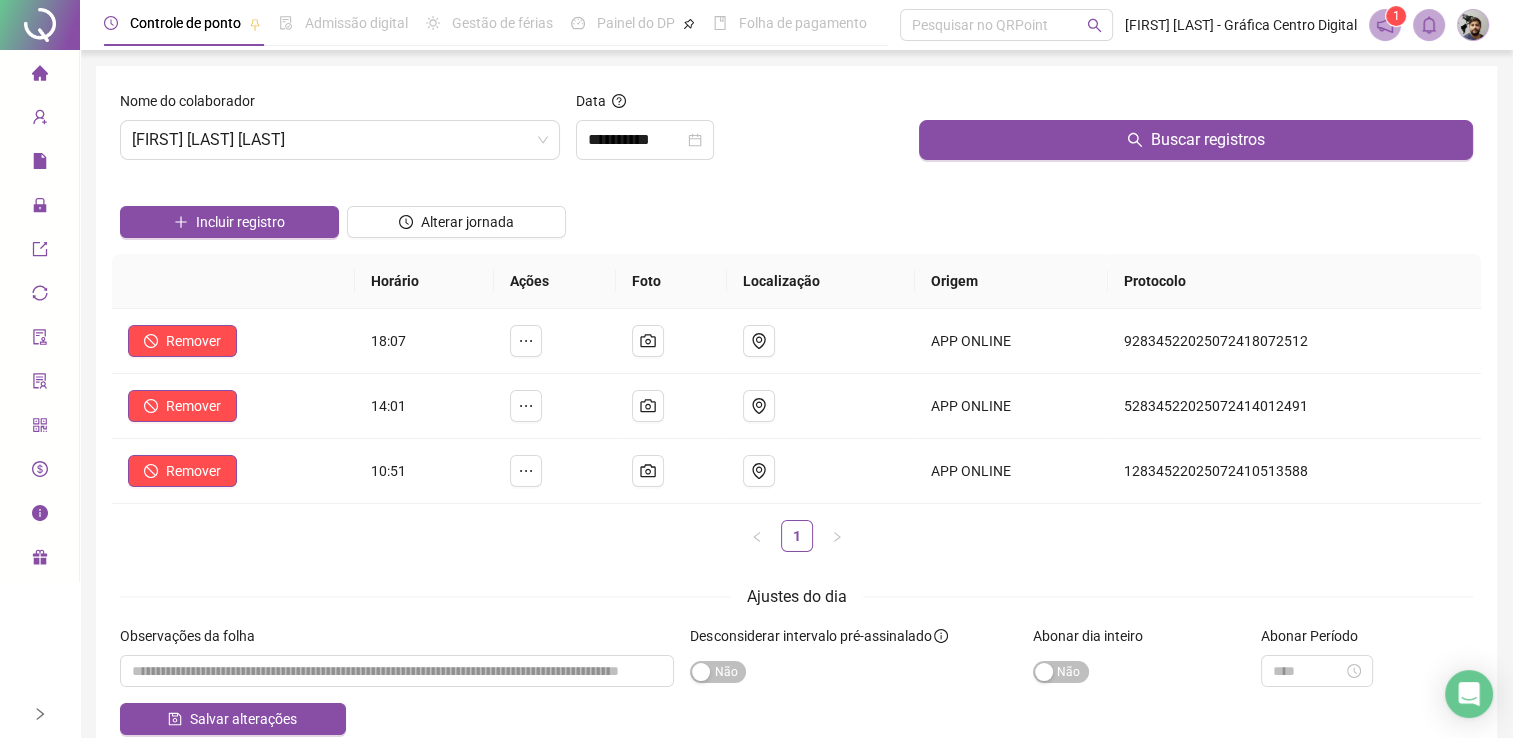 drag, startPoint x: 282, startPoint y: 226, endPoint x: 282, endPoint y: 242, distance: 16 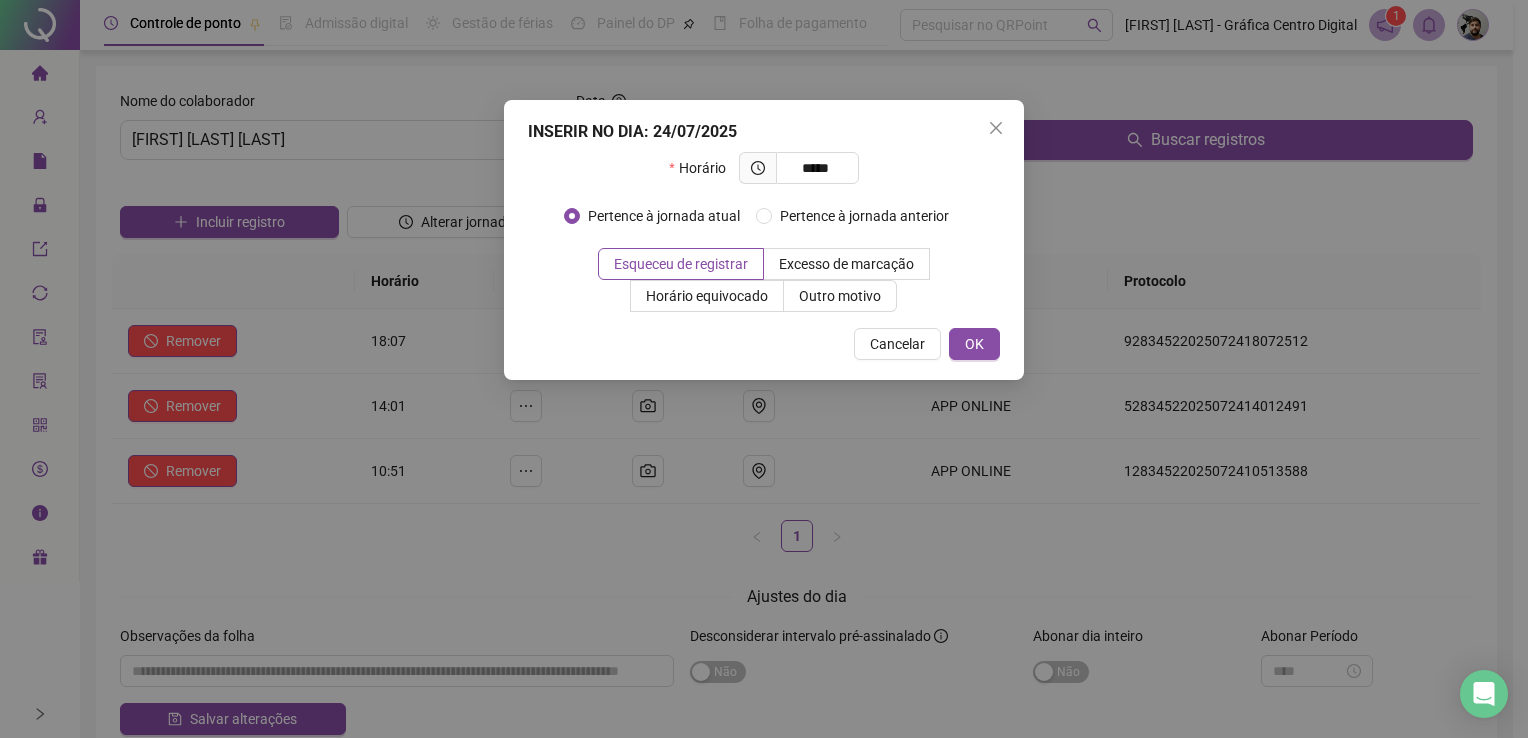 type on "*****" 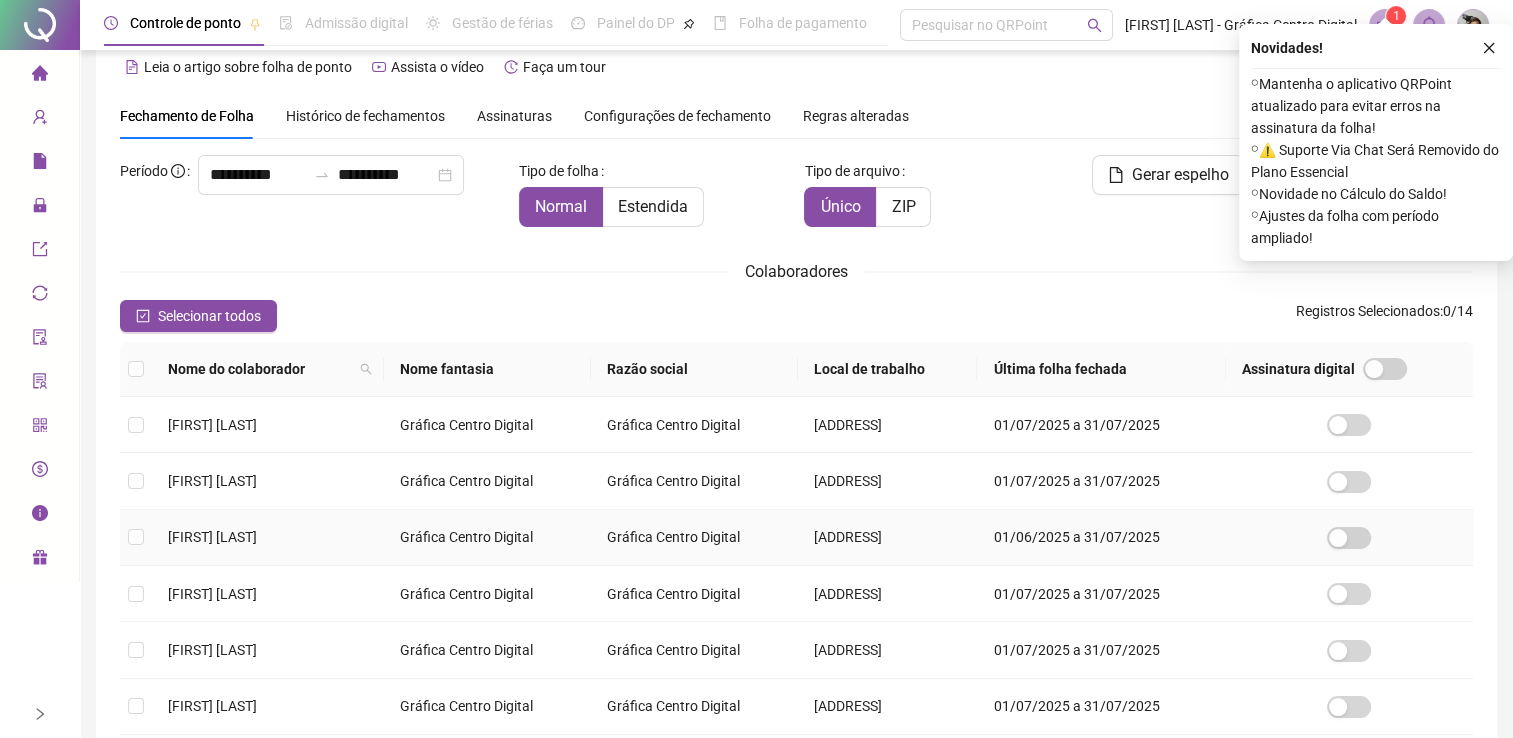 scroll, scrollTop: 432, scrollLeft: 0, axis: vertical 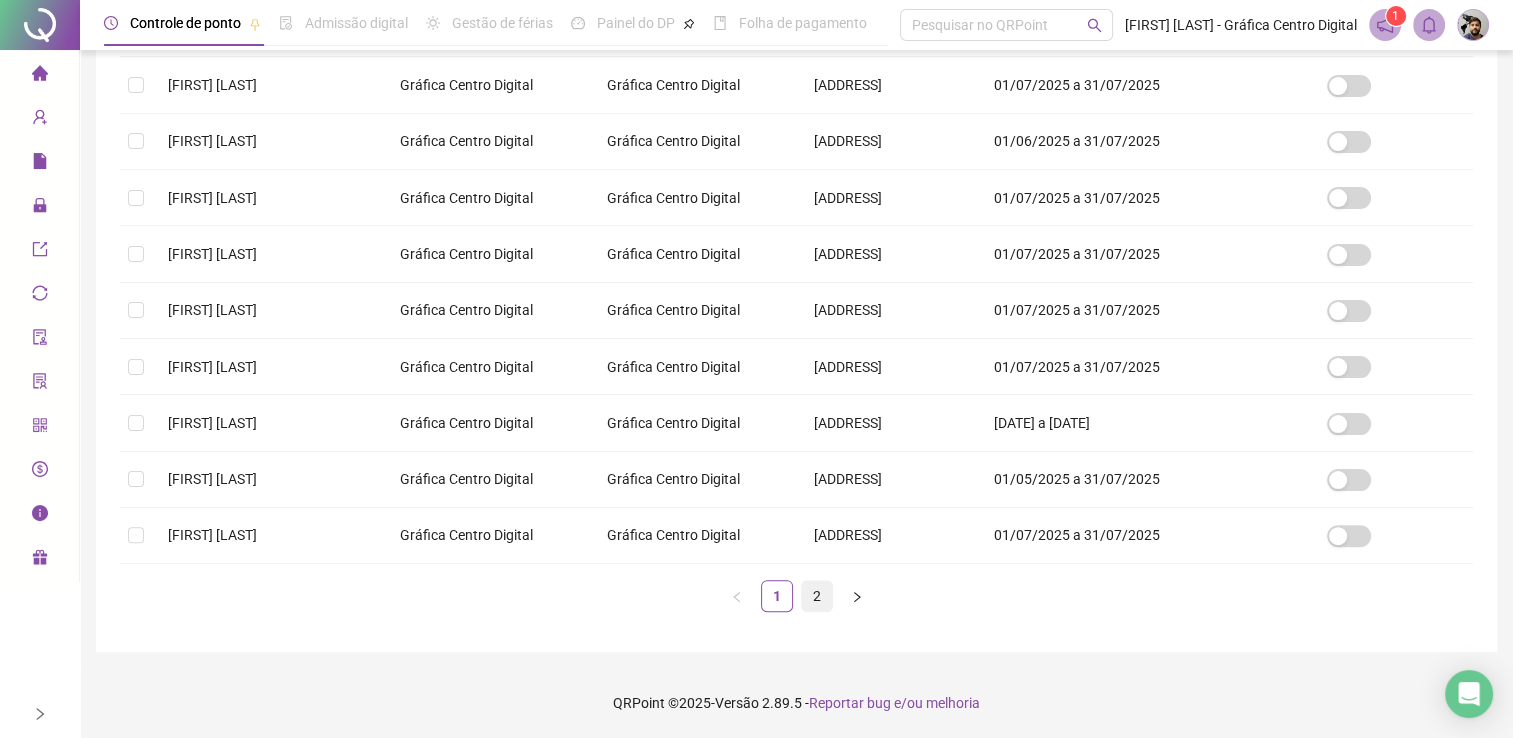 click on "2" at bounding box center (817, 596) 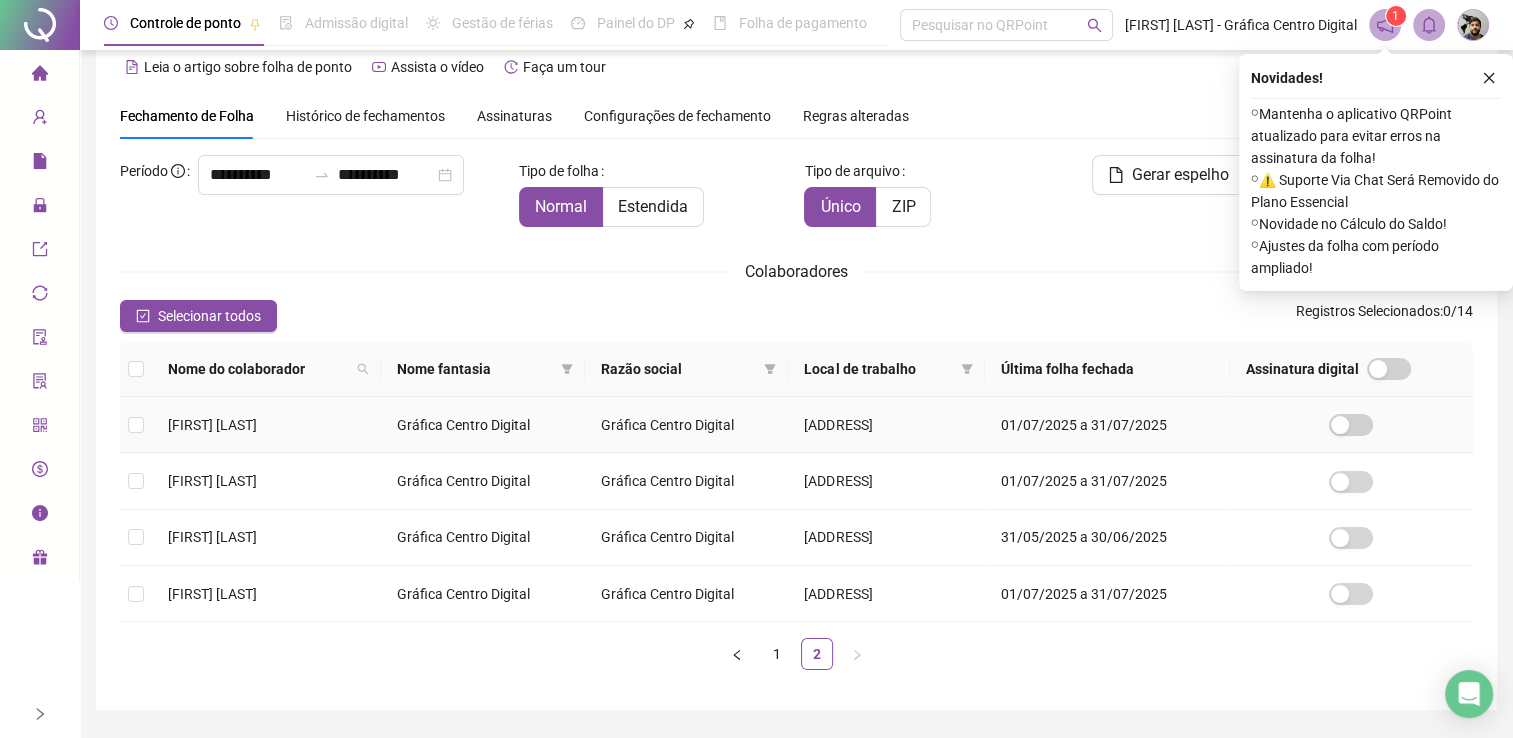 click on "Gráfica Centro Digital" at bounding box center [483, 425] 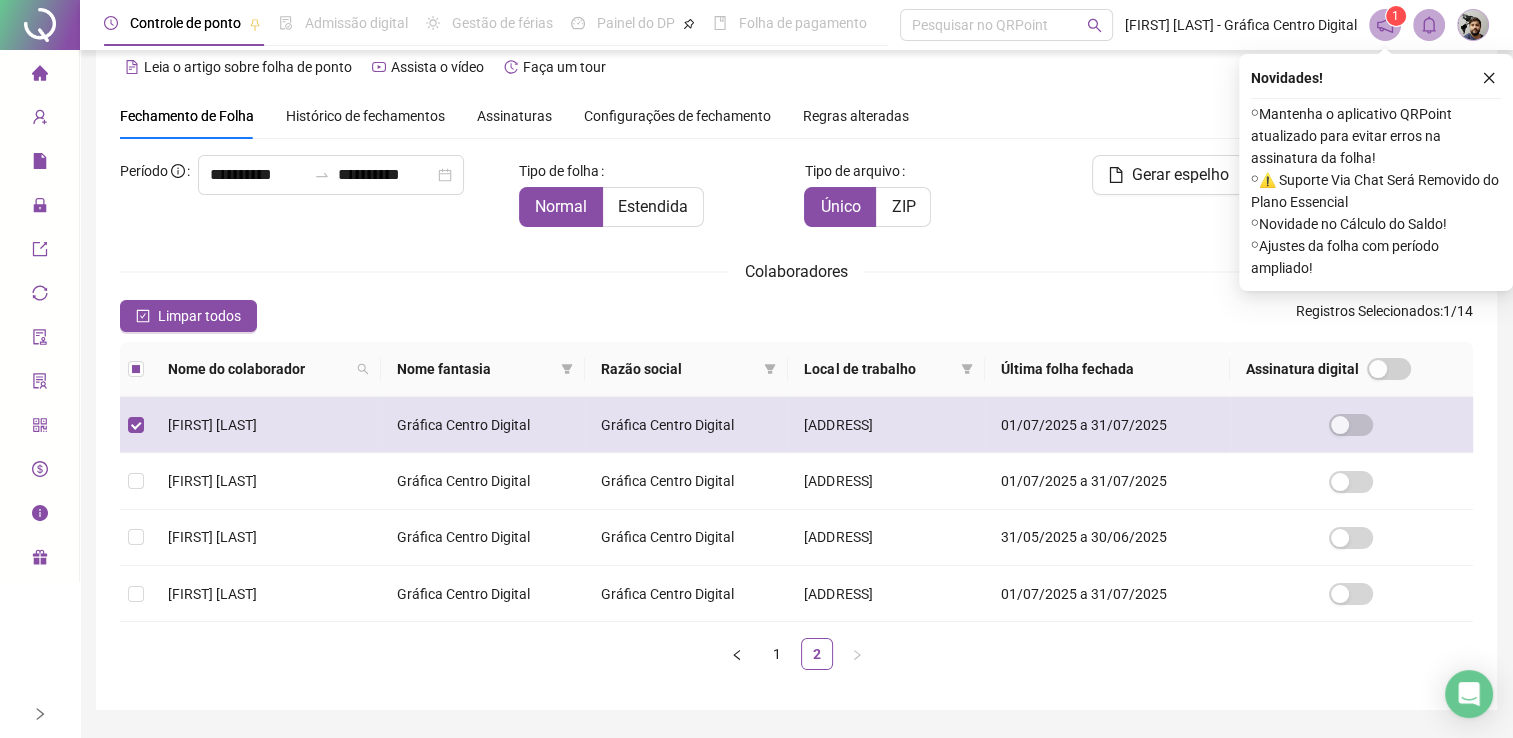 click on "Gráfica Centro Digital" at bounding box center (483, 425) 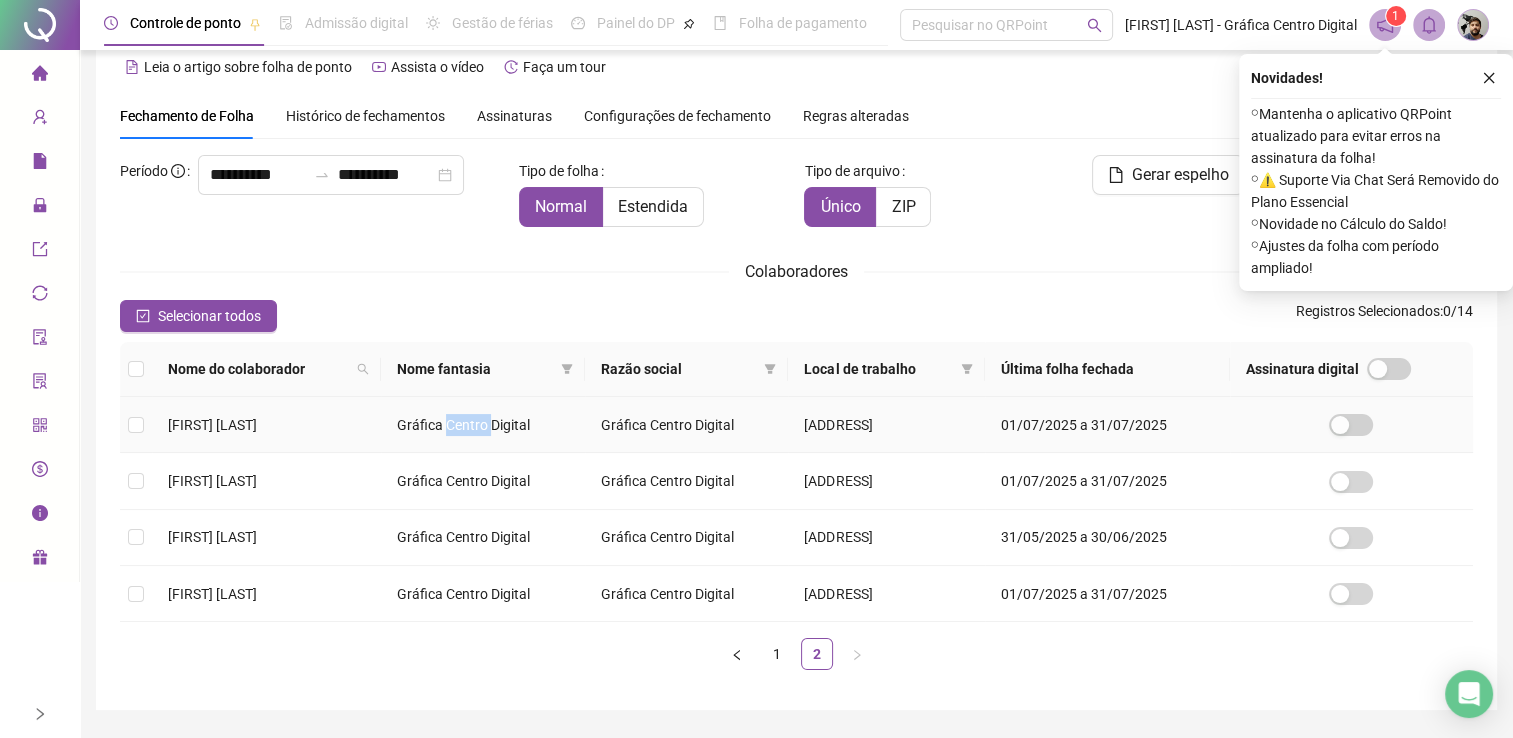 click on "Gráfica Centro Digital" at bounding box center (483, 425) 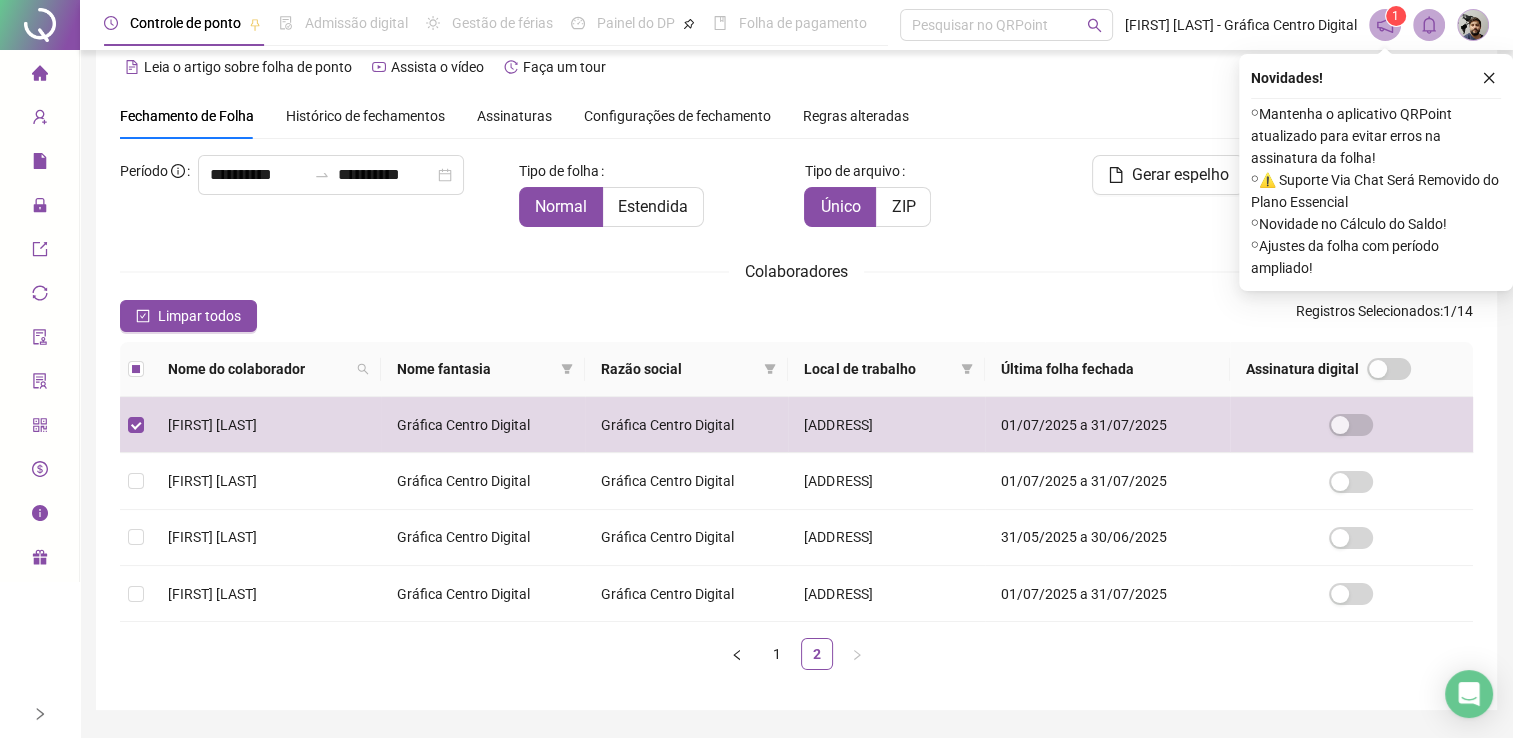 drag, startPoint x: 544, startPoint y: 434, endPoint x: 507, endPoint y: 482, distance: 60.60528 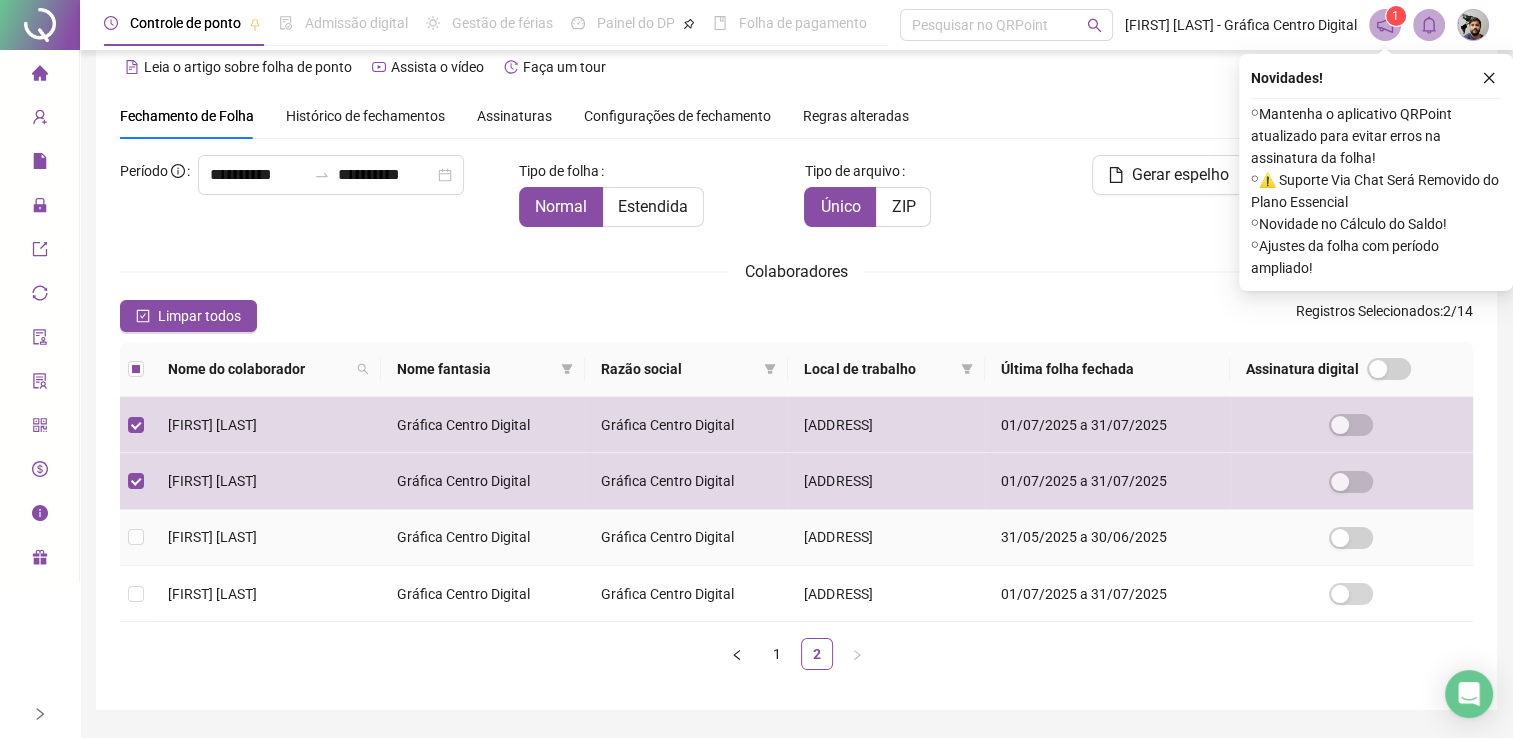 click on "Gráfica Centro Digital" at bounding box center [483, 538] 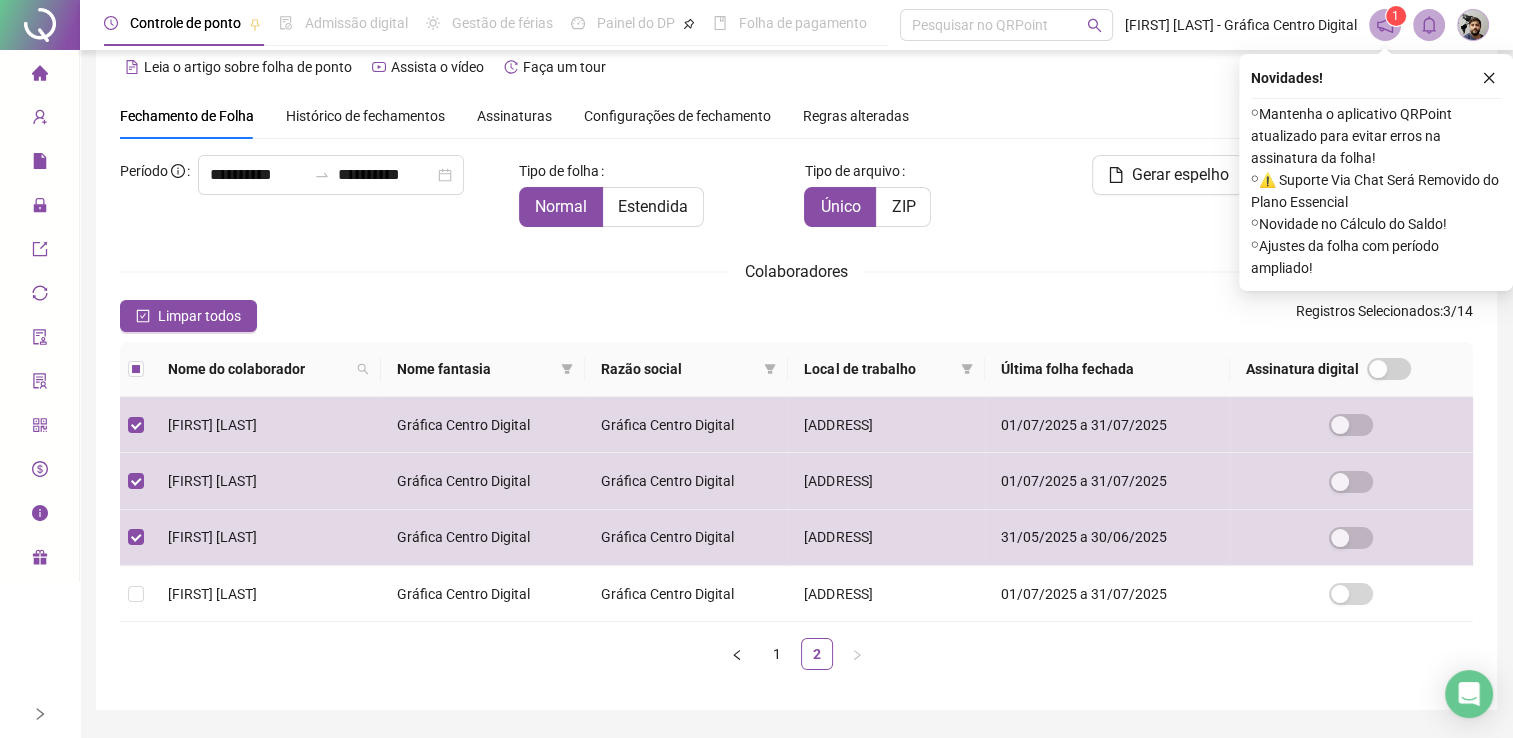 click on "1 2" at bounding box center [796, 654] 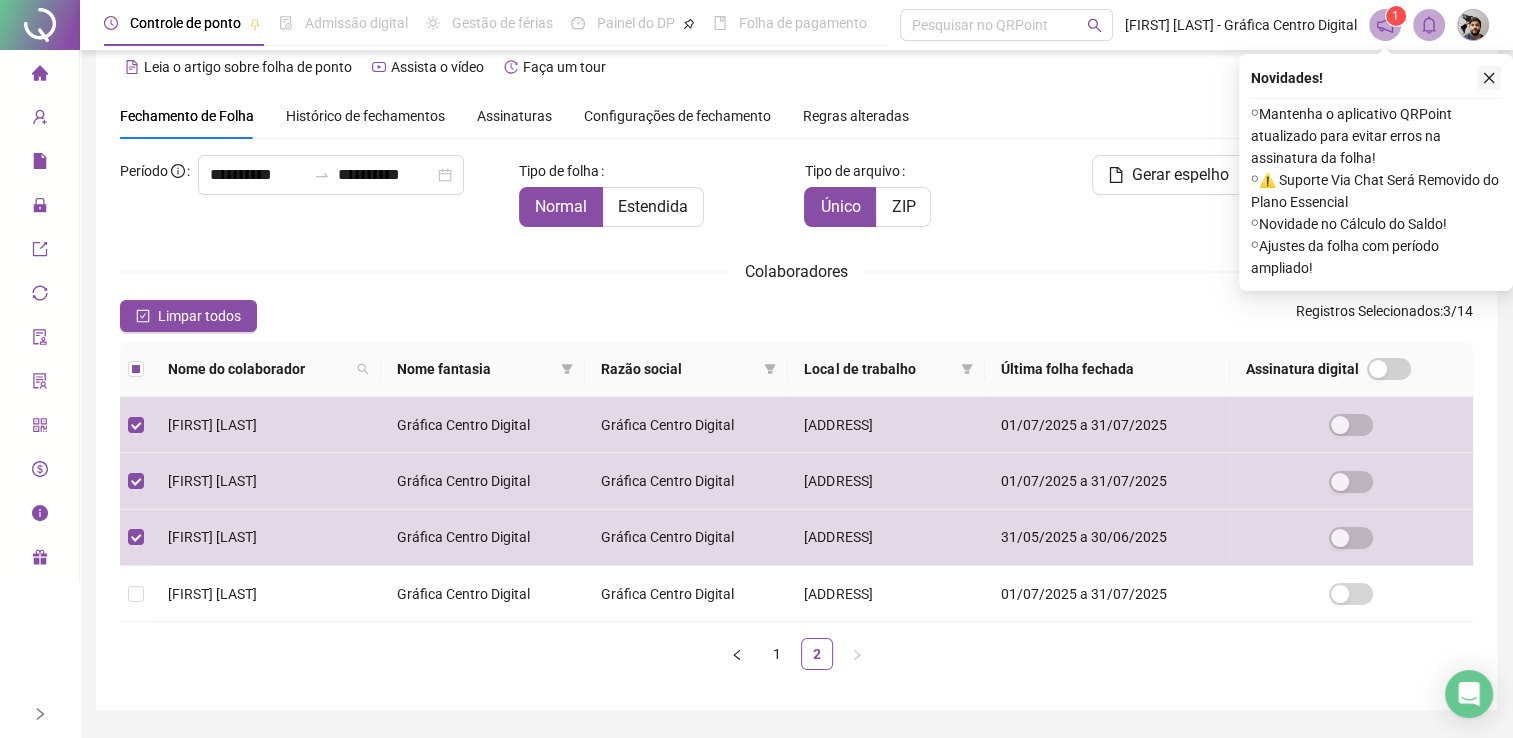 click 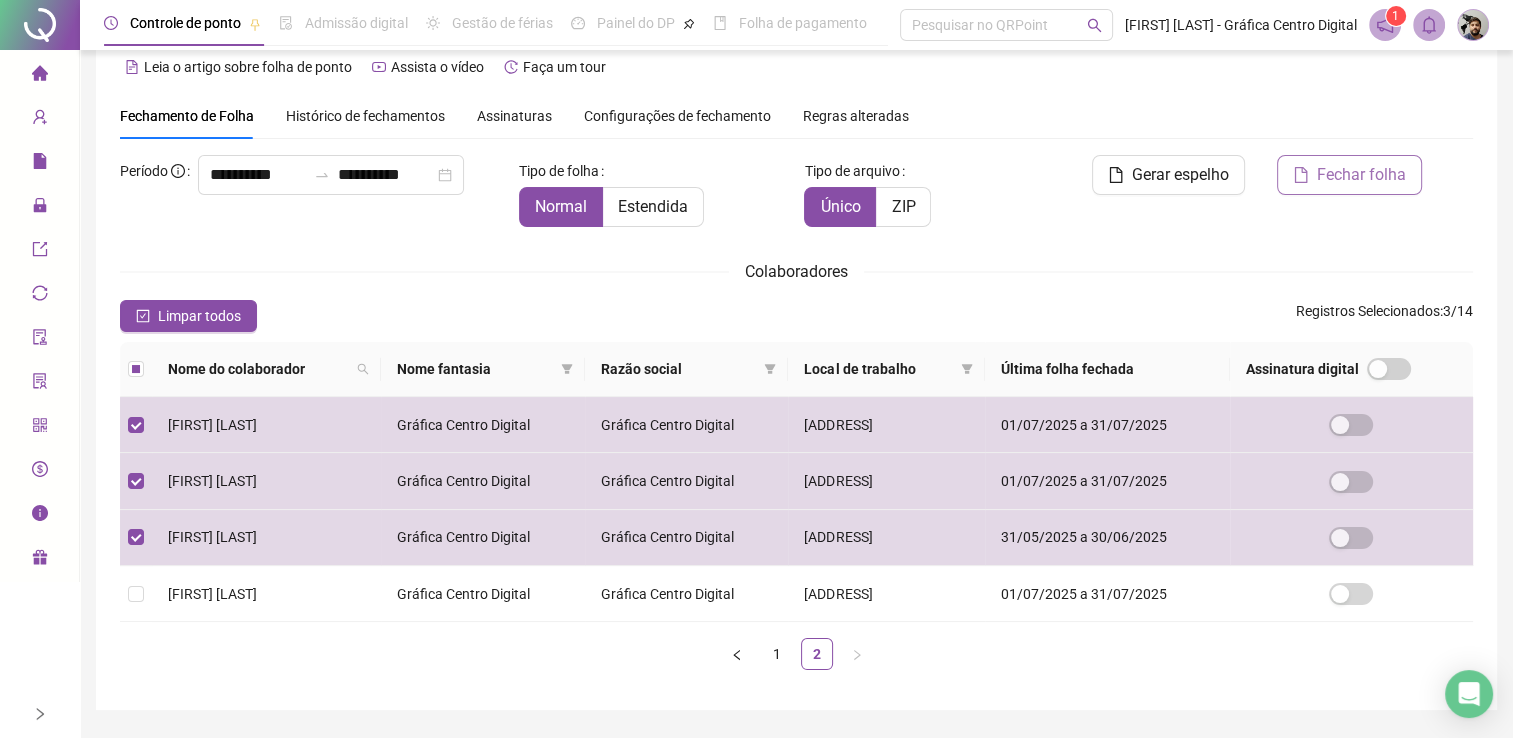 click on "Fechar folha" at bounding box center [1349, 175] 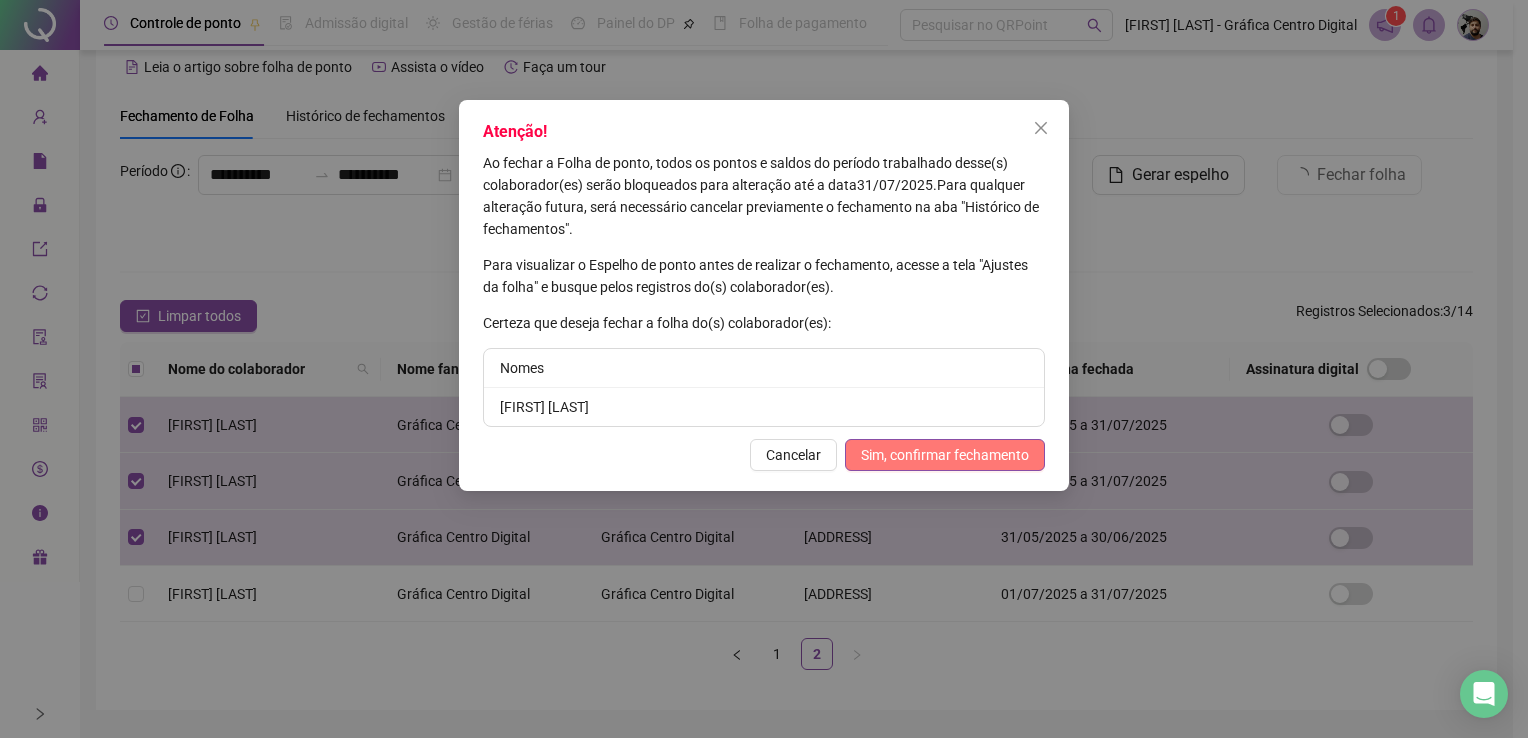 click on "Sim, confirmar fechamento" at bounding box center (945, 455) 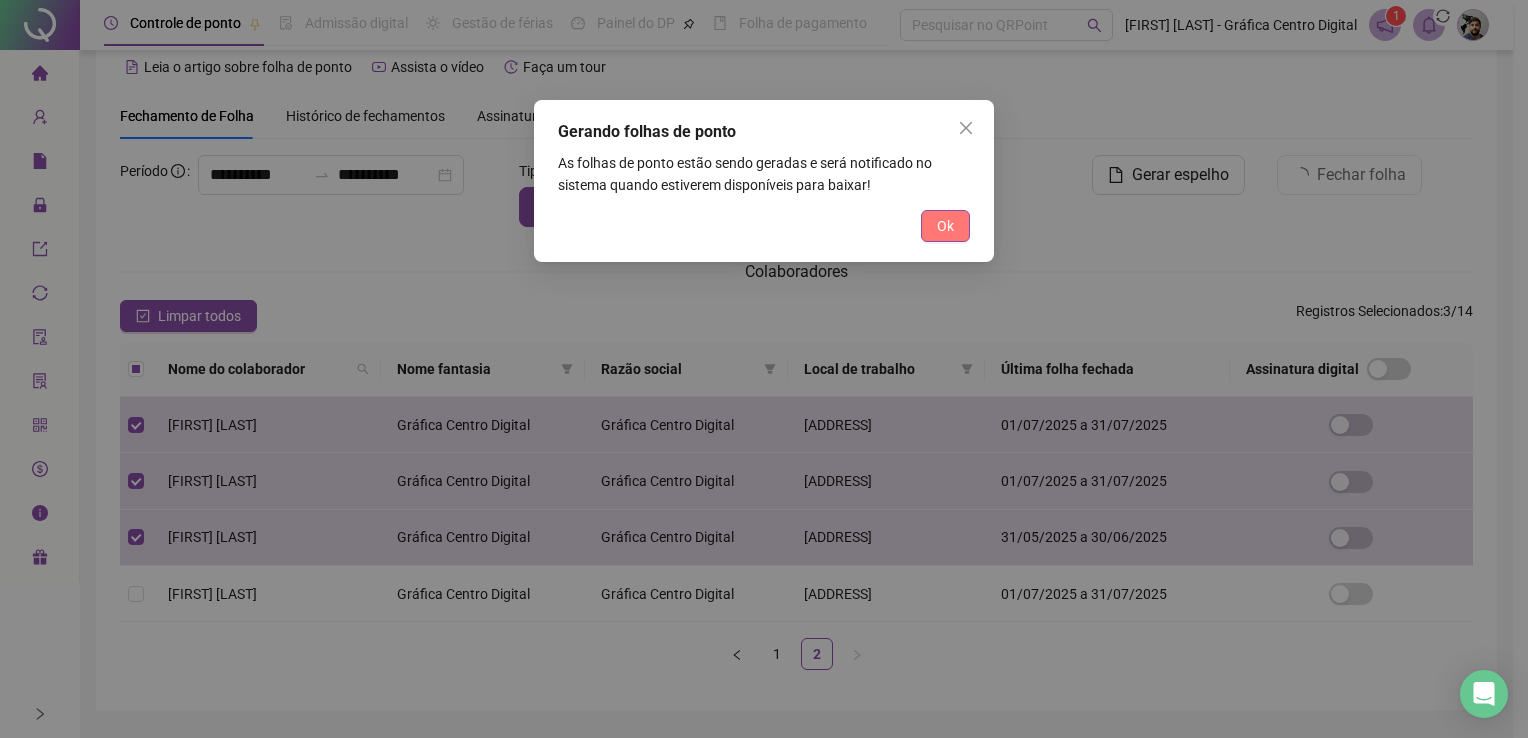 click on "Ok" at bounding box center (945, 226) 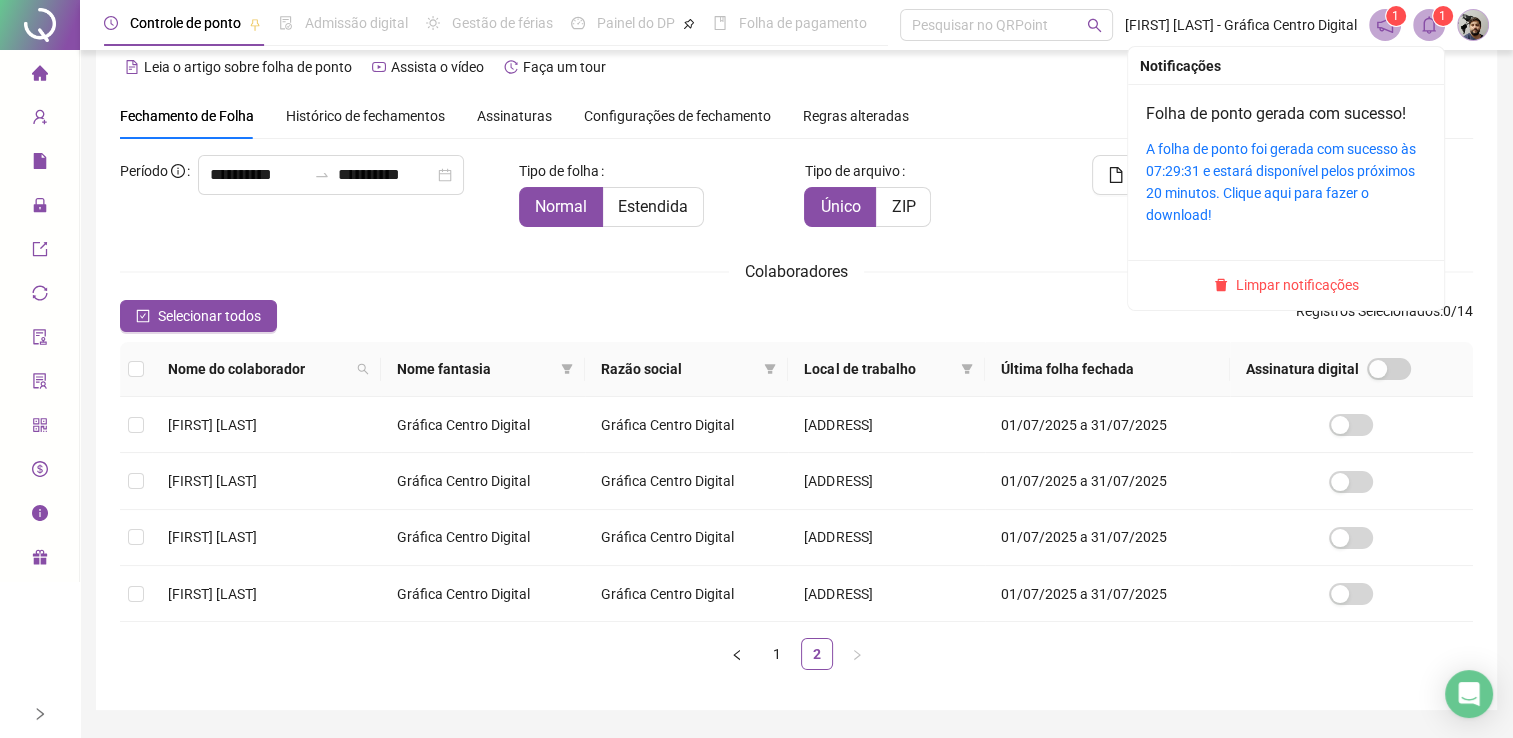 click 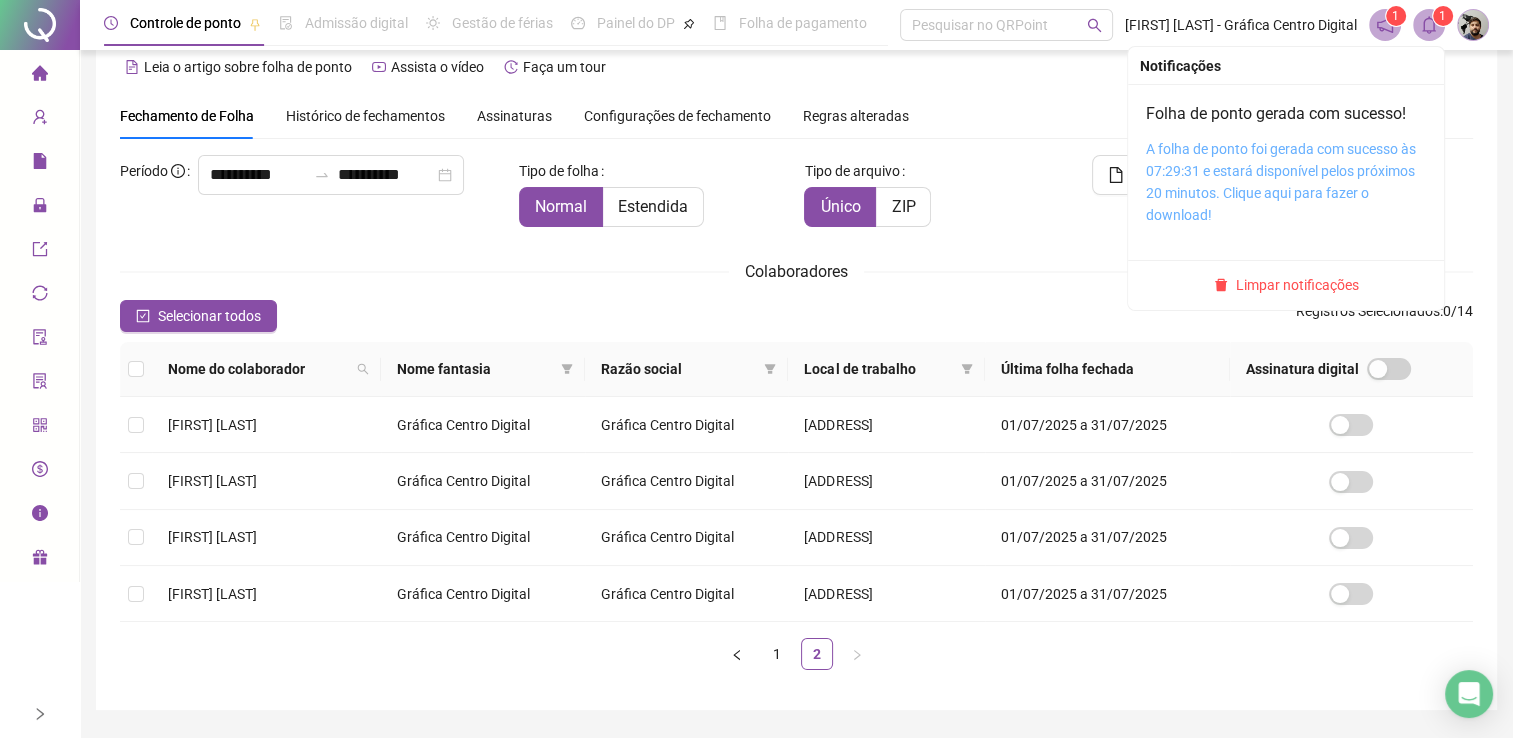 click on "A folha de ponto foi gerada com sucesso às 07:29:31 e estará disponível pelos próximos 20 minutos.
Clique aqui para fazer o download!" at bounding box center [1281, 182] 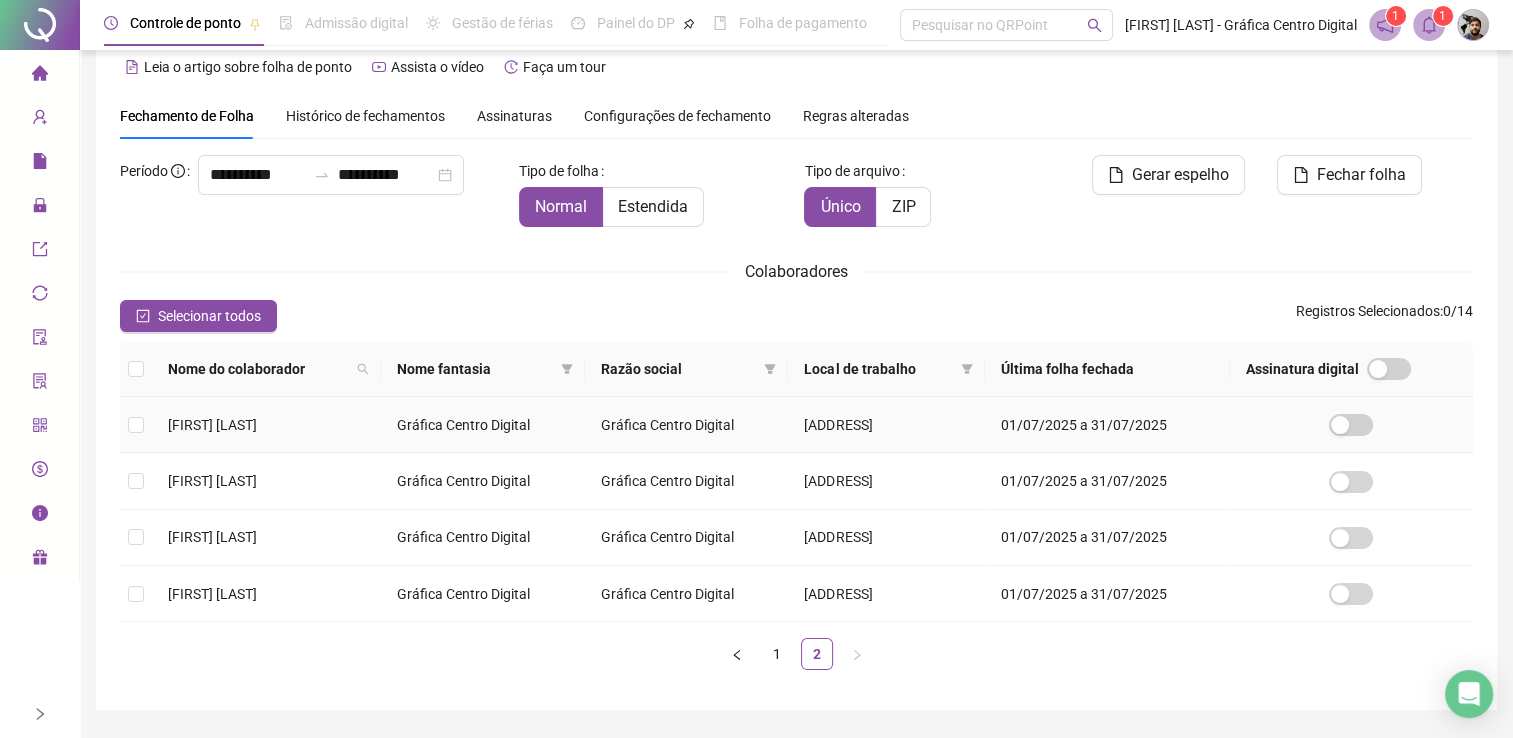 click at bounding box center [136, 425] 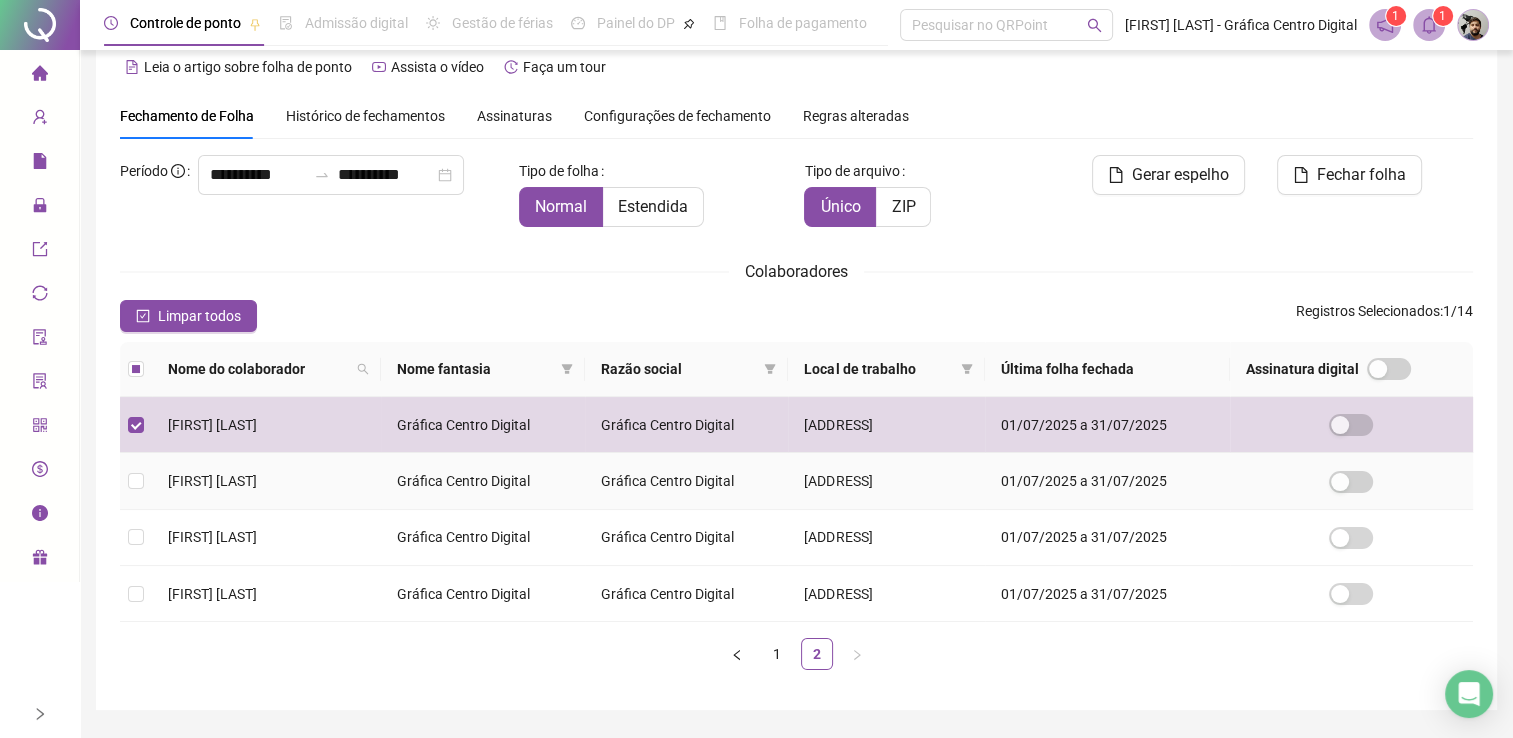 click on "[FIRST] [LAST]" at bounding box center [266, 481] 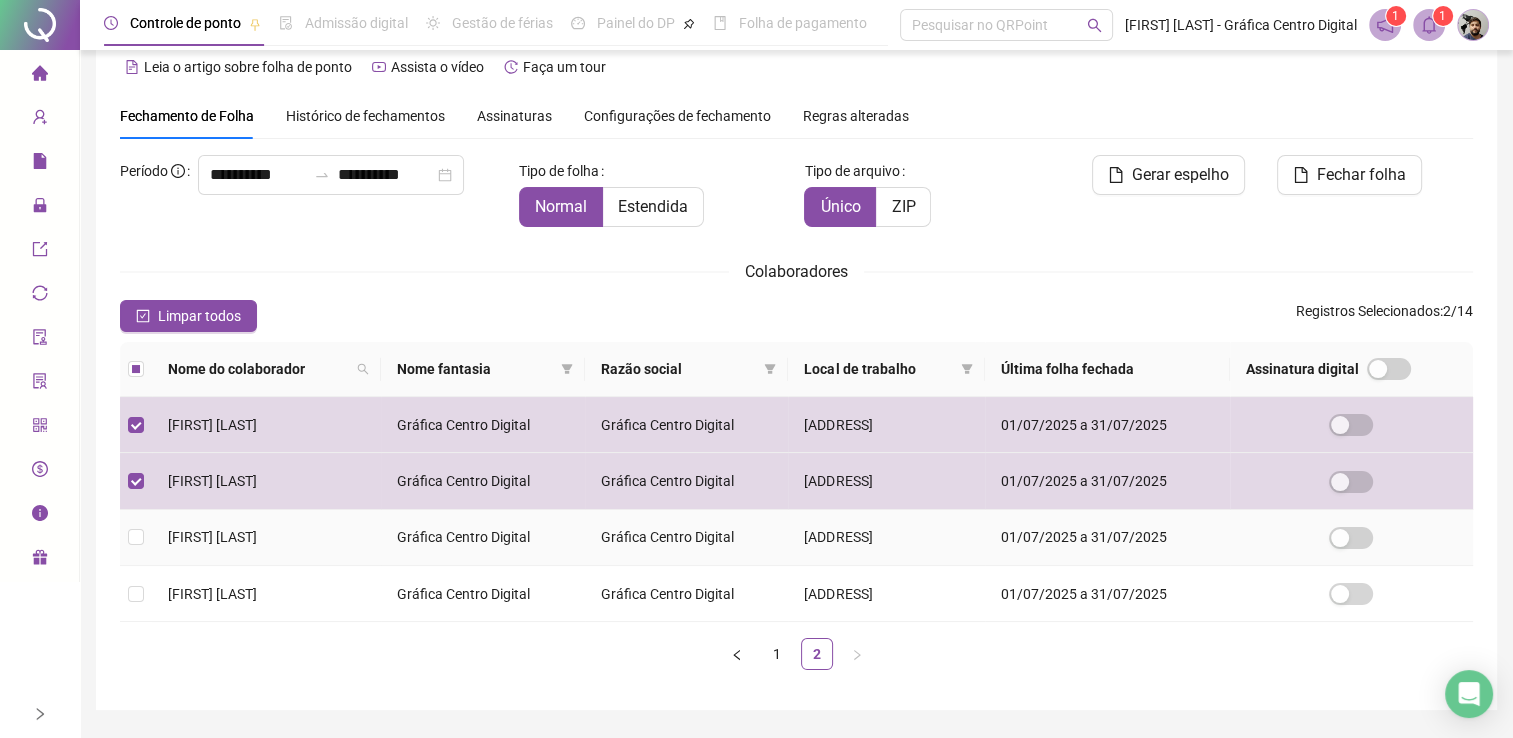 click on "[FIRST] [LAST]" at bounding box center (212, 537) 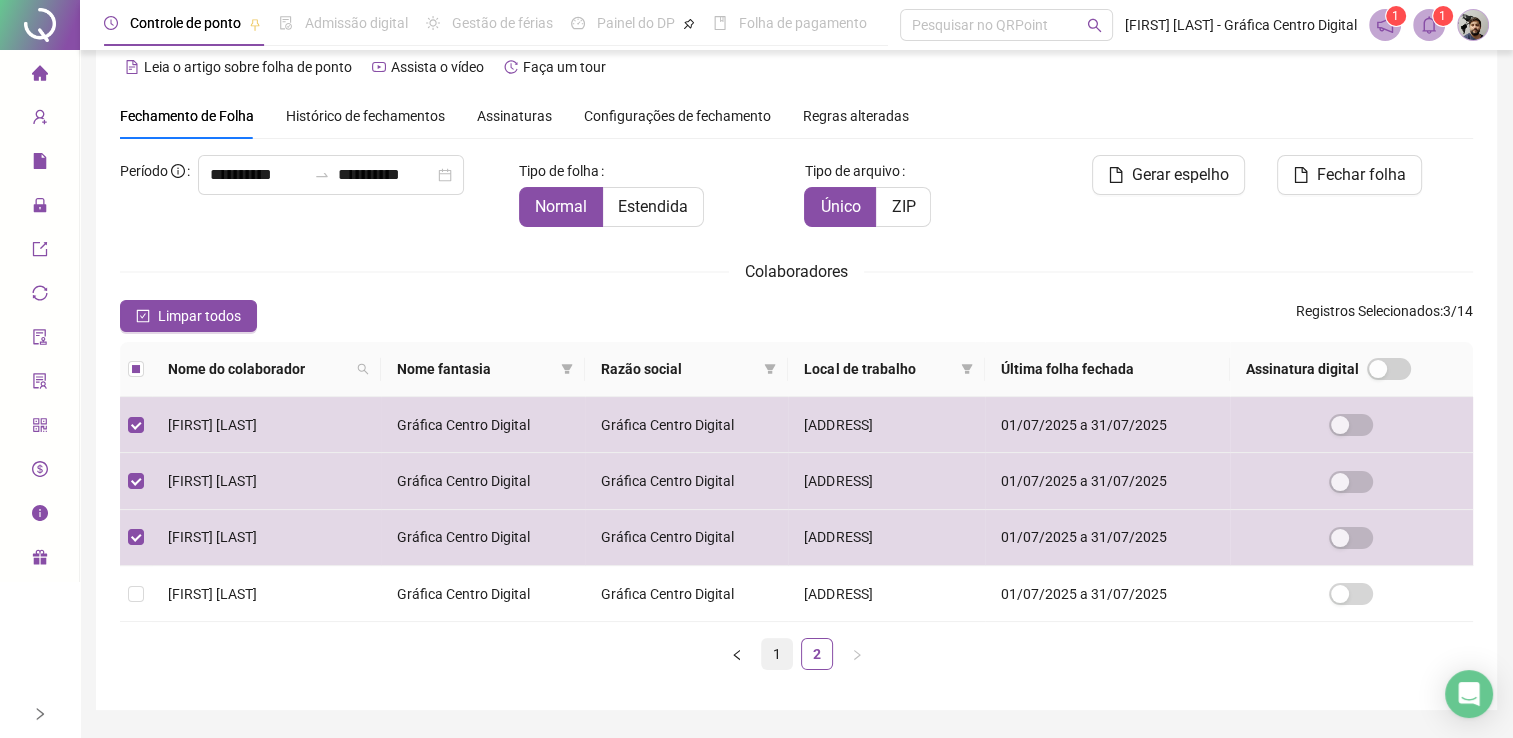 click on "1" at bounding box center (777, 654) 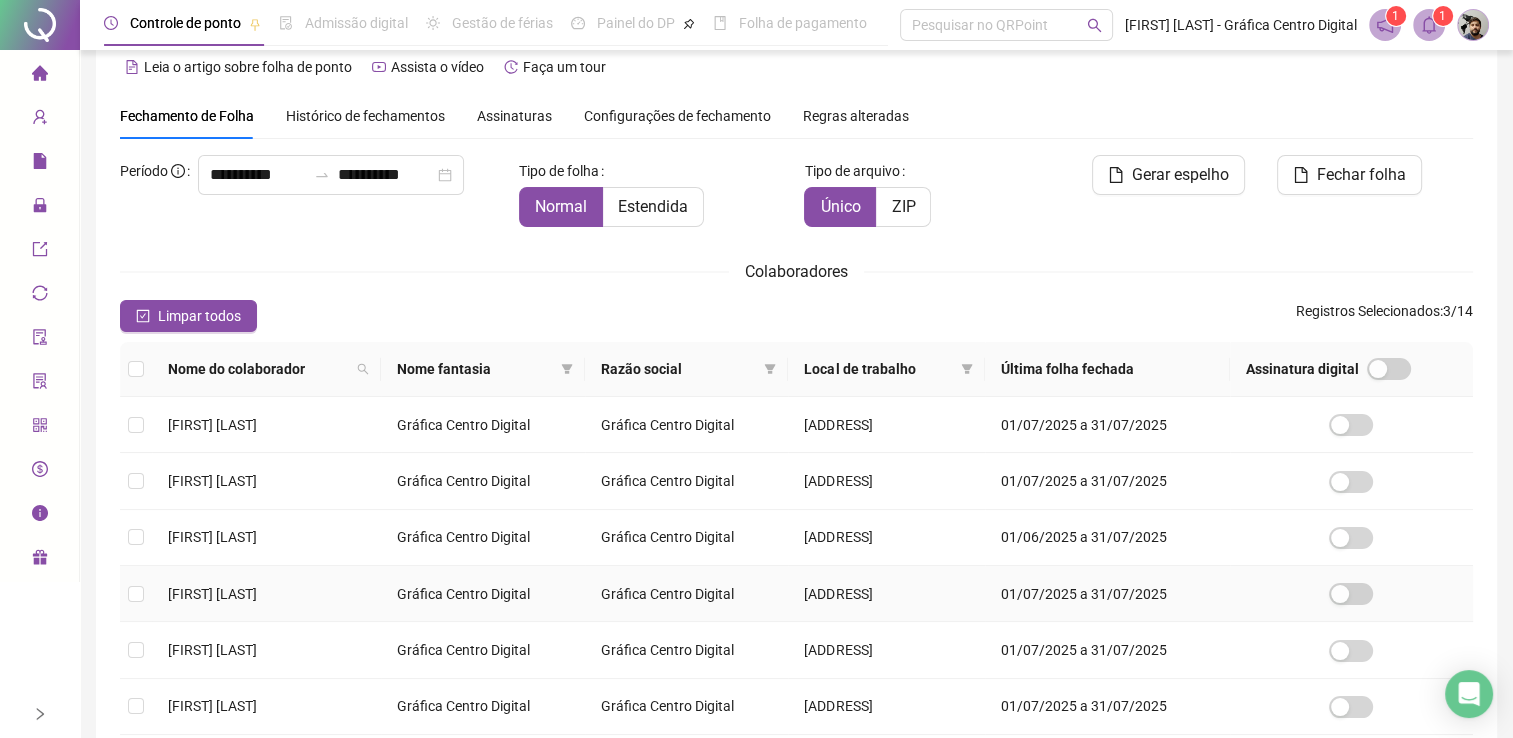 scroll, scrollTop: 432, scrollLeft: 0, axis: vertical 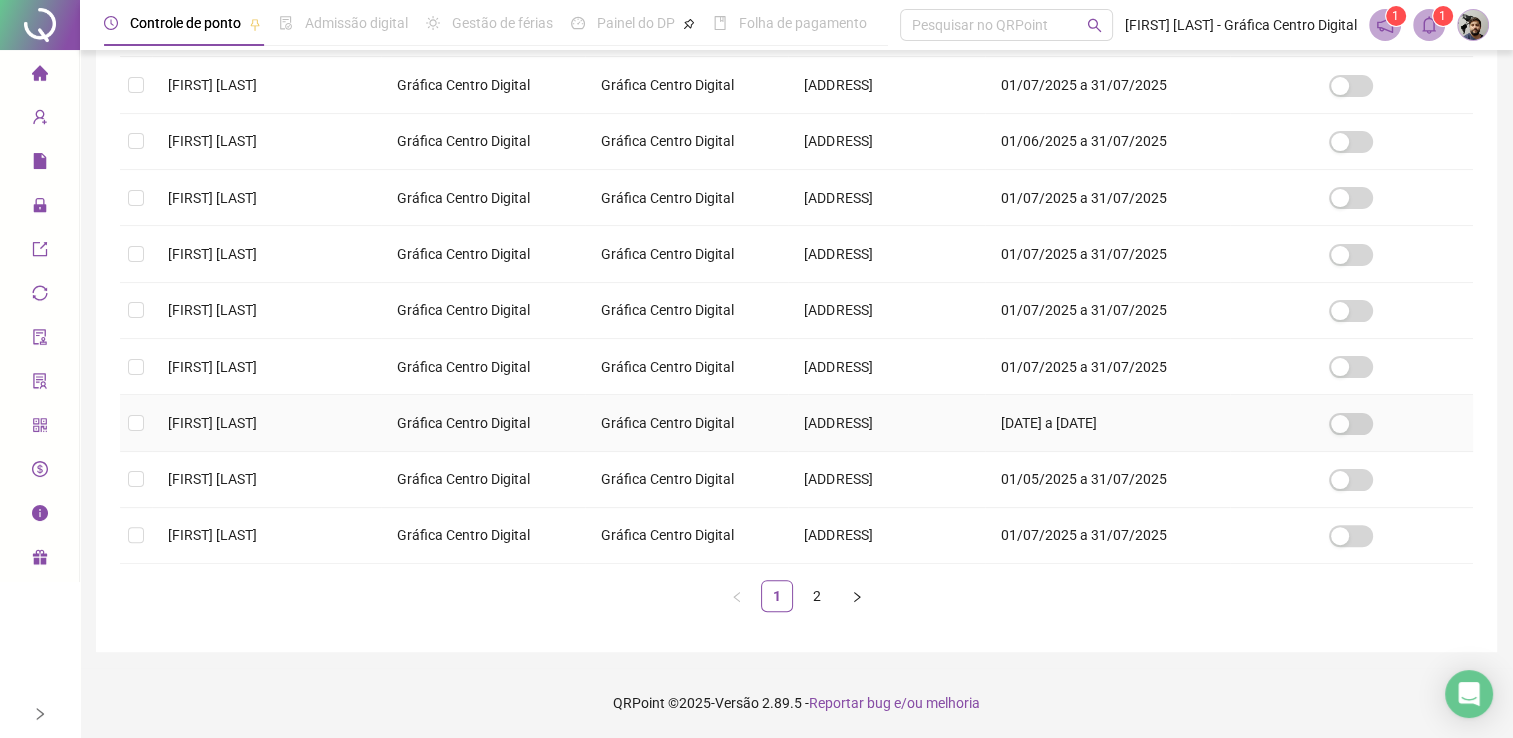 click on "[FIRST] [LAST]" at bounding box center (212, 423) 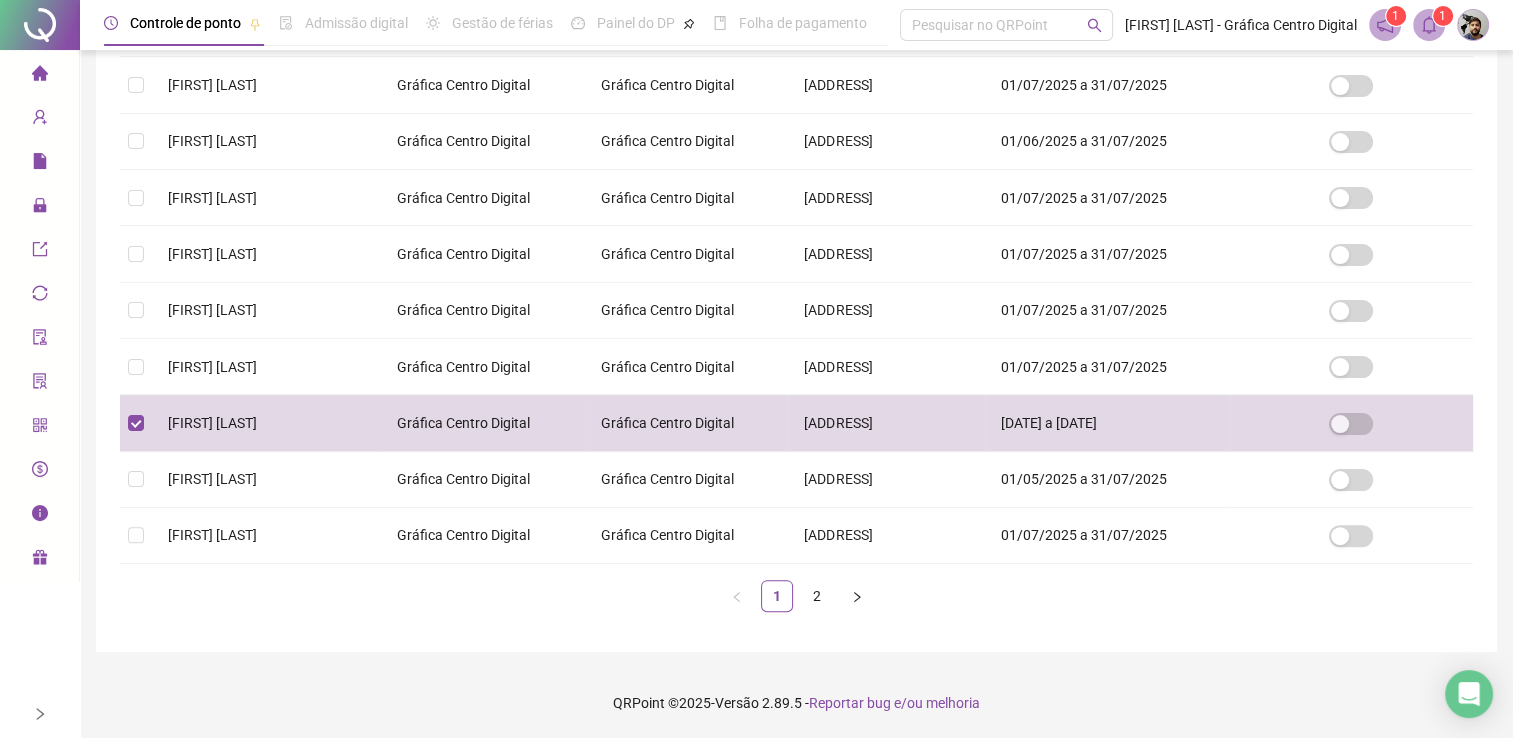 scroll, scrollTop: 29, scrollLeft: 0, axis: vertical 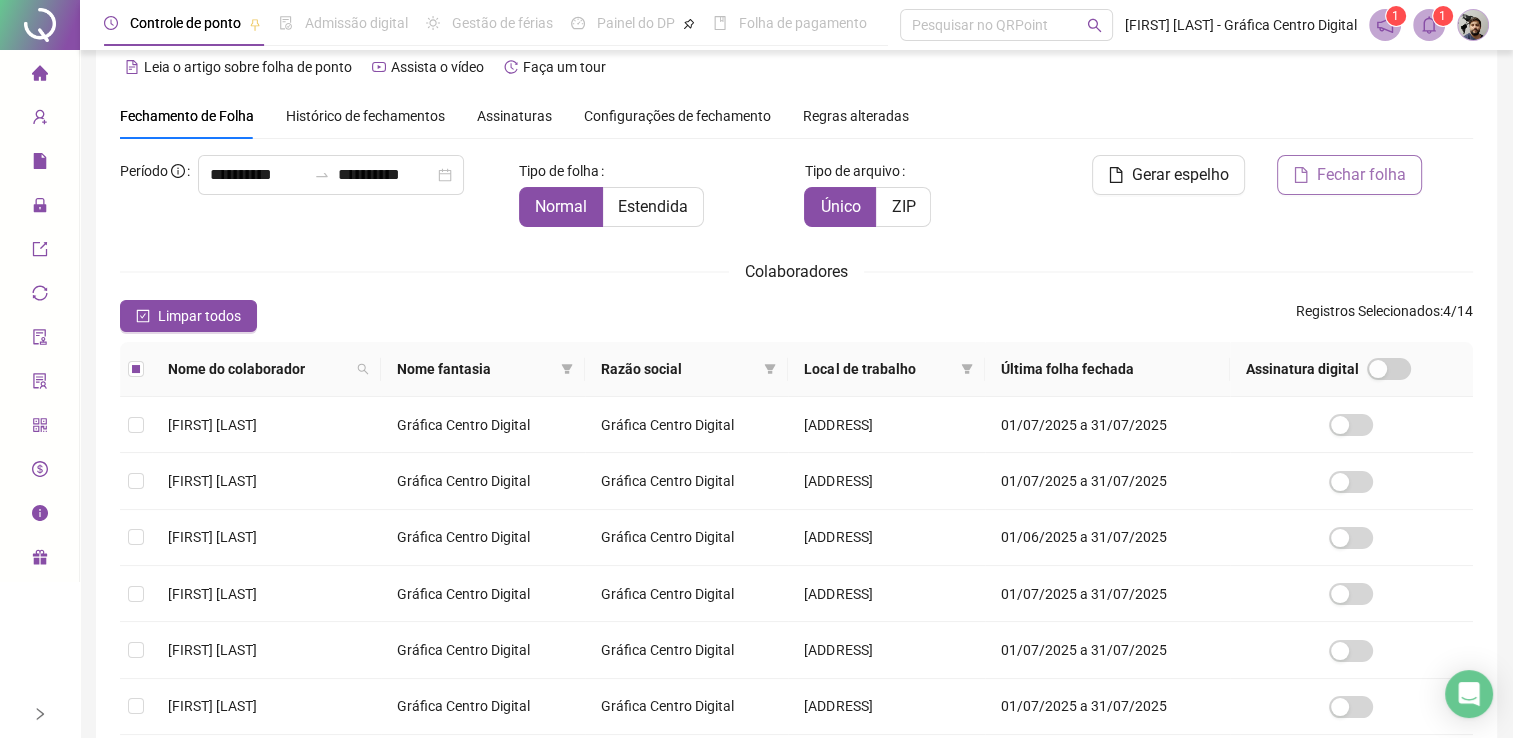 click on "Fechar folha" at bounding box center (1349, 175) 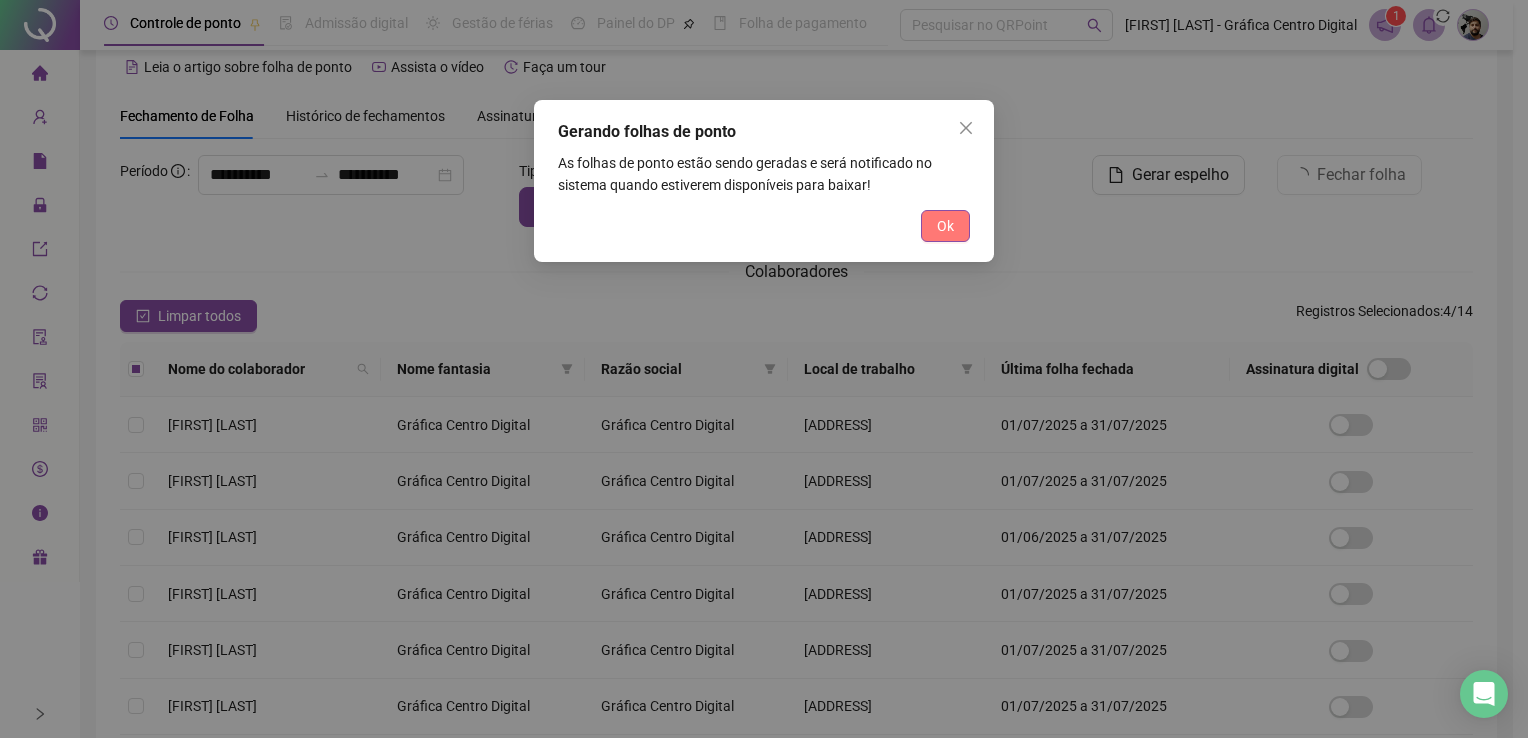 click on "Ok" at bounding box center [945, 226] 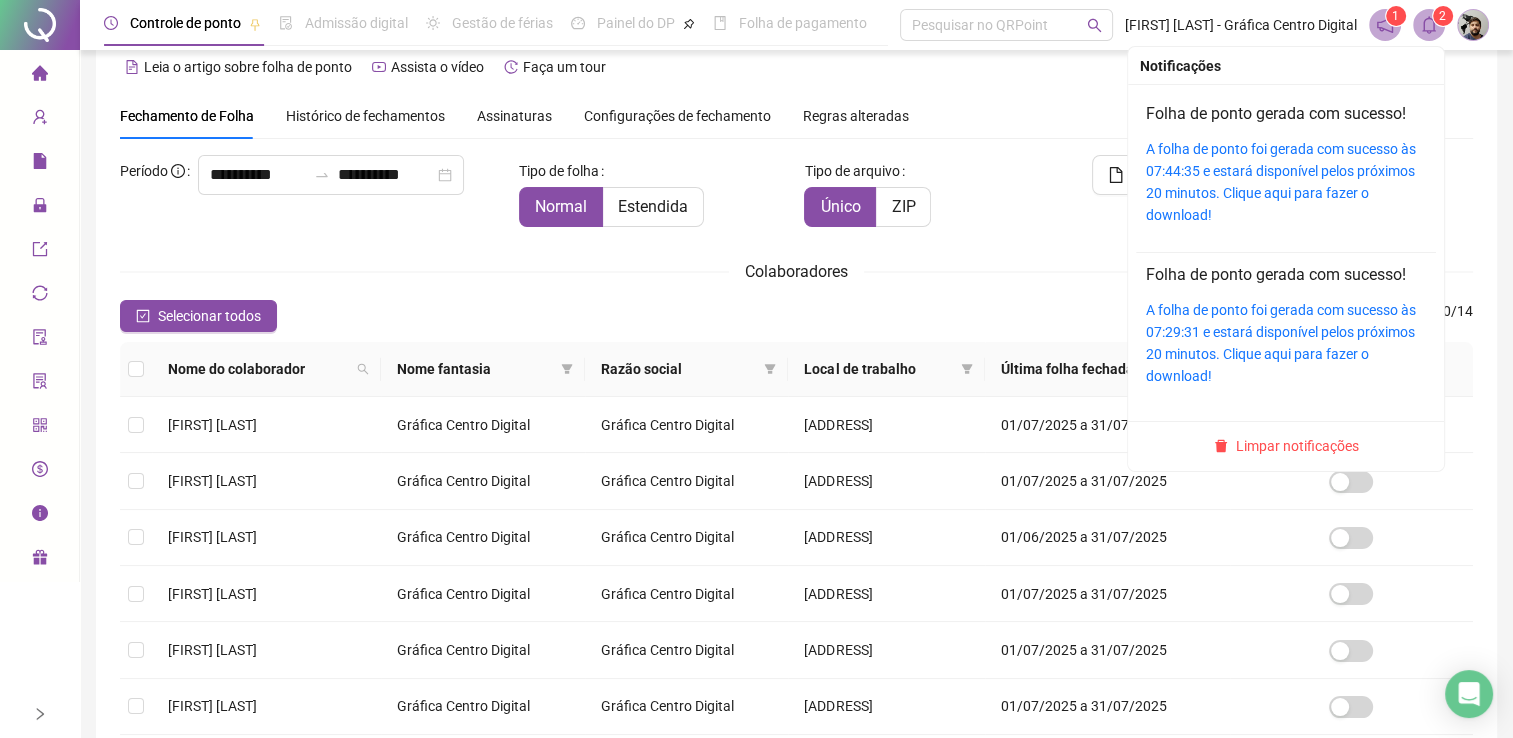 click 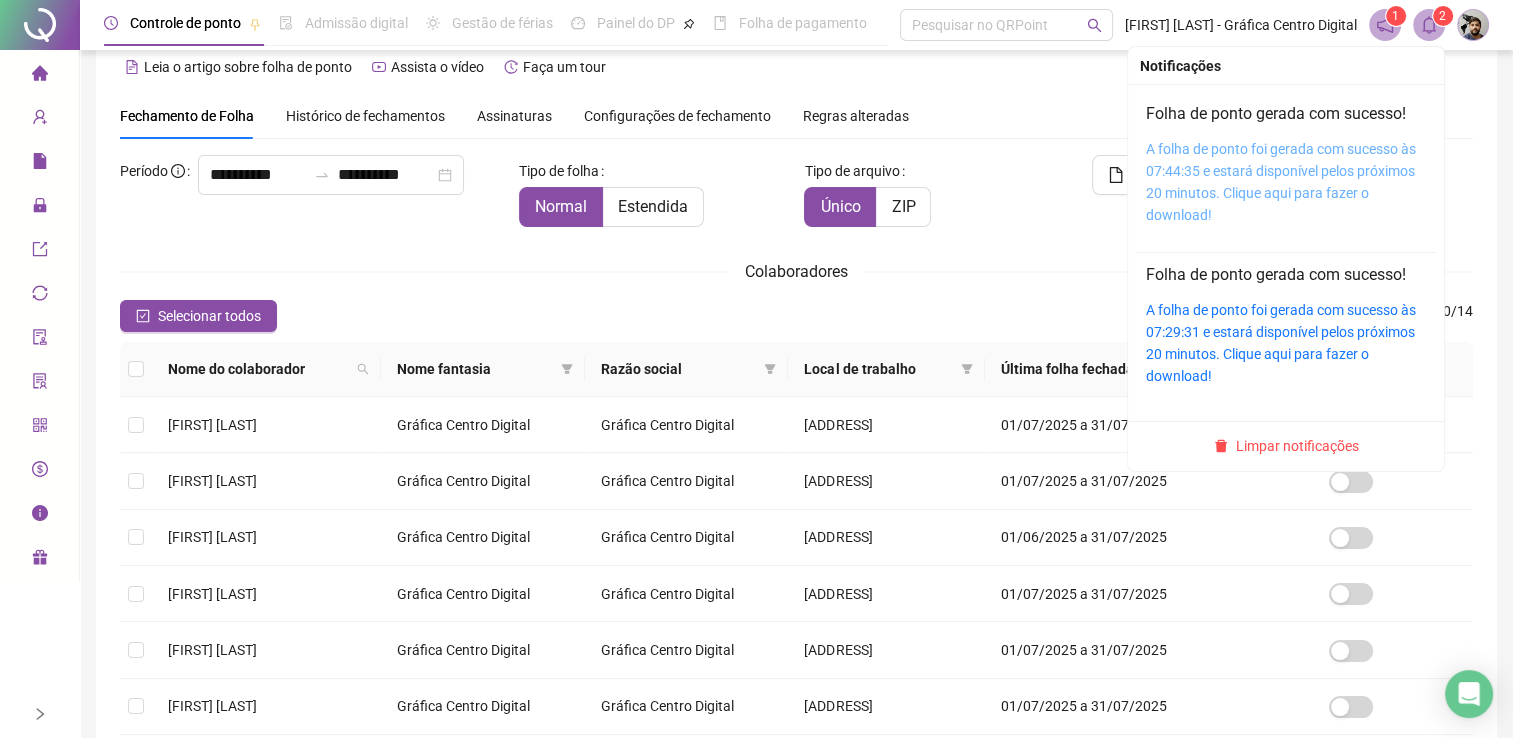 click on "A folha de ponto foi gerada com sucesso às 07:44:35 e estará disponível pelos próximos 20 minutos.
Clique aqui para fazer o download!" at bounding box center (1281, 182) 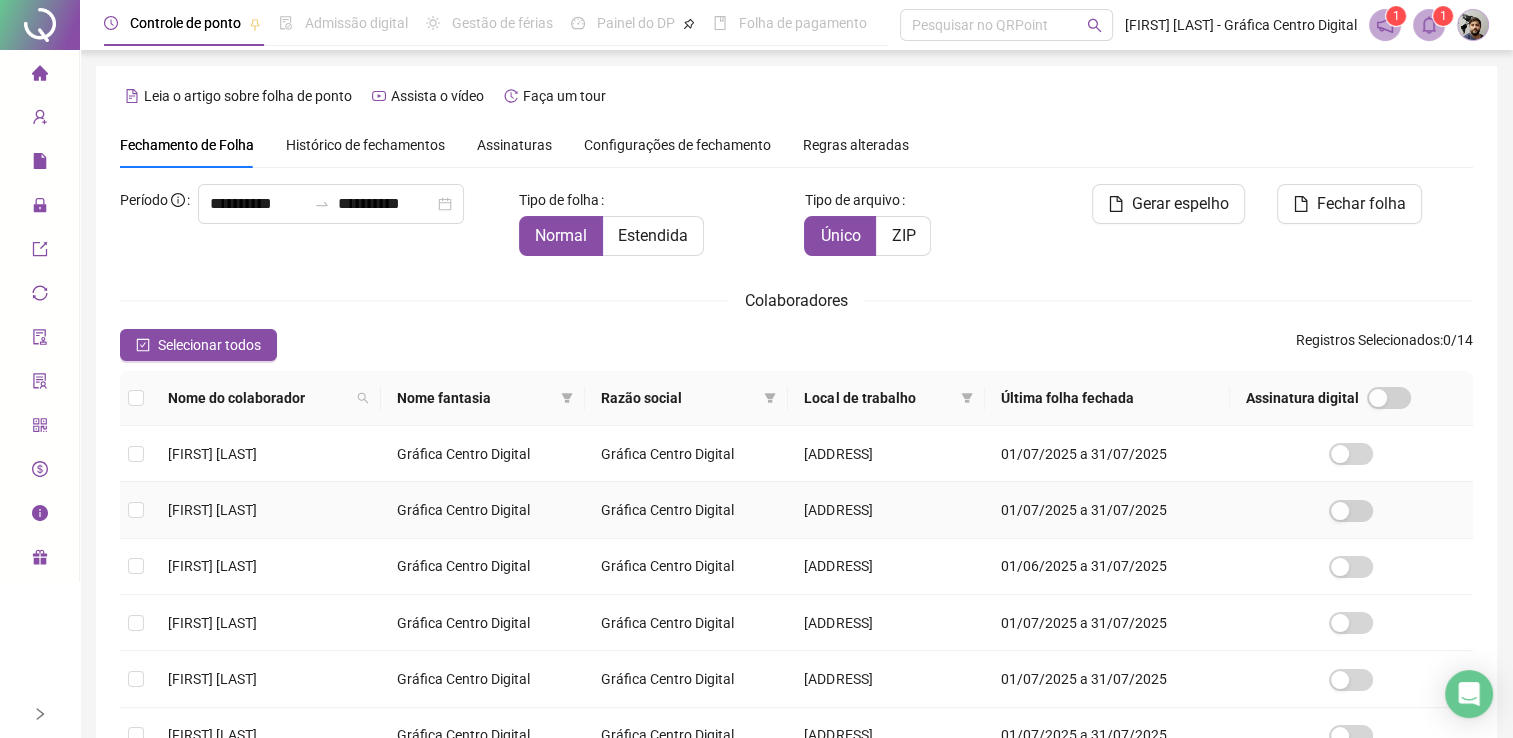 scroll, scrollTop: 432, scrollLeft: 0, axis: vertical 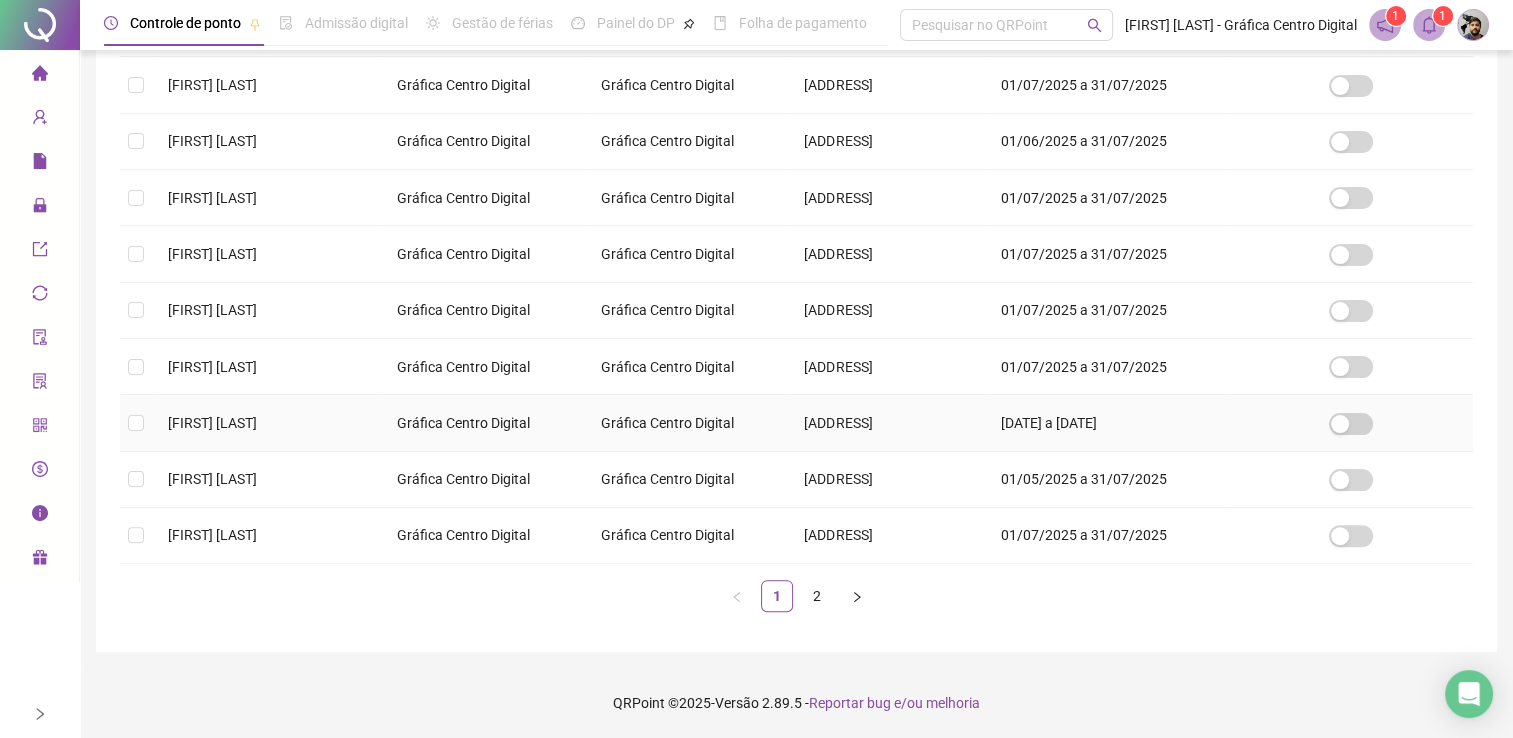 click on "[FIRST] [LAST]" at bounding box center [266, 423] 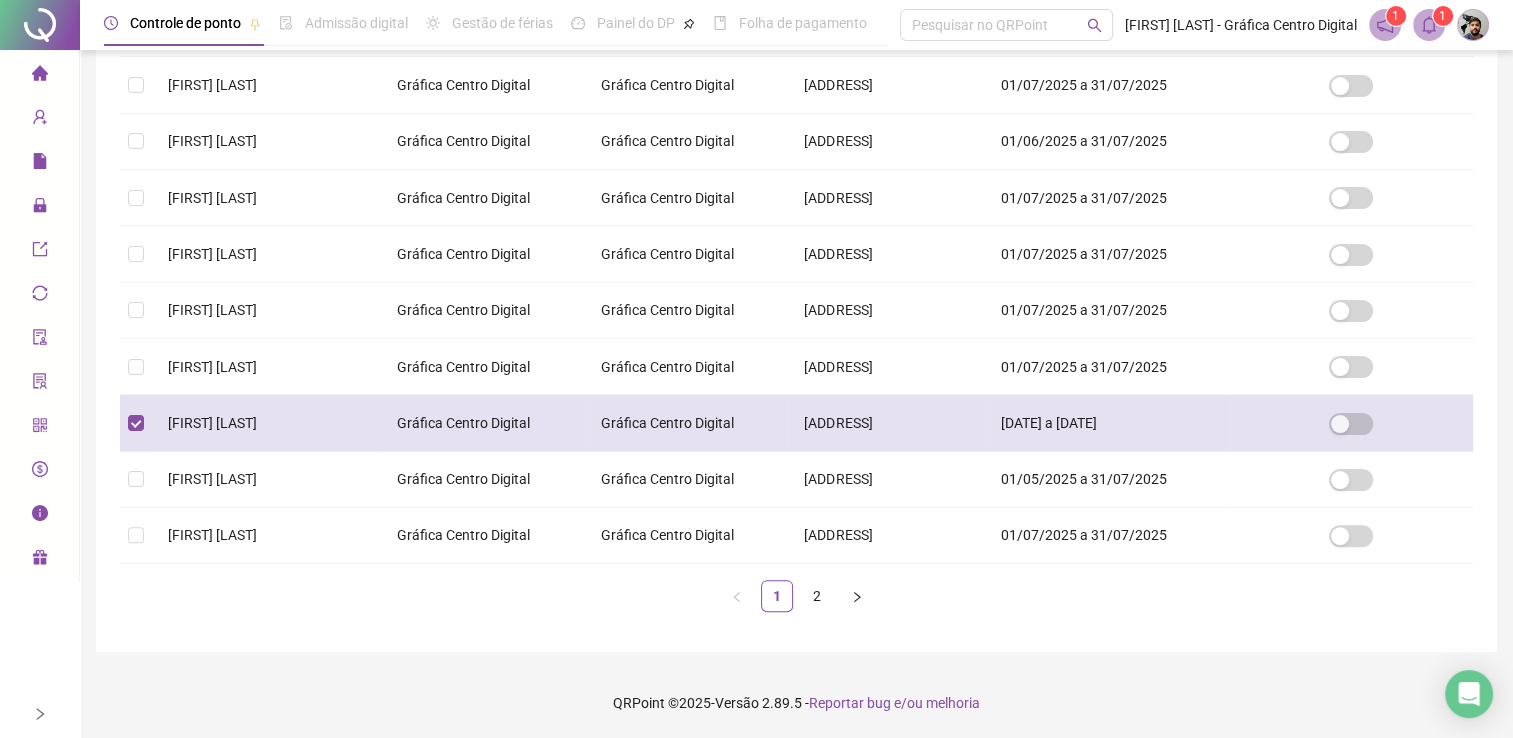 scroll, scrollTop: 0, scrollLeft: 0, axis: both 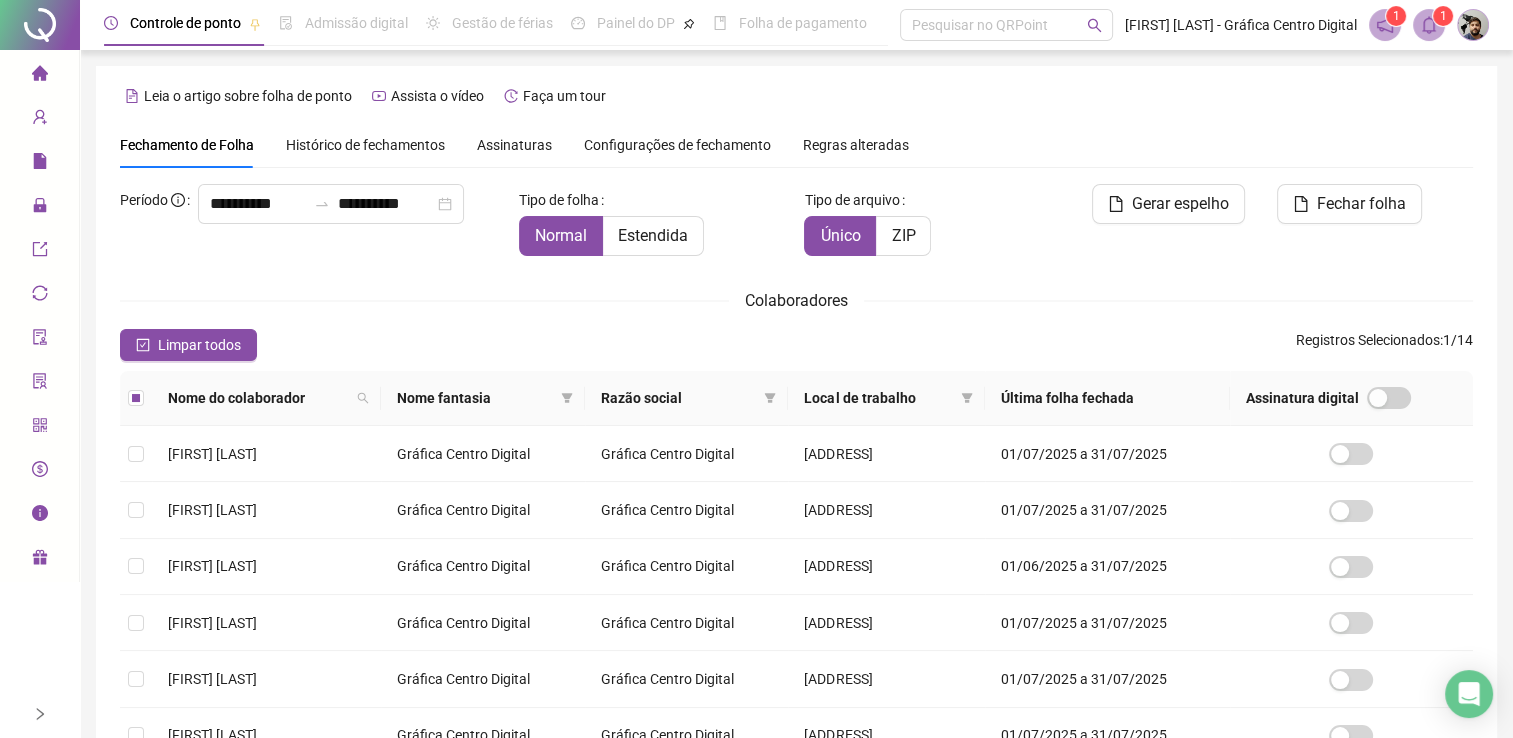 click on "Fechar folha" at bounding box center [1349, 204] 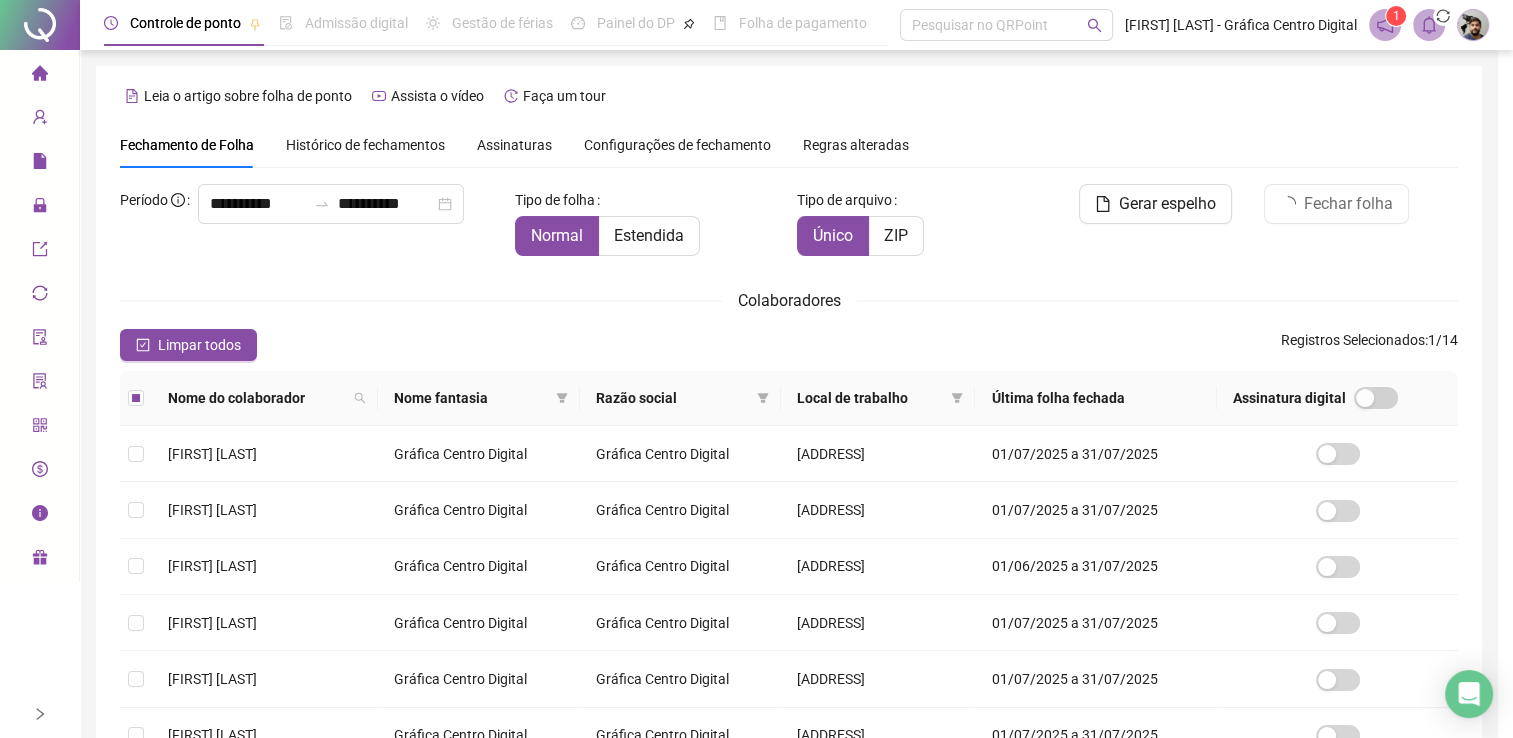 scroll, scrollTop: 29, scrollLeft: 0, axis: vertical 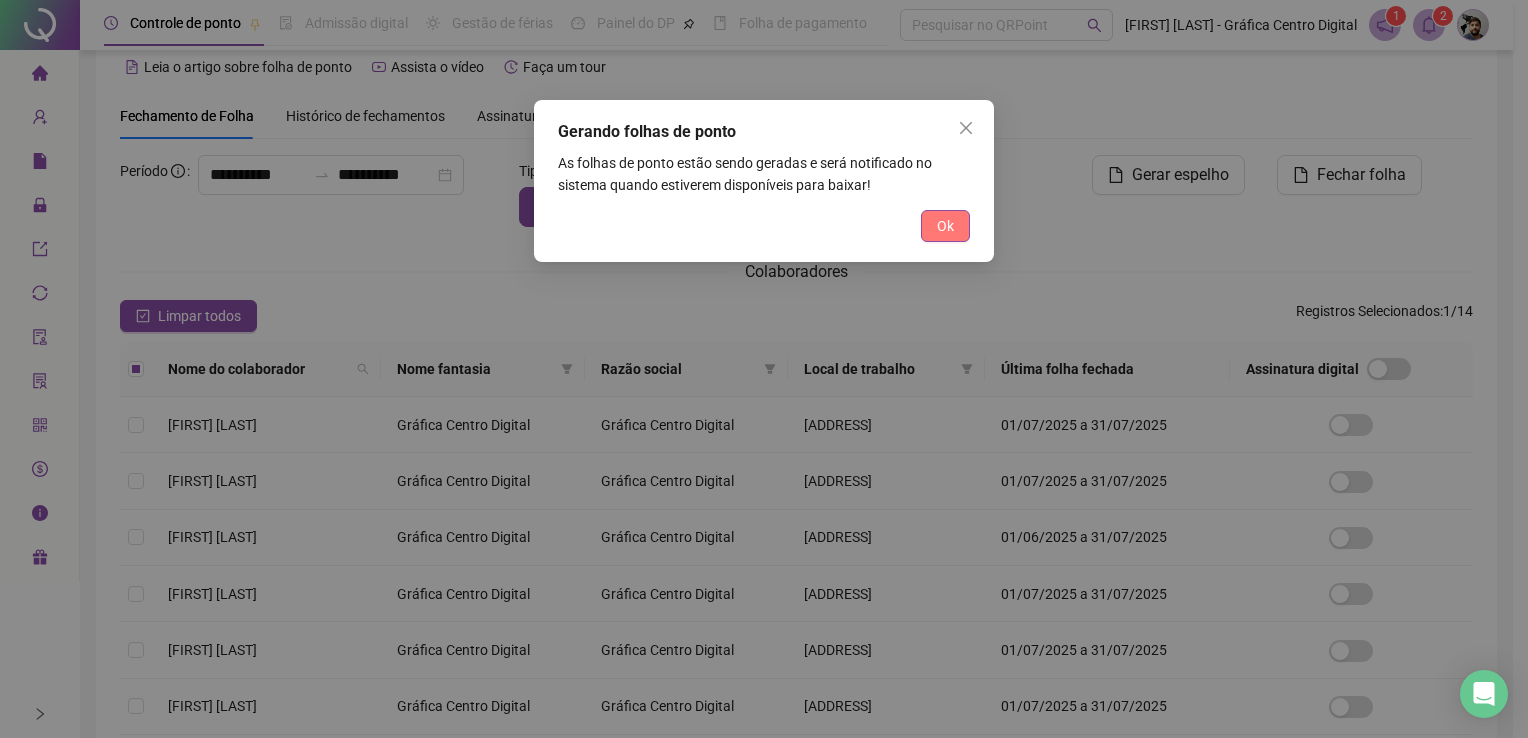 click on "Ok" at bounding box center [945, 226] 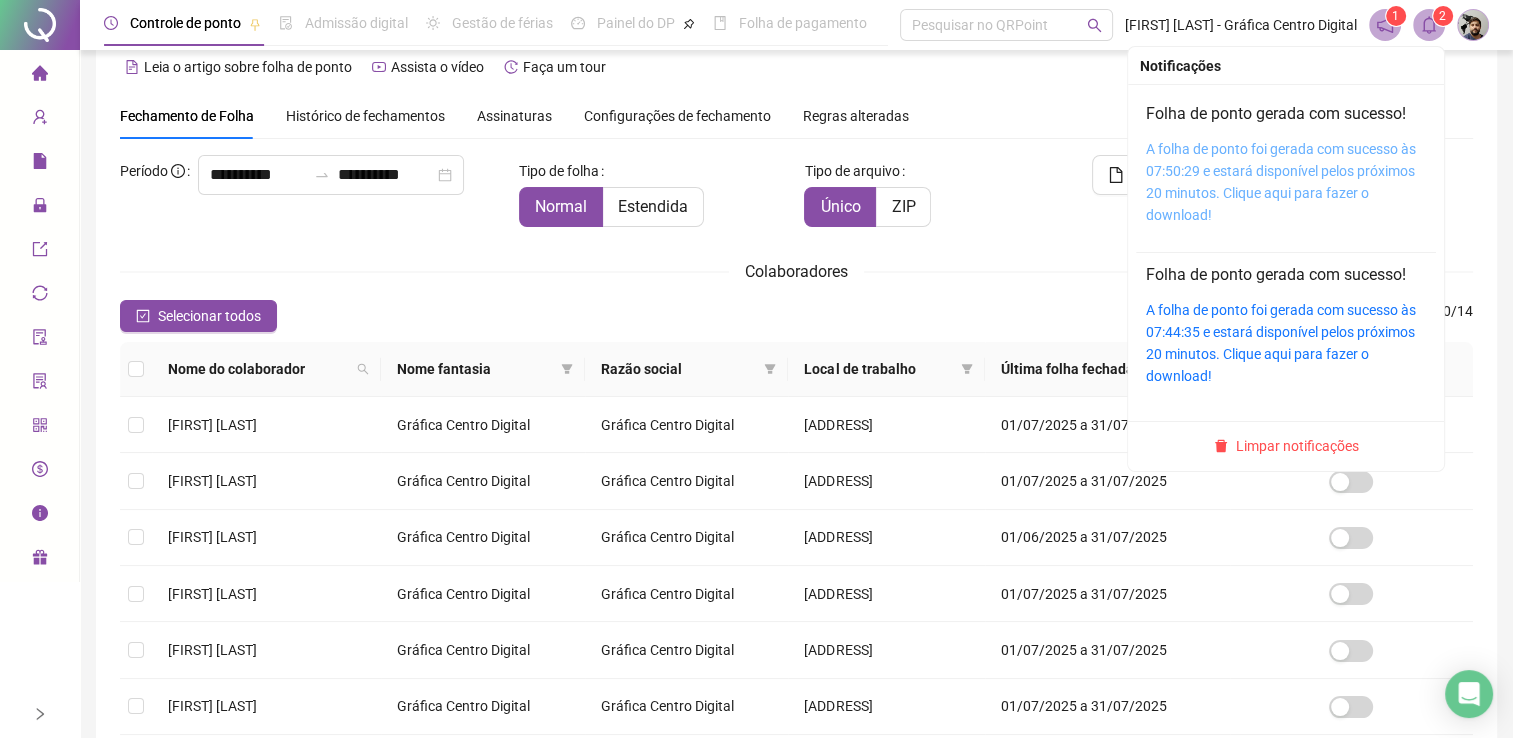 click on "A folha de ponto foi gerada com sucesso às 07:50:29 e estará disponível pelos próximos 20 minutos.
Clique aqui para fazer o download!" at bounding box center [1281, 182] 